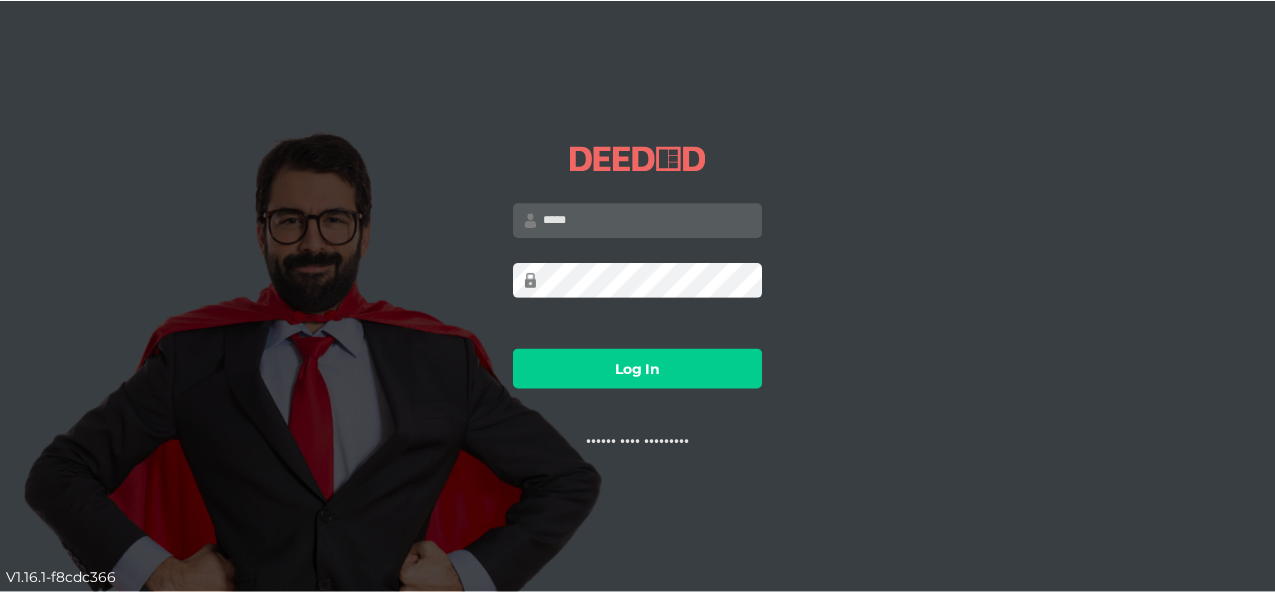 scroll, scrollTop: 0, scrollLeft: 0, axis: both 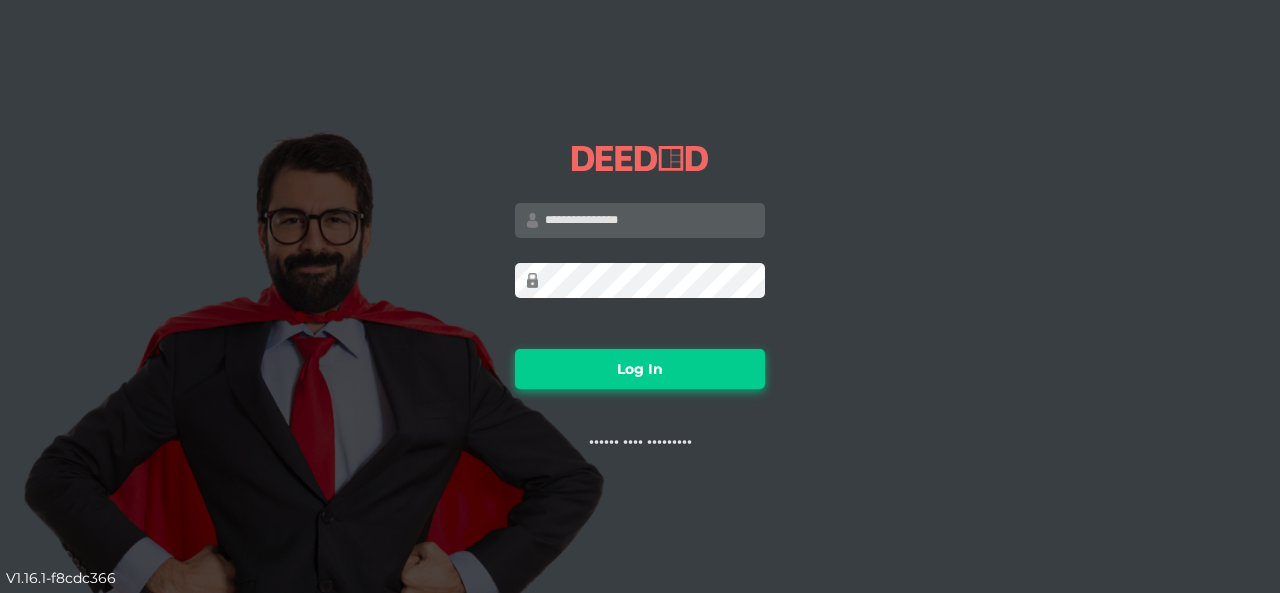 click on "Log In" at bounding box center (640, 369) 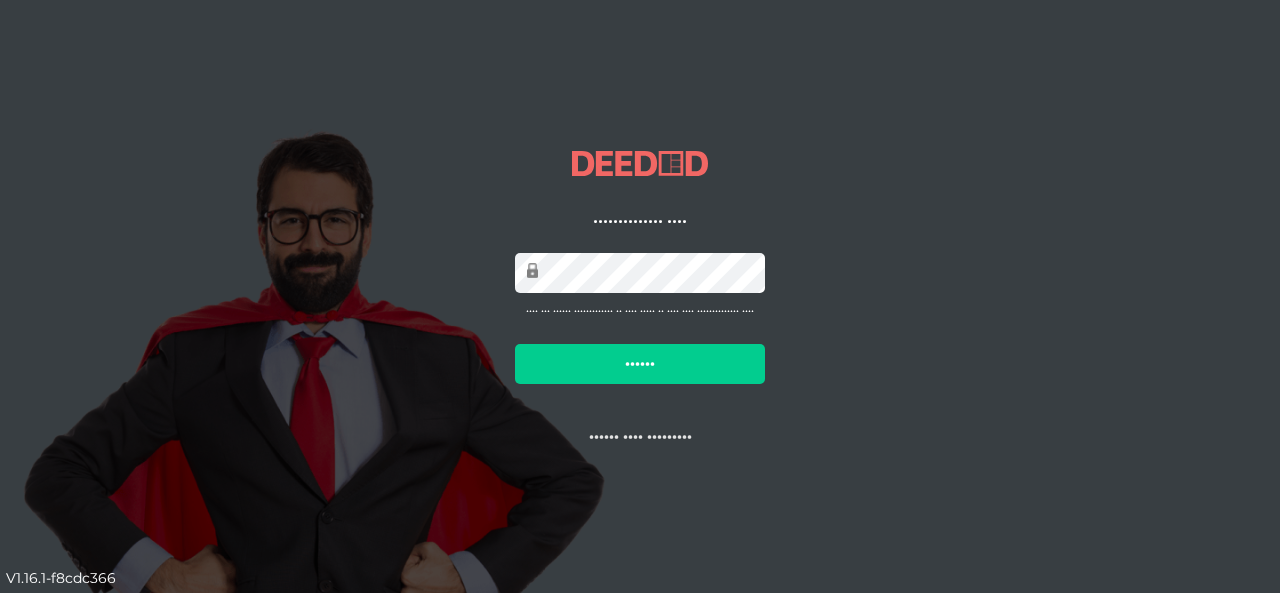 click on "••••••" at bounding box center [640, 364] 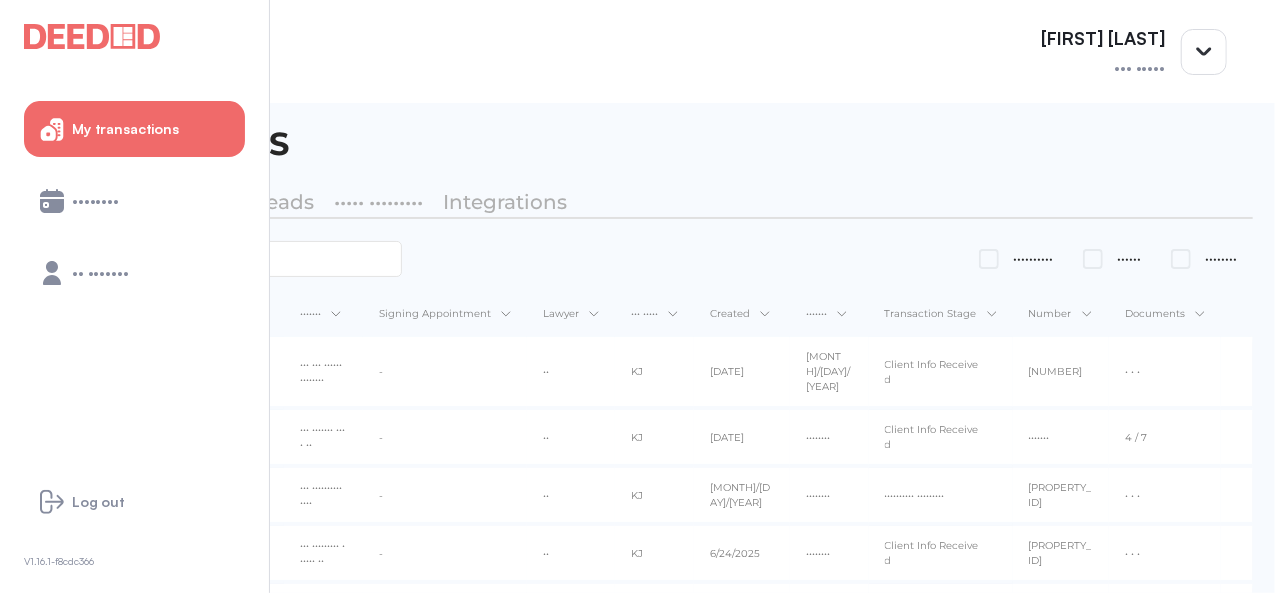 click on "••••••••" at bounding box center [134, 201] 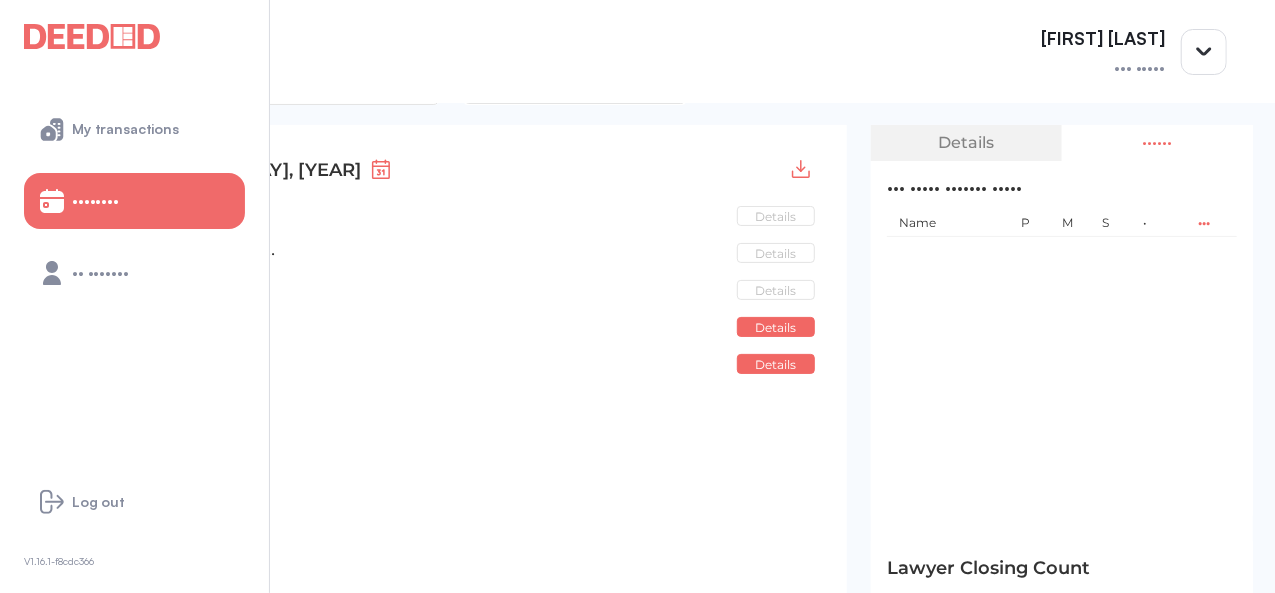scroll, scrollTop: 0, scrollLeft: 0, axis: both 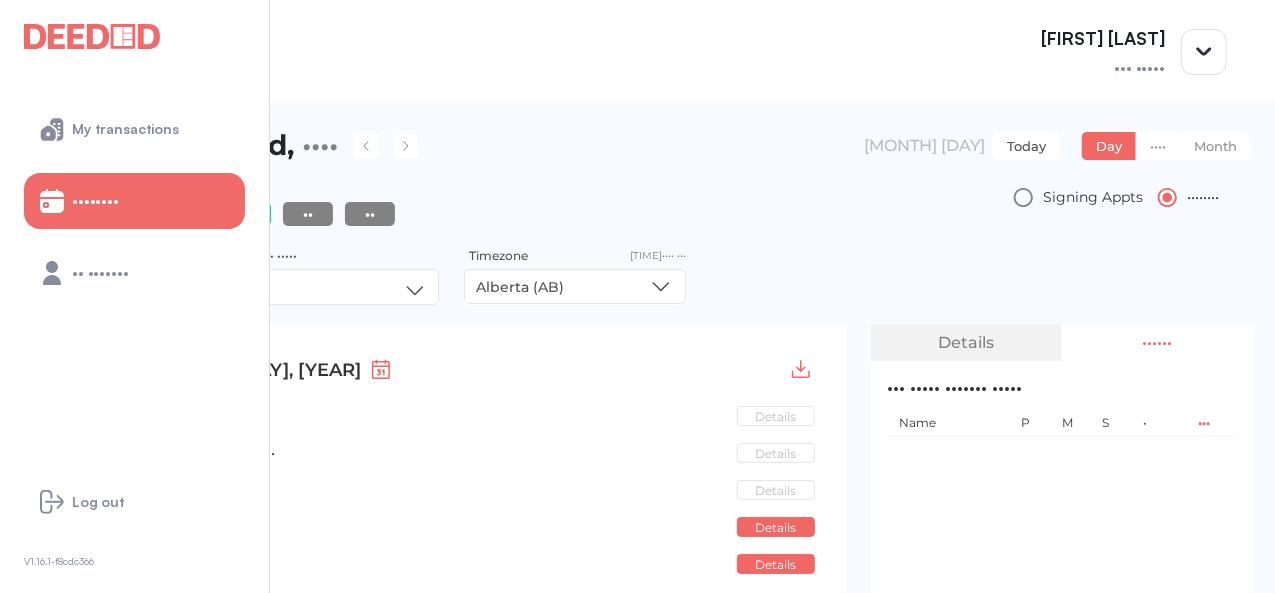 click on "Today" at bounding box center (1026, 146) 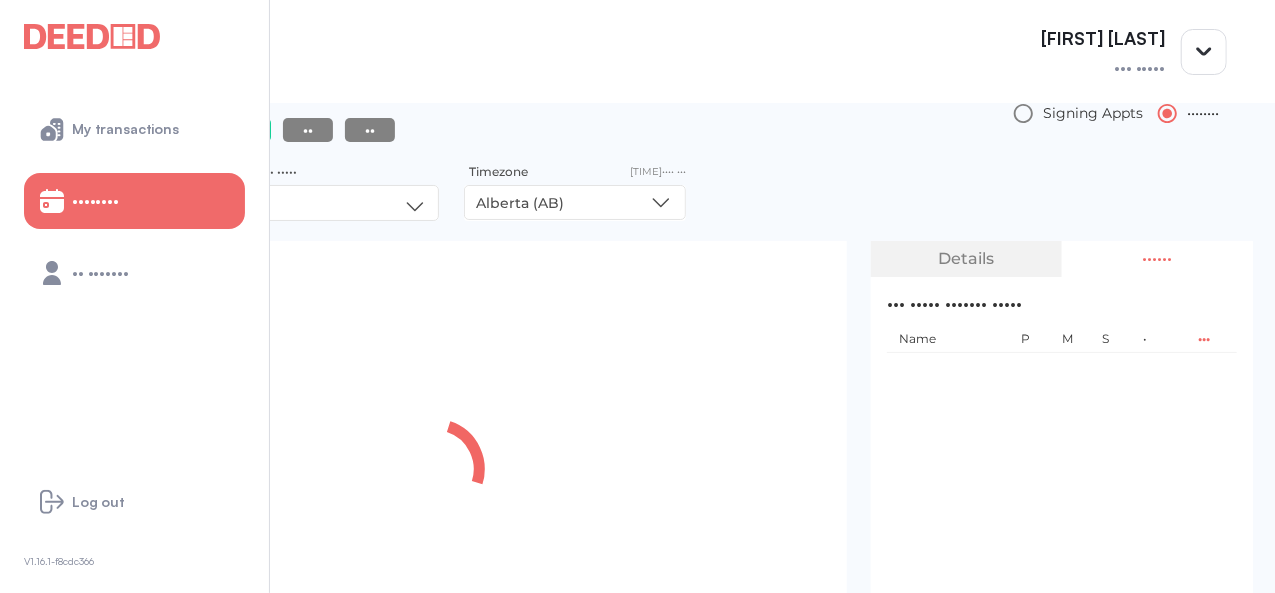 scroll, scrollTop: 200, scrollLeft: 0, axis: vertical 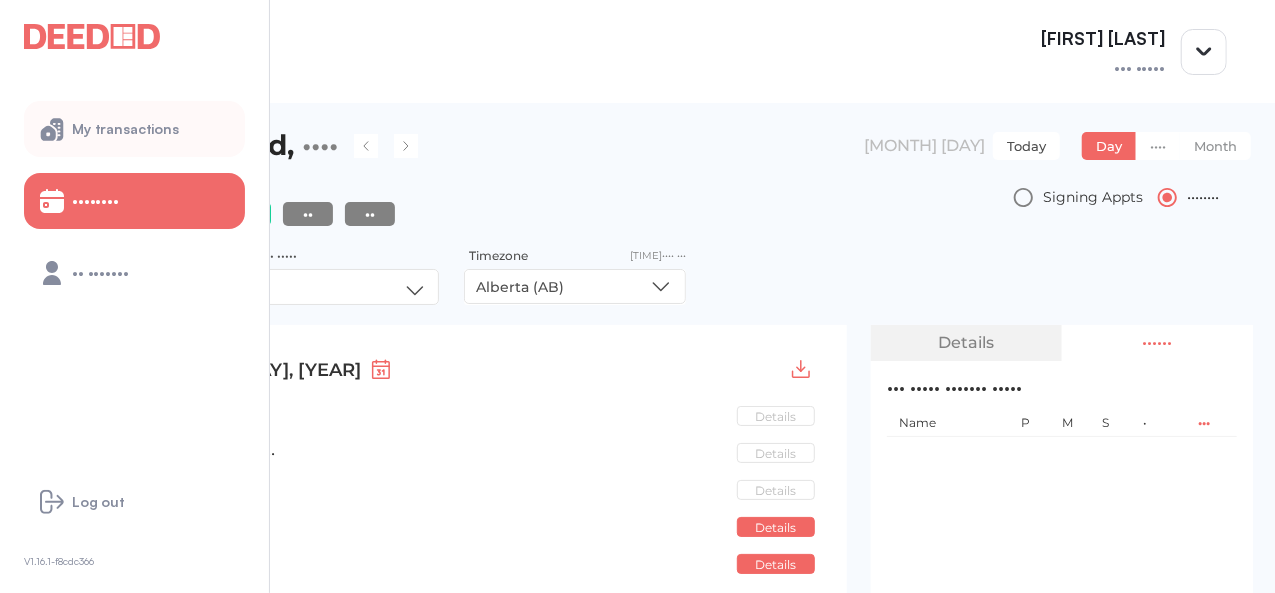 click on "My transactions" at bounding box center [134, 129] 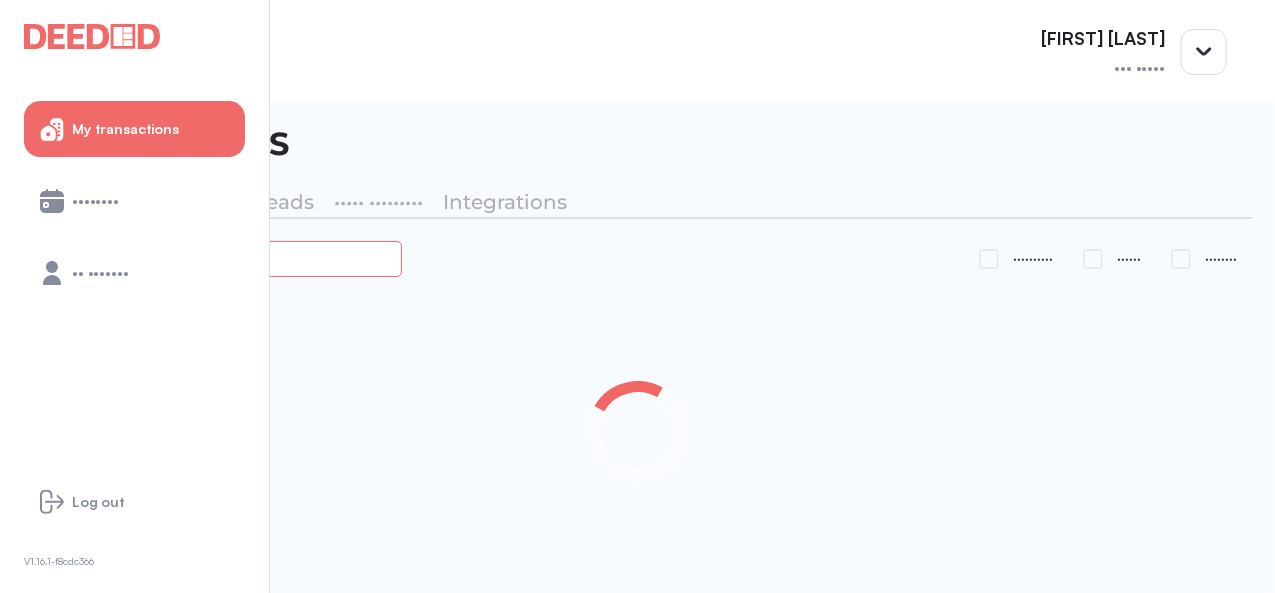 click at bounding box center [224, 258] 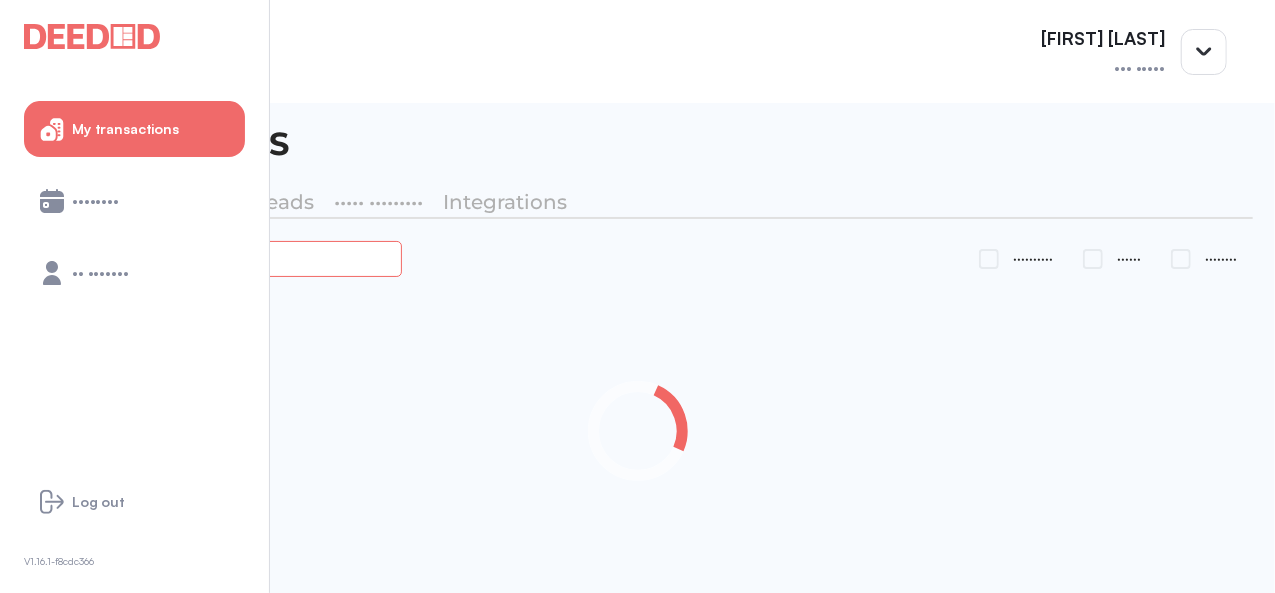 type on "••••••" 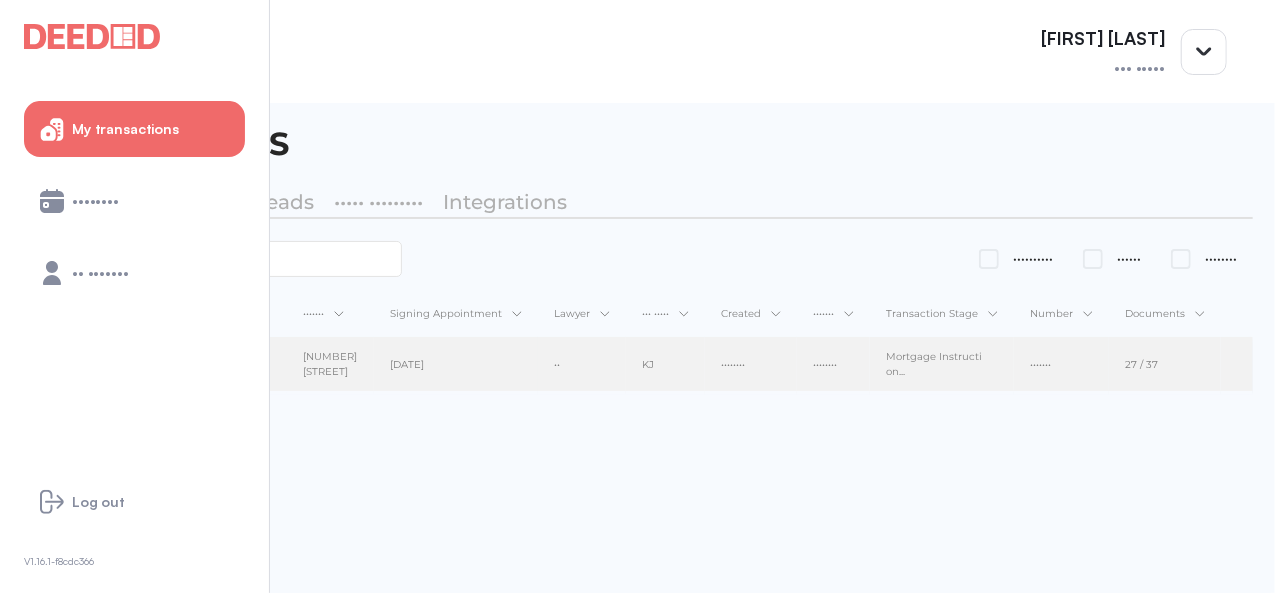 click on "[DATE]" at bounding box center (456, 365) 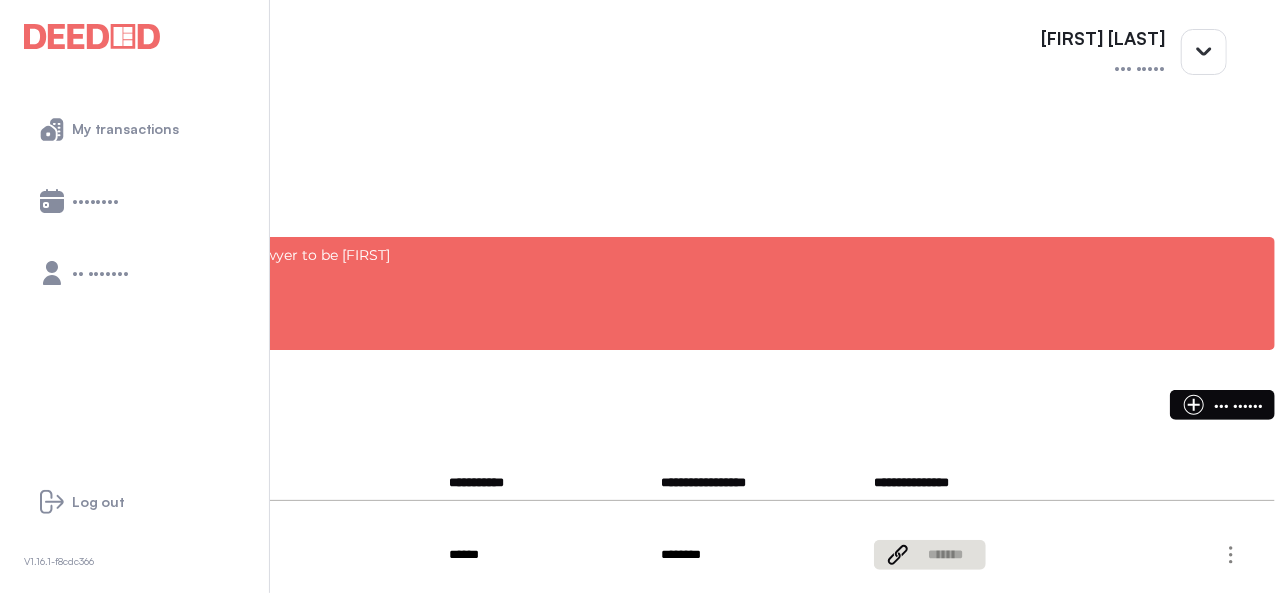 scroll, scrollTop: 400, scrollLeft: 0, axis: vertical 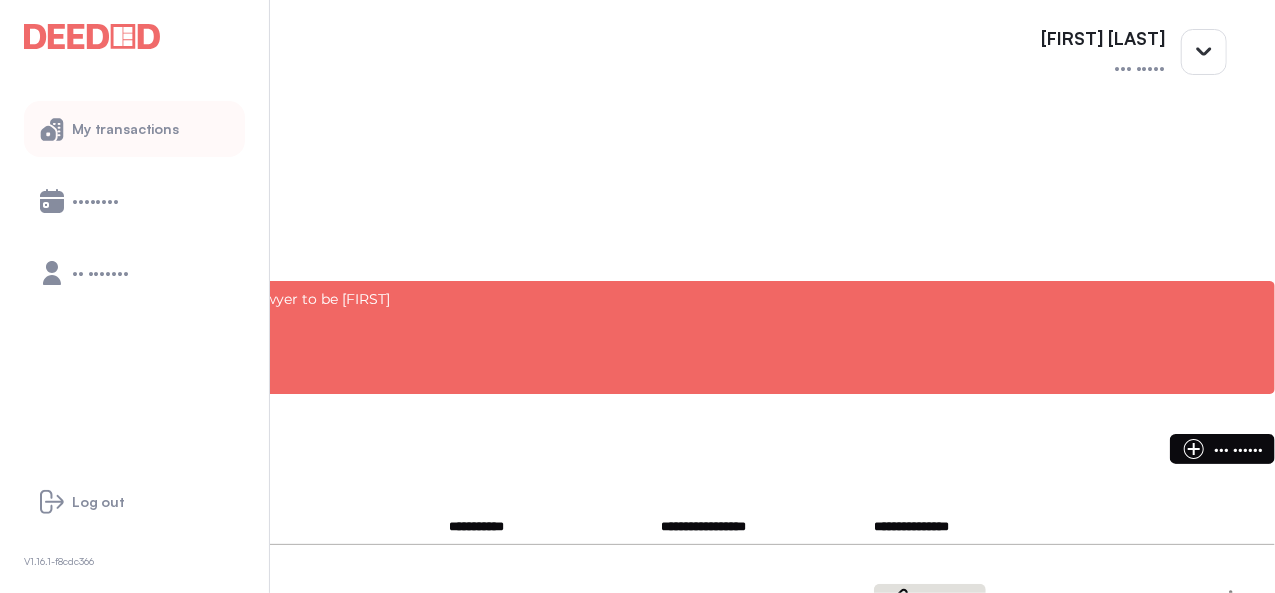 click on "My transactions" at bounding box center [134, 129] 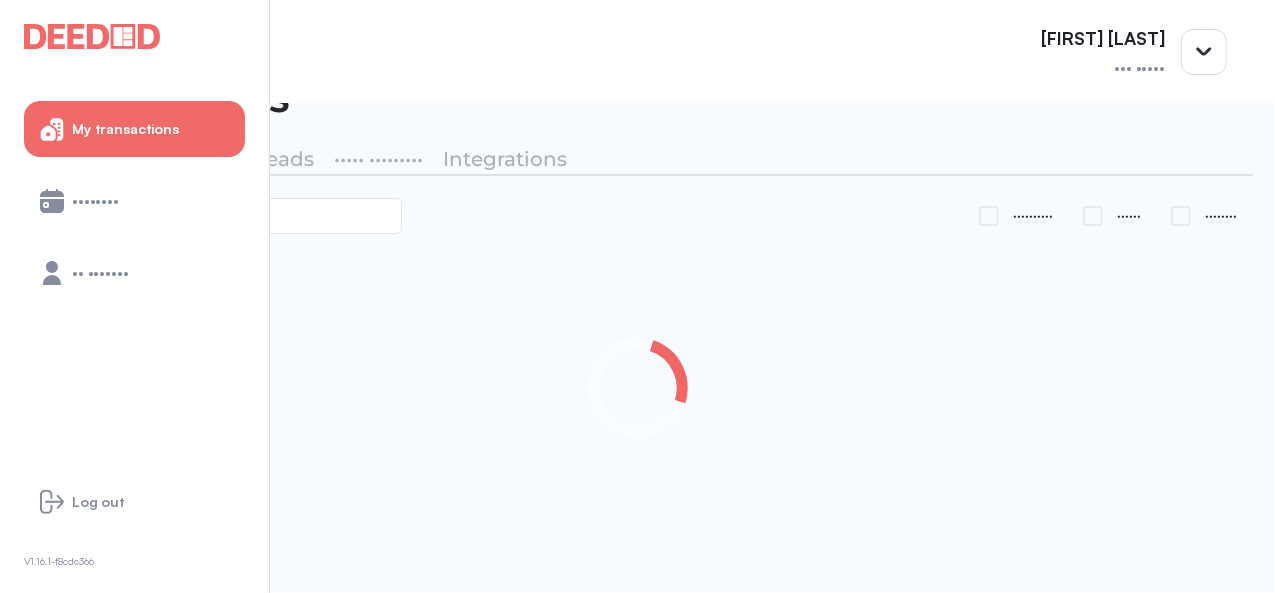 scroll, scrollTop: 43, scrollLeft: 0, axis: vertical 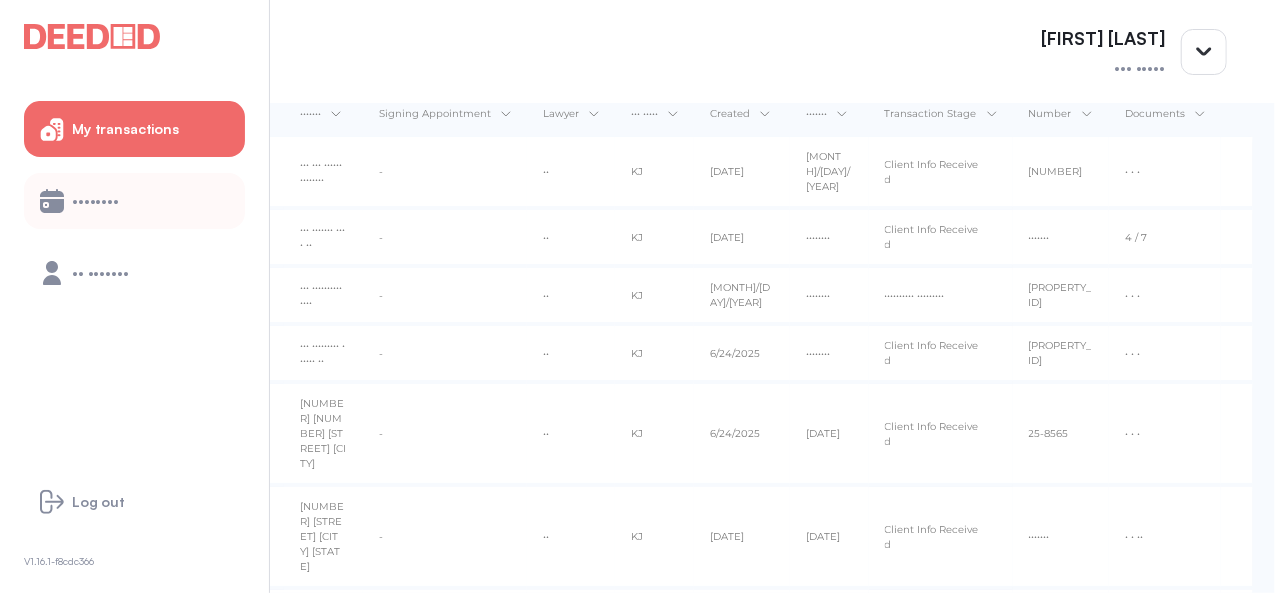 click on "••••••••" at bounding box center [134, 201] 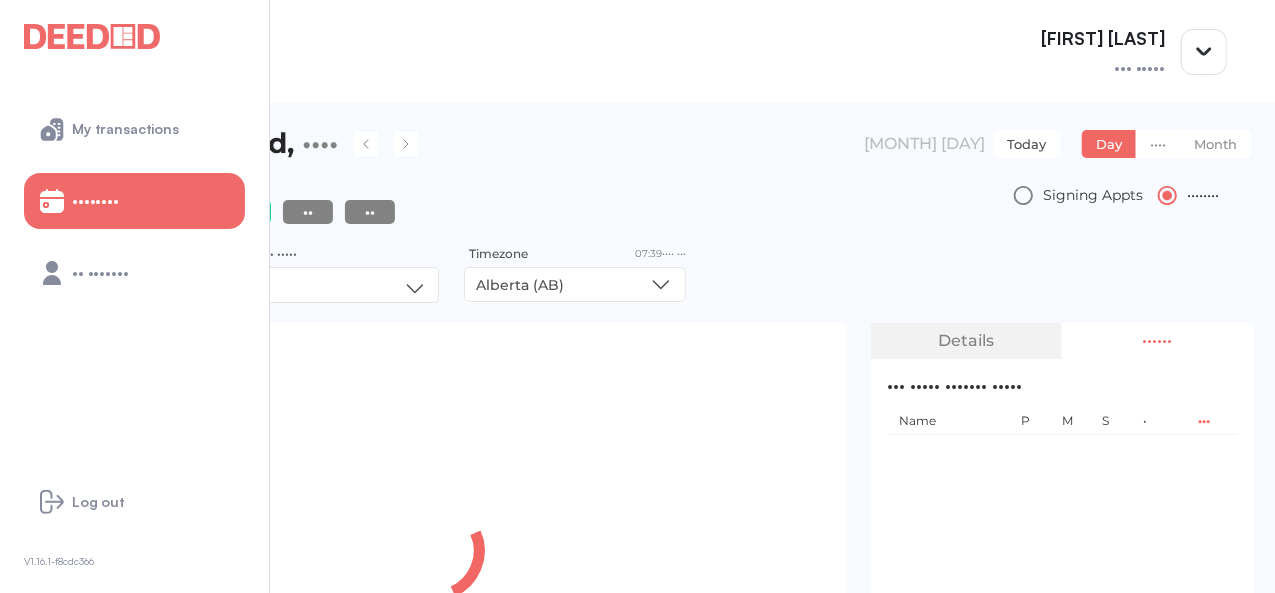 scroll, scrollTop: 0, scrollLeft: 0, axis: both 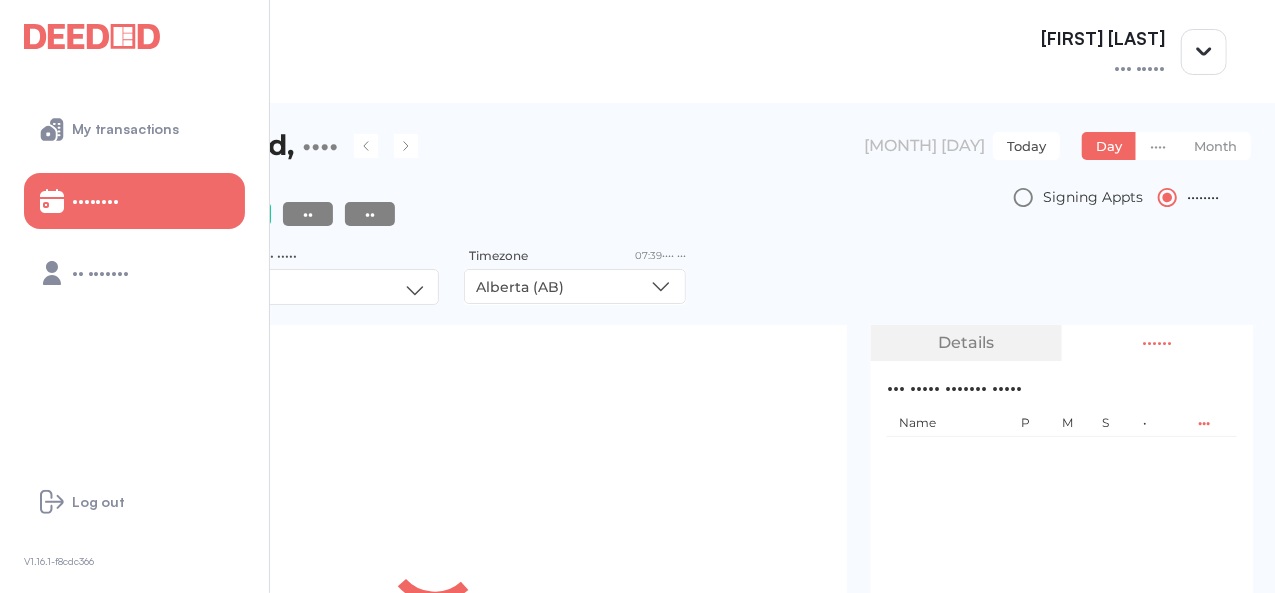click on "•••••••••• • •••• ••• •    •••• ••••• •••••• ••   •••••••• •   •   •••• •• ••••• ••• •••• ••••• ••••••• ••••• •••••••• •••••• •••••••••• •• •• •• •• •••• •••• ••• ••• • •••••• • ••• ••••• •   •••••• •••••••   •••• •••••   •• •••••• •••••••••• •••••   •••• •••••   ••••• •••••••   •• •••••• ••• •••••••••••   •••••• ••••••••••   •••••••• ••••••••   •••••• ••••••• • •• •••••   •••••• ••• •••••••••••   •••• ••••   ••••• •••   •••••• •••••   ••••• •••••   ••••••• •••••••   •••••• ••••••••   ••••• ••••••••   •••••••• •••••   •••• •••••   ••••• •••••••   •••••• •••••••   •••••••• •••••••••   •••••• •• ••••••   ••••••• •••••••   •••• •••••••   •••••••• ••••   ••••••• •••••••   •••••• ••••••   •••••• •••••   •••••• •••••••••   ••••• ••••• ••••••   ••••••• ••••••••   ••• ••••   •••••• •••••   ••••••• ••••••••   ••••• •••••••   ••••••• •••••   ••••••••••• ••••   •••• ••••   •••••• •••••••••   ••••••••• ••••••   ••••••• ••••••• •••••••• •••••  ••••   •• • ••••••• •••• •••••••••••••••• •" at bounding box center (637, 204) 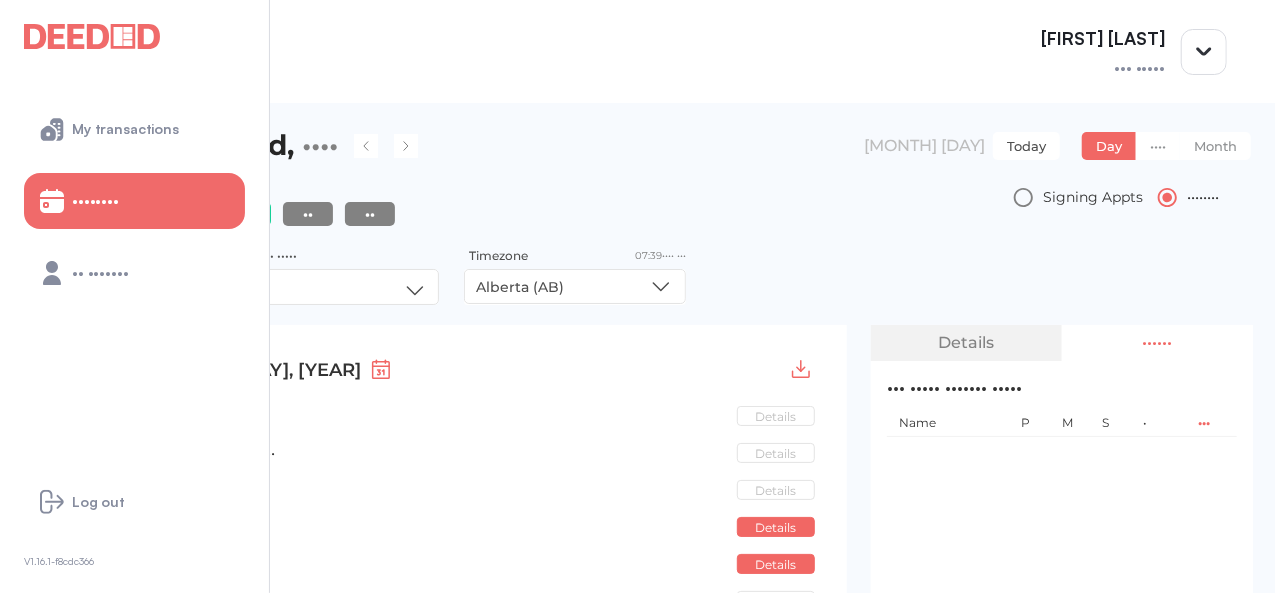 click on "Today" at bounding box center [1026, 146] 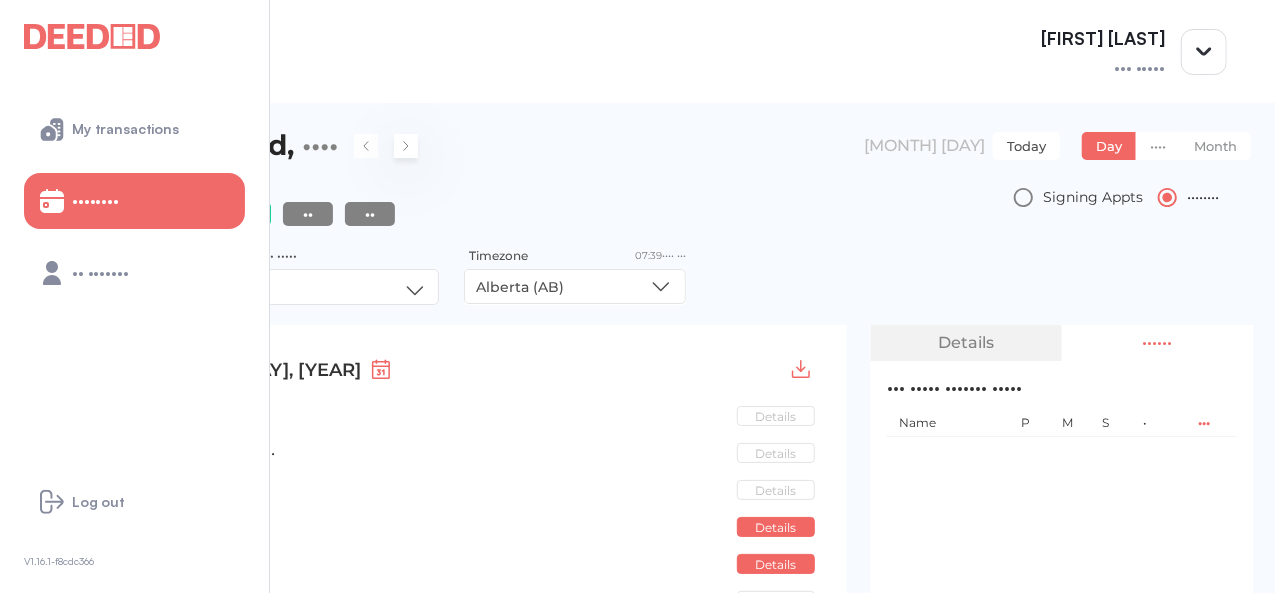 click at bounding box center (406, 146) 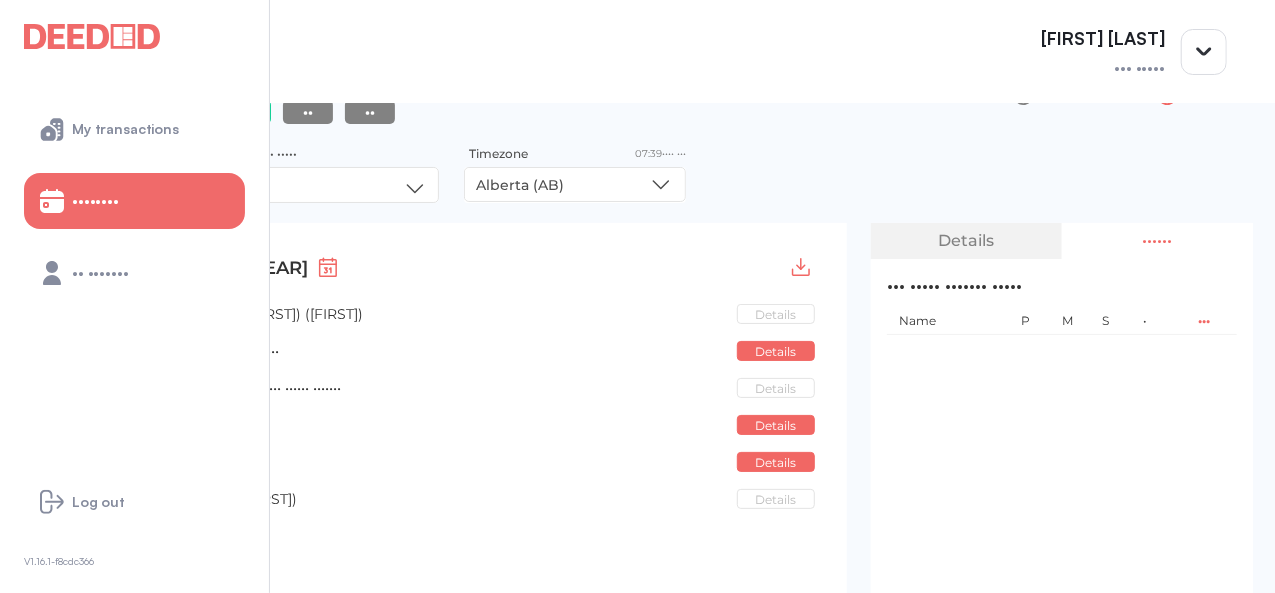 scroll, scrollTop: 200, scrollLeft: 0, axis: vertical 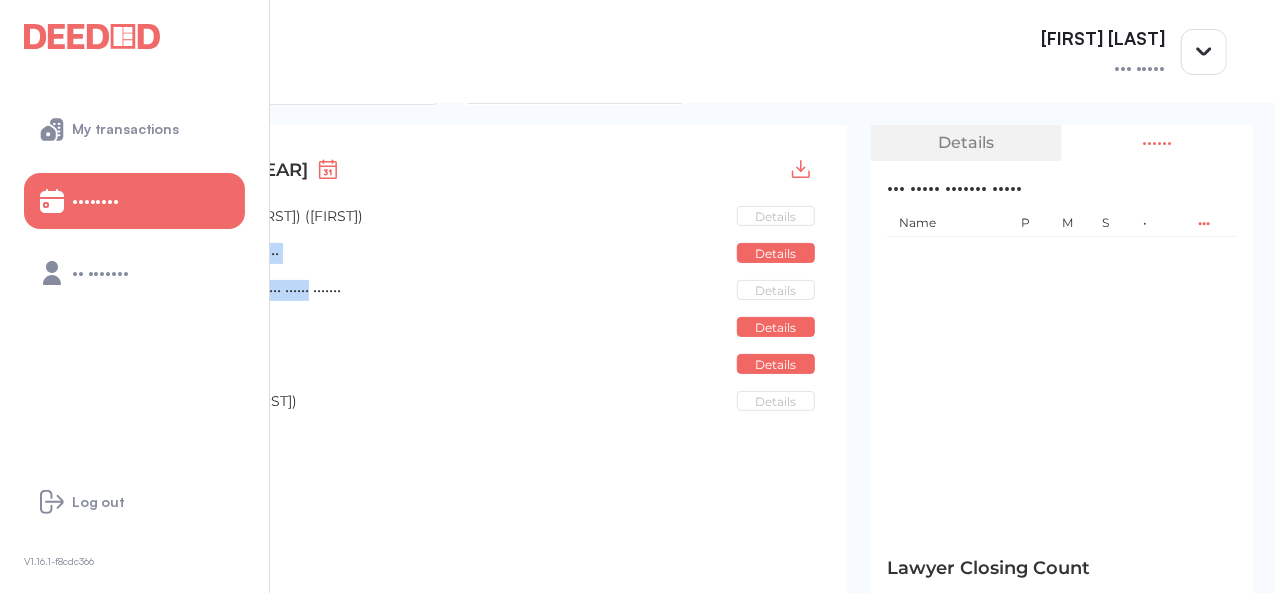 drag, startPoint x: 324, startPoint y: 252, endPoint x: 614, endPoint y: 267, distance: 290.38766 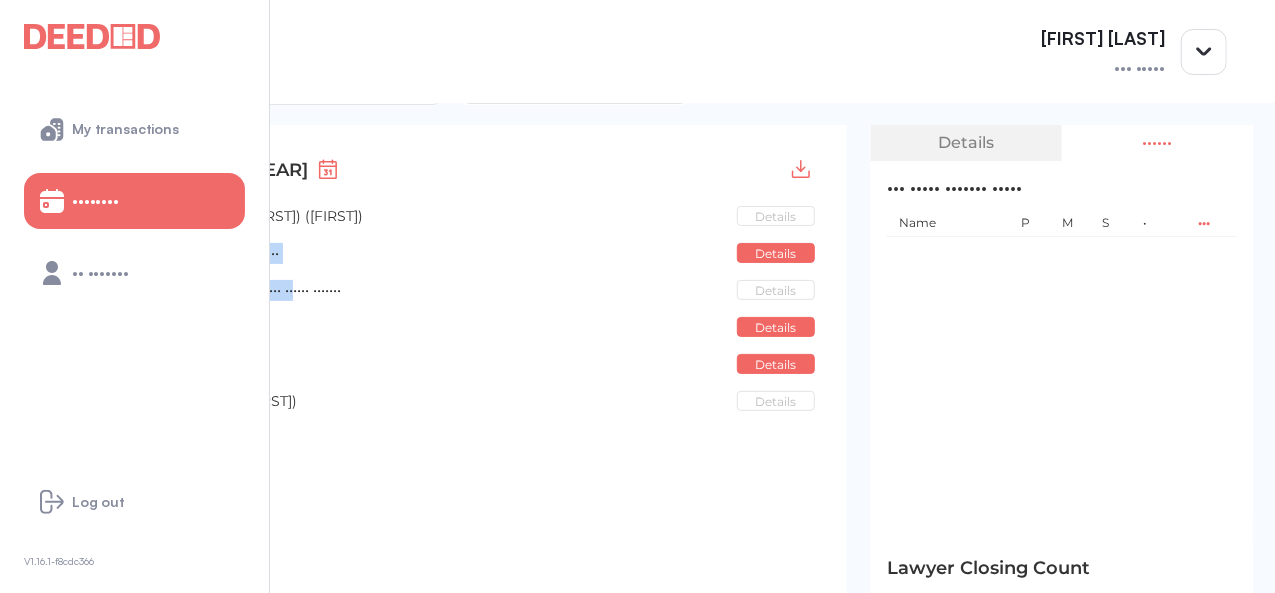 drag, startPoint x: 449, startPoint y: 253, endPoint x: 593, endPoint y: 271, distance: 145.12064 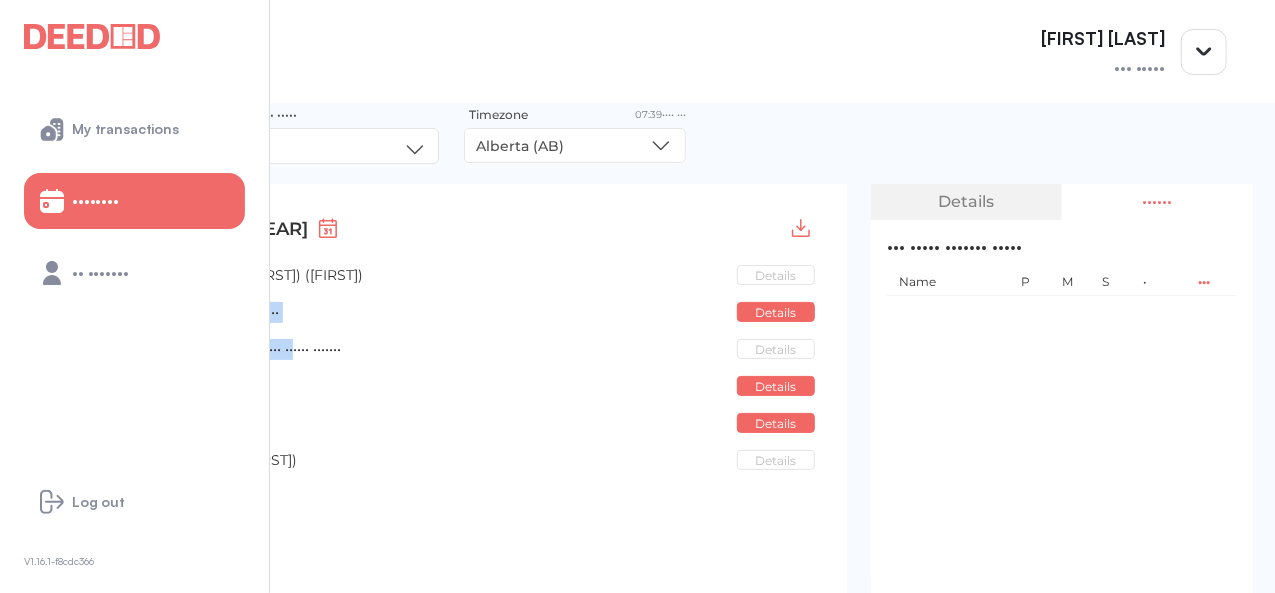 scroll, scrollTop: 100, scrollLeft: 0, axis: vertical 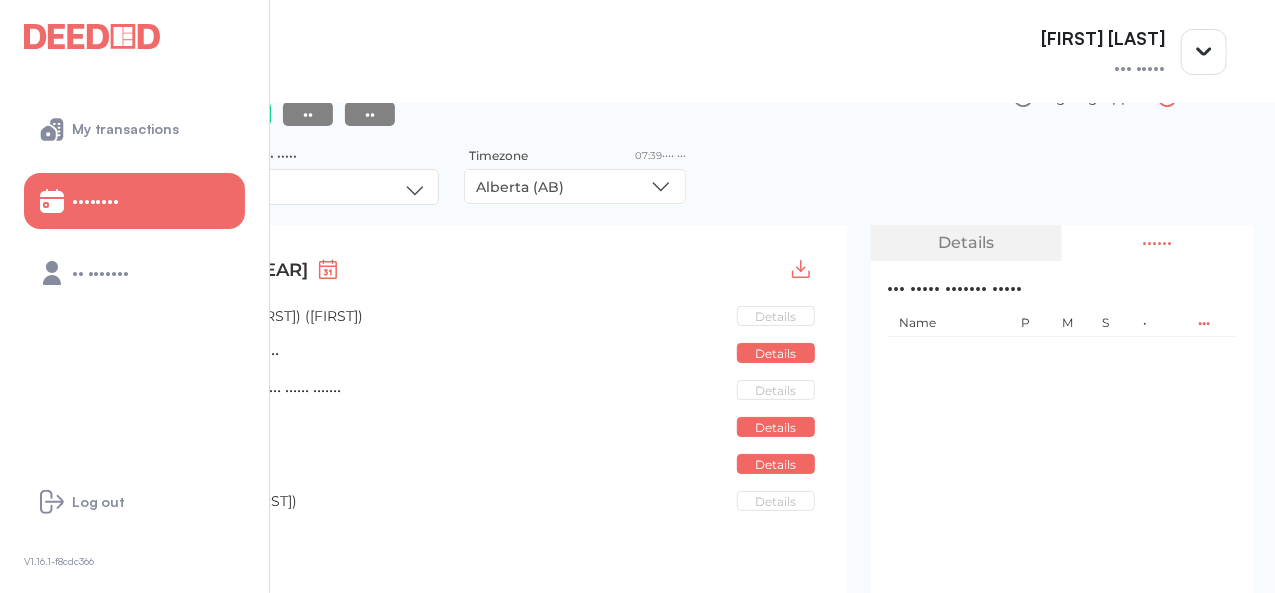 click on "• •••••••   •••• •••• • ••••••••••••• •••••• •••••••" at bounding box center [208, 316] 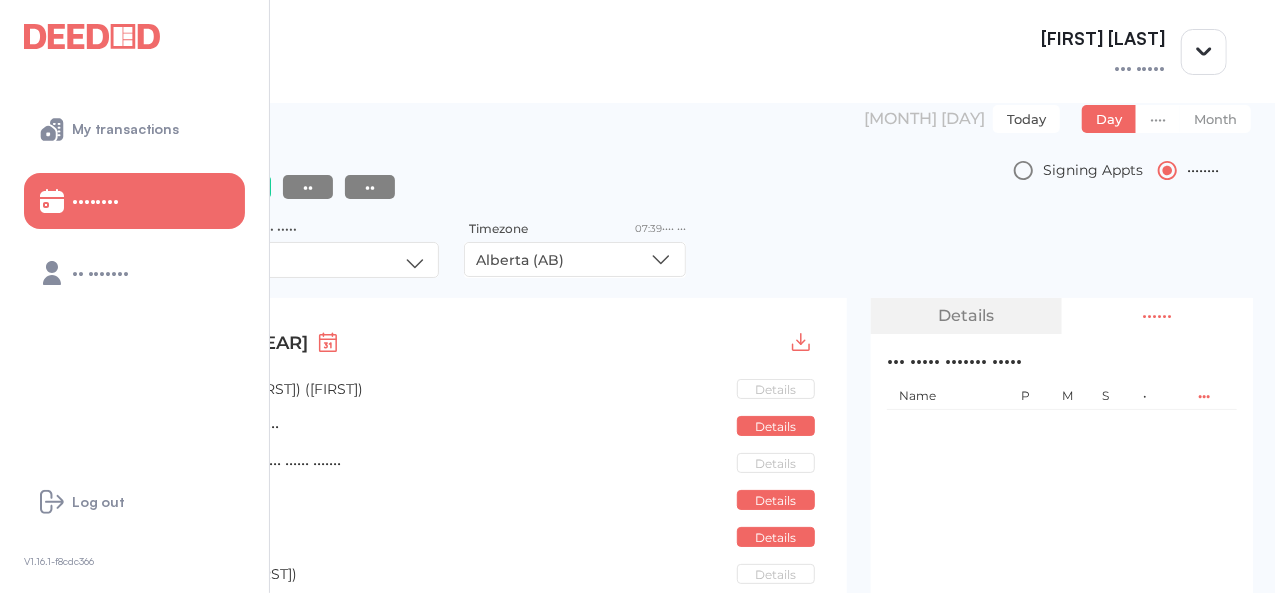 scroll, scrollTop: 0, scrollLeft: 0, axis: both 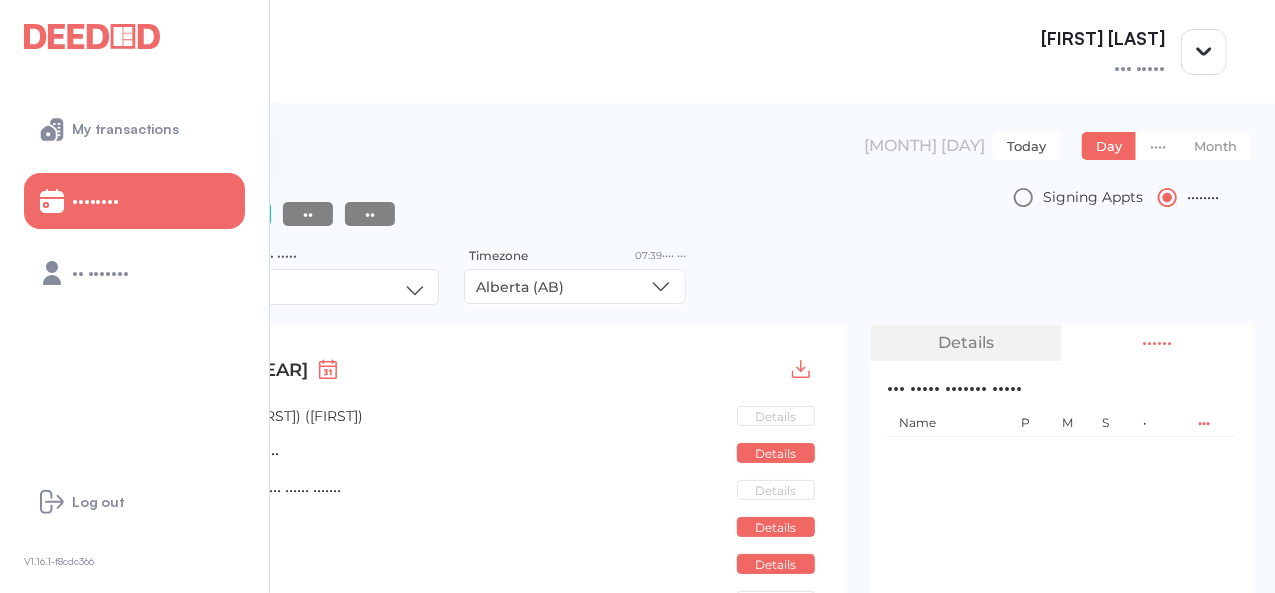 click at bounding box center [255, 146] 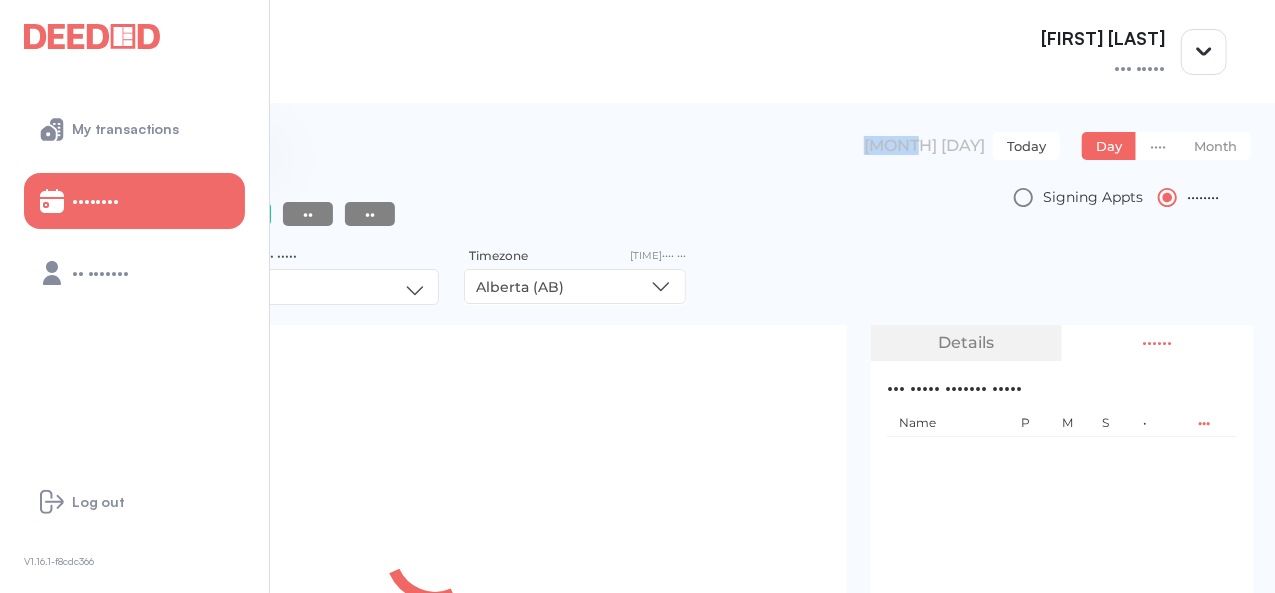 click at bounding box center (255, 146) 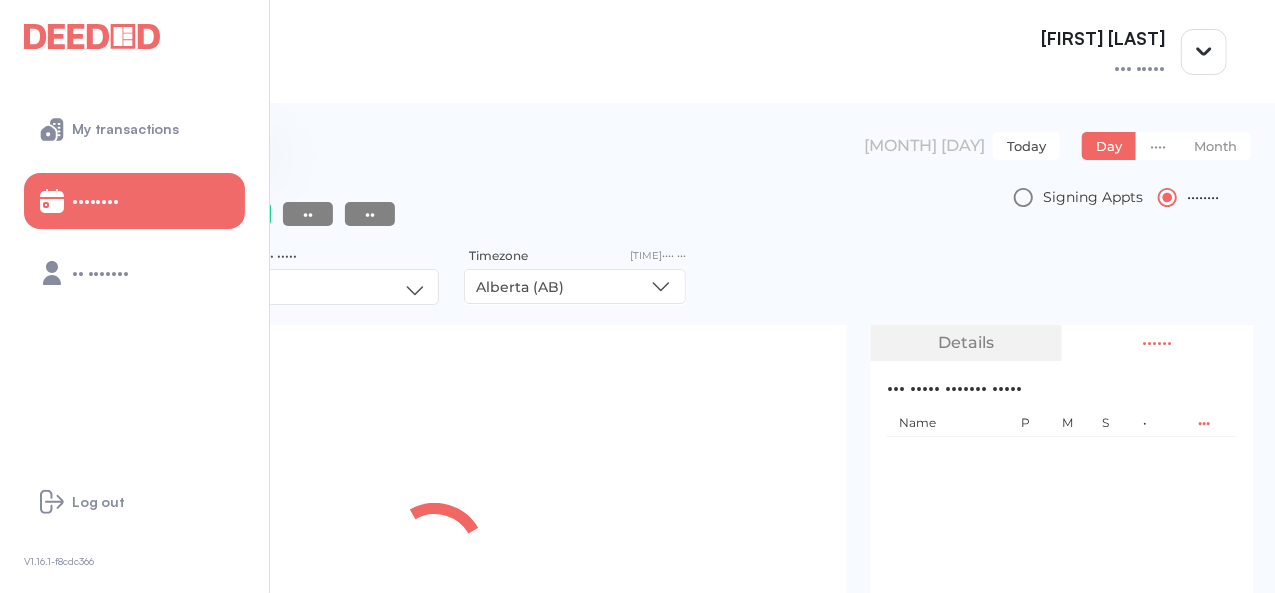 click at bounding box center (255, 146) 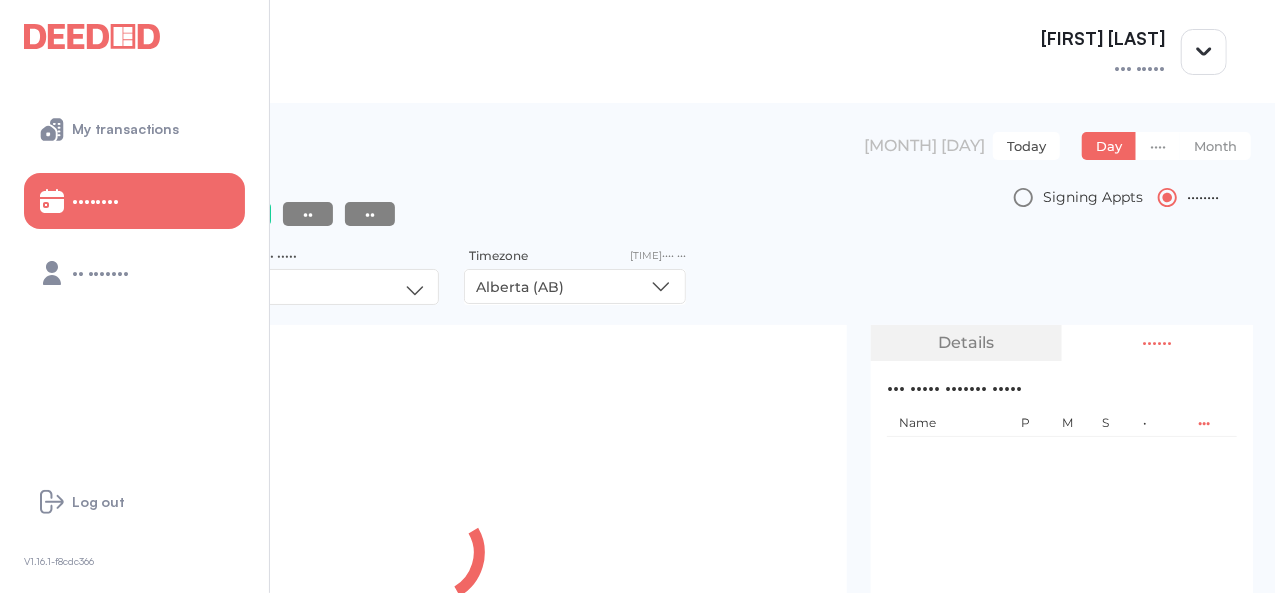 click on "**********" at bounding box center [647, 158] 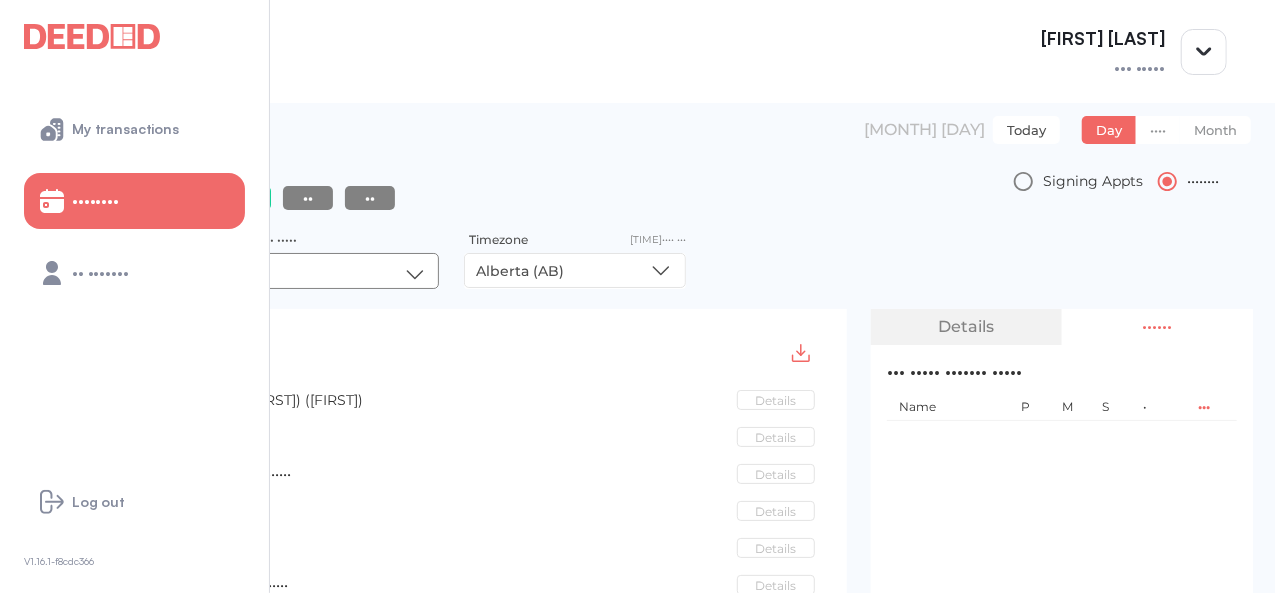 scroll, scrollTop: 0, scrollLeft: 0, axis: both 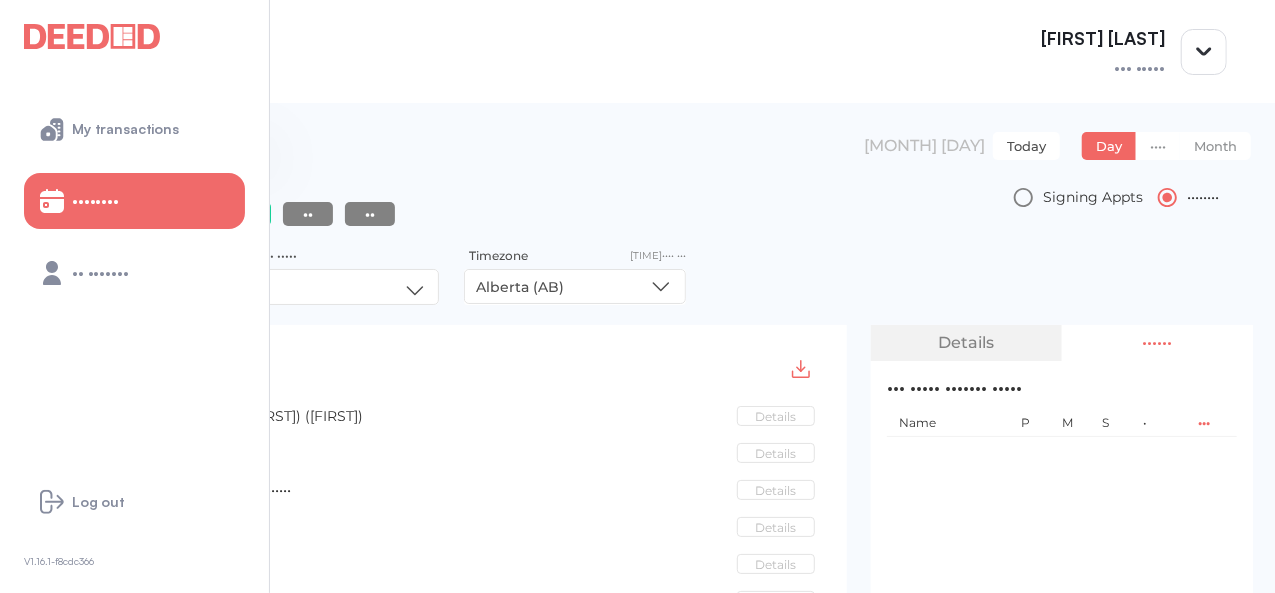 click at bounding box center (254, 146) 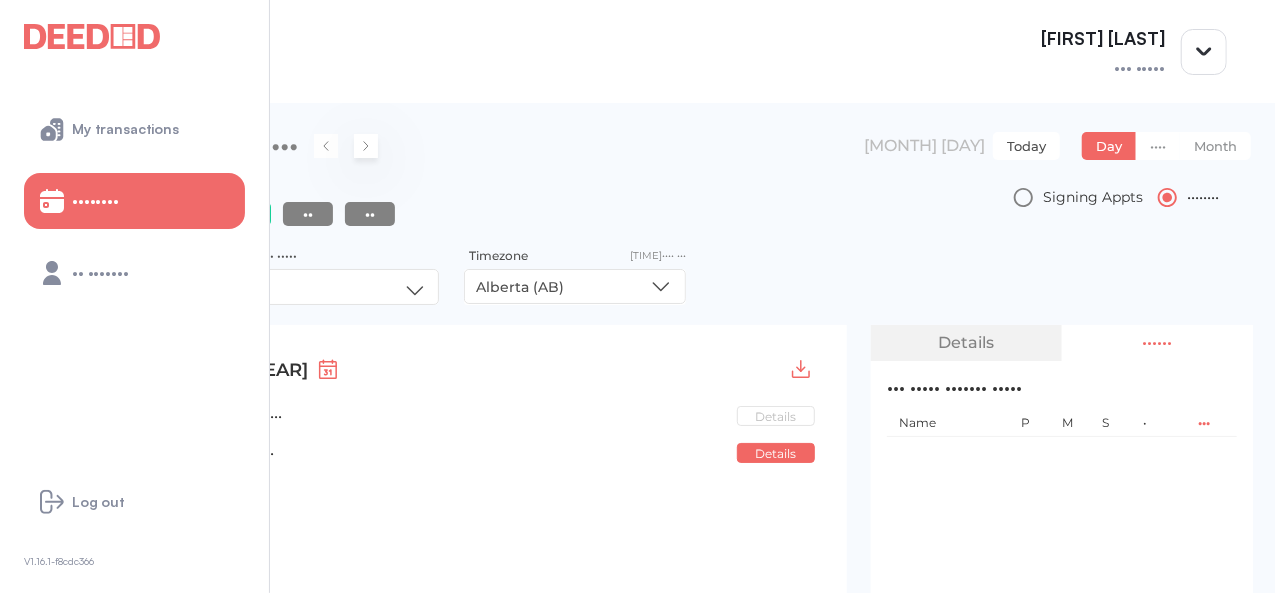 click at bounding box center [366, 146] 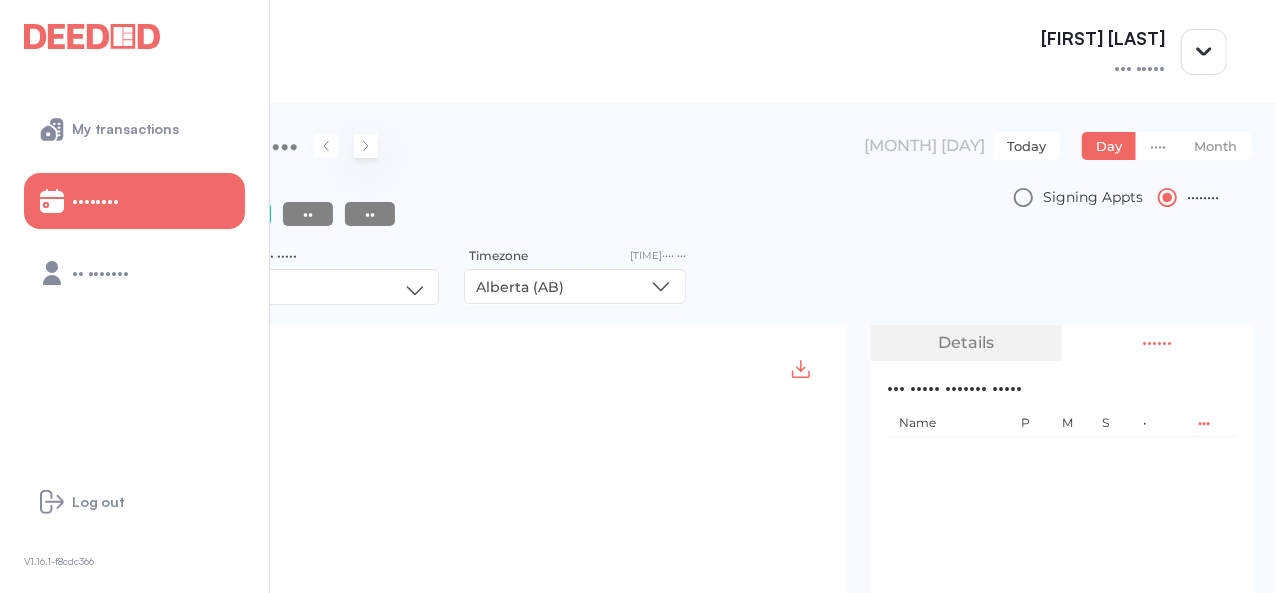 click at bounding box center (366, 146) 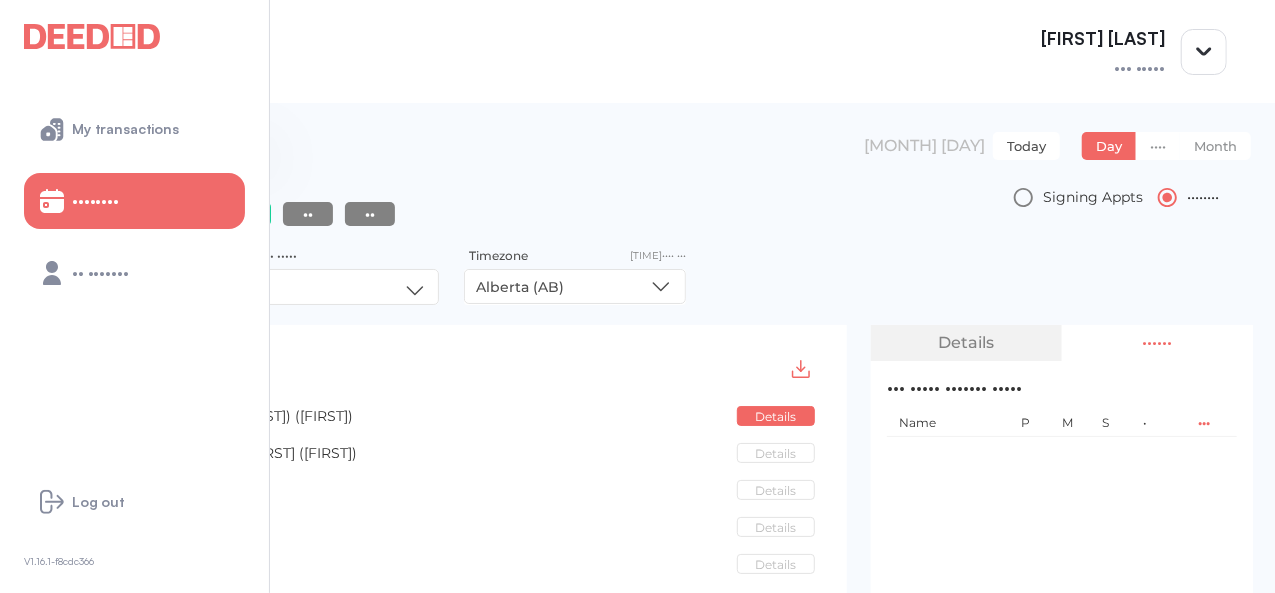 click at bounding box center (254, 146) 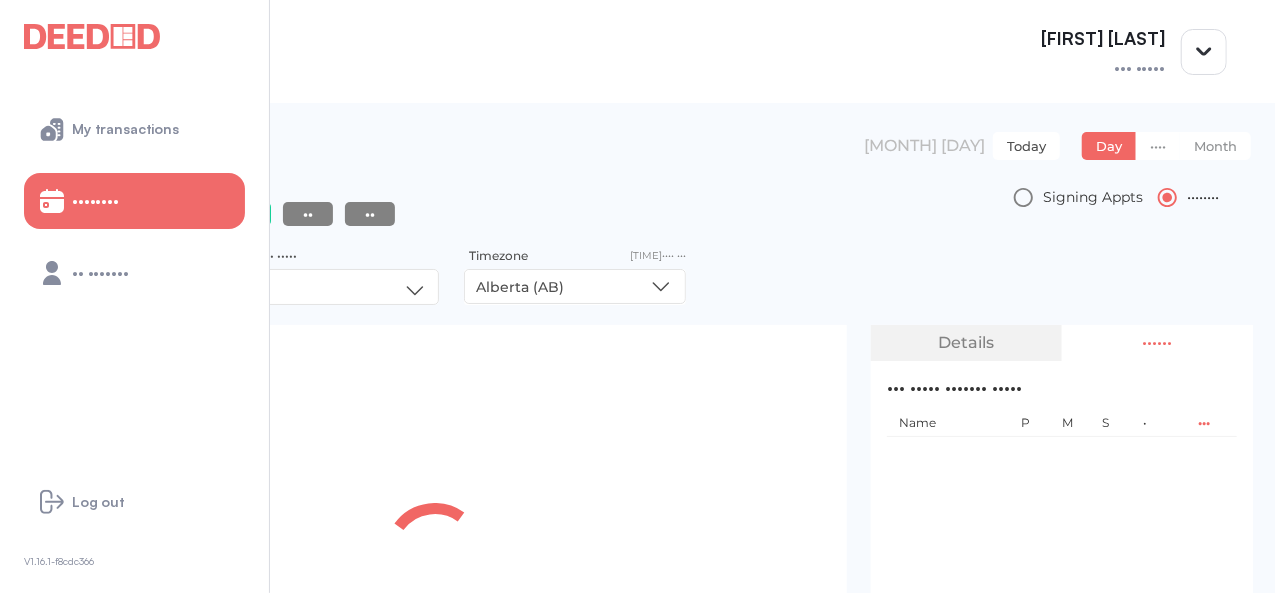 click at bounding box center [210, 146] 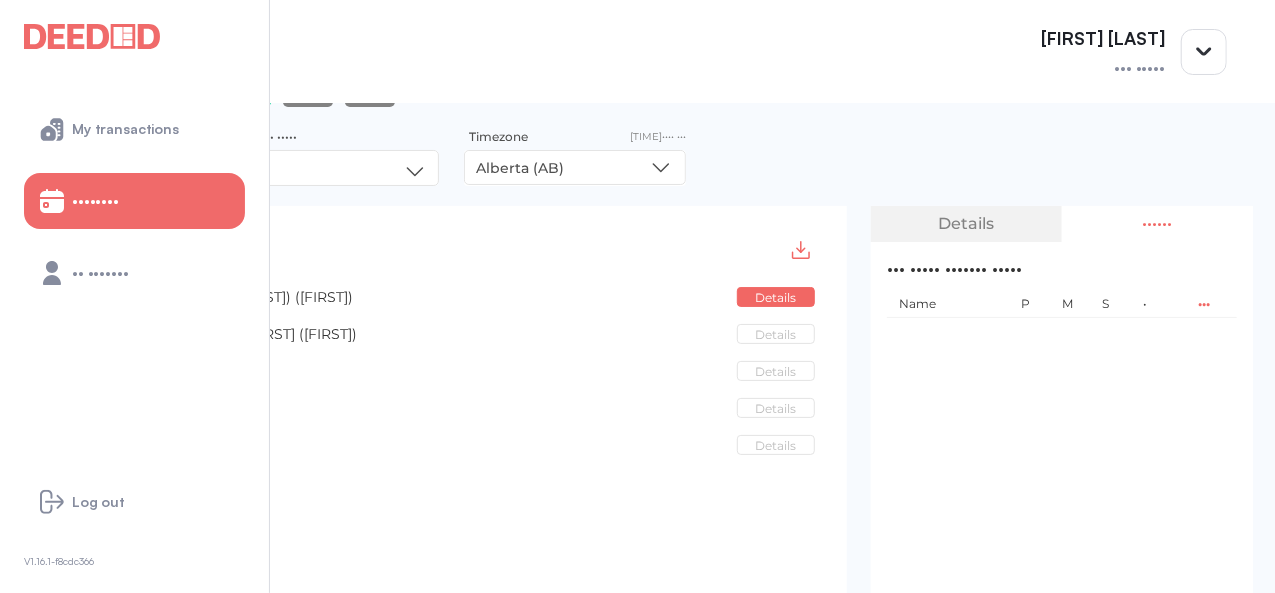 scroll, scrollTop: 100, scrollLeft: 0, axis: vertical 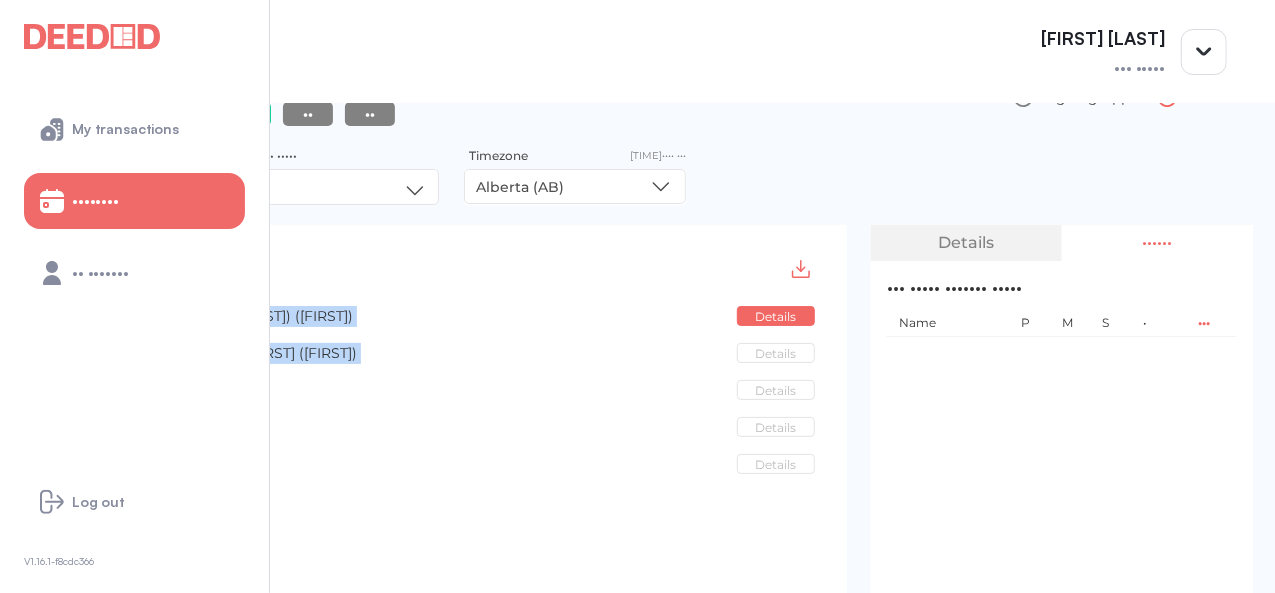 drag, startPoint x: 358, startPoint y: 313, endPoint x: 542, endPoint y: 399, distance: 203.10588 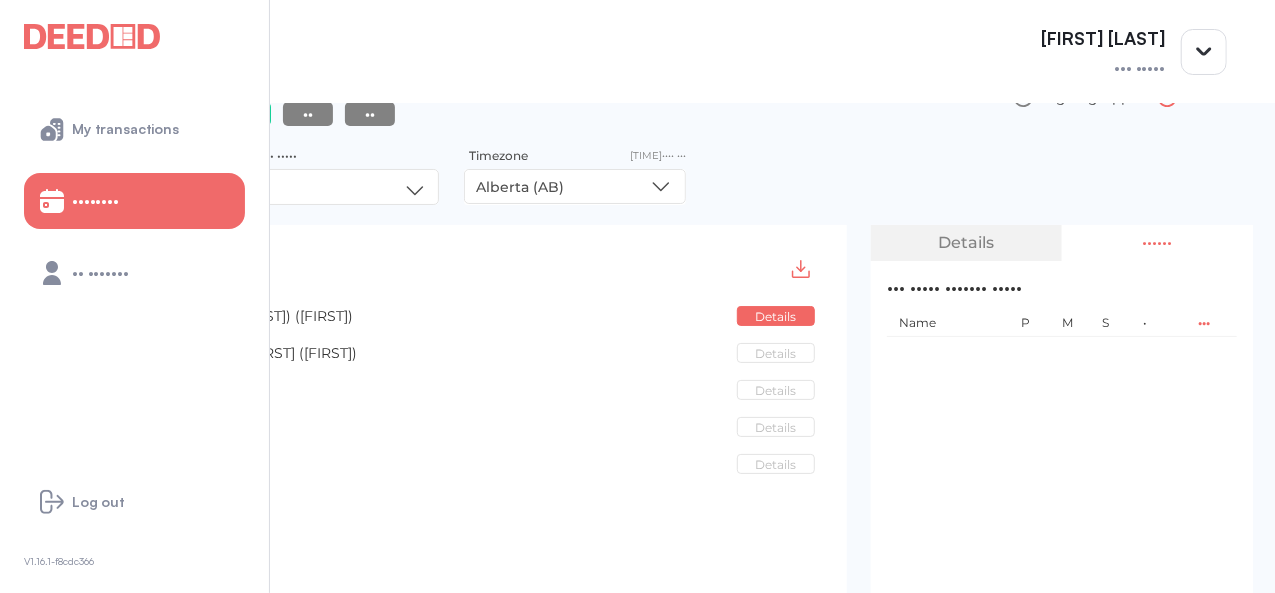 drag, startPoint x: 372, startPoint y: 385, endPoint x: 564, endPoint y: 471, distance: 210.3806 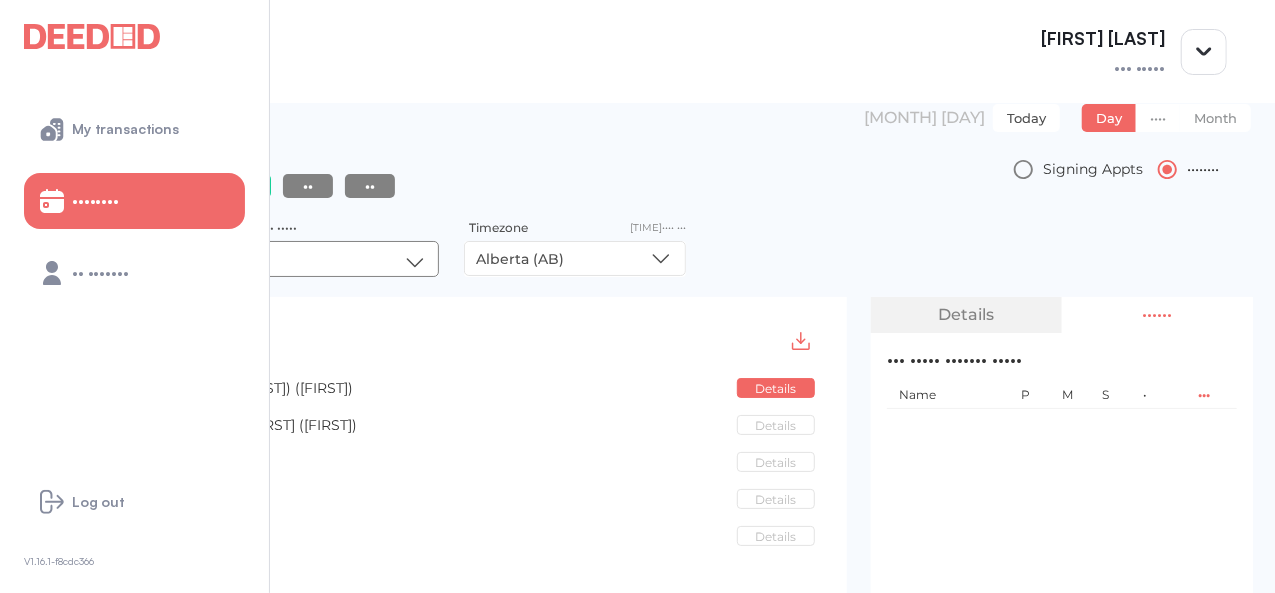 scroll, scrollTop: 0, scrollLeft: 0, axis: both 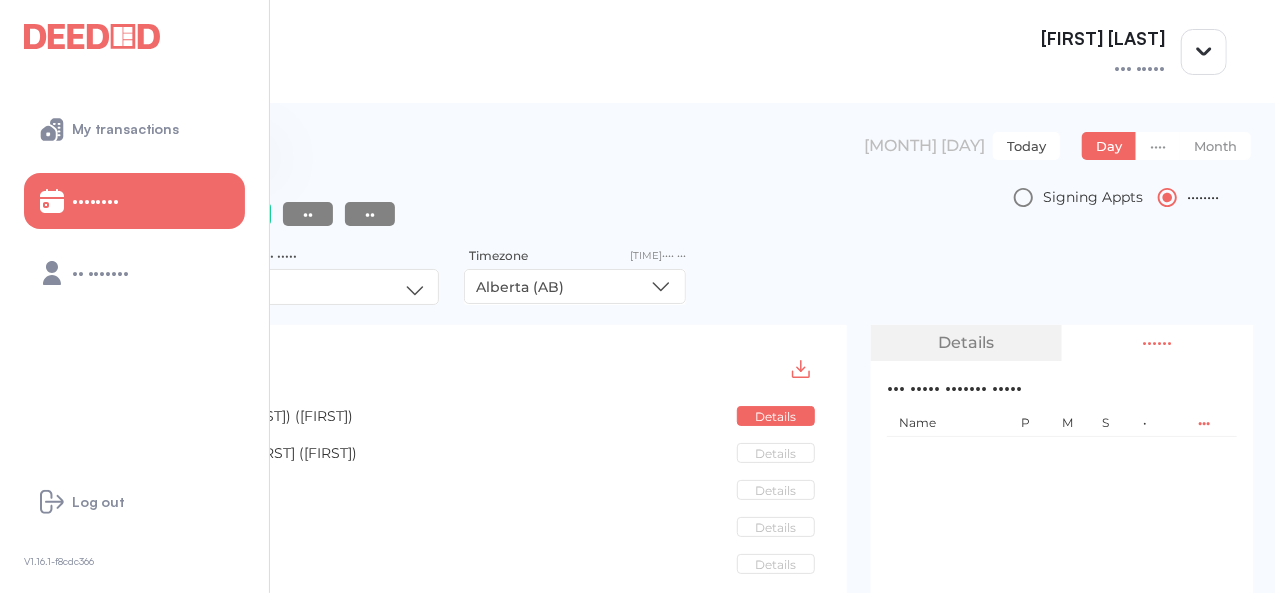 click at bounding box center [254, 146] 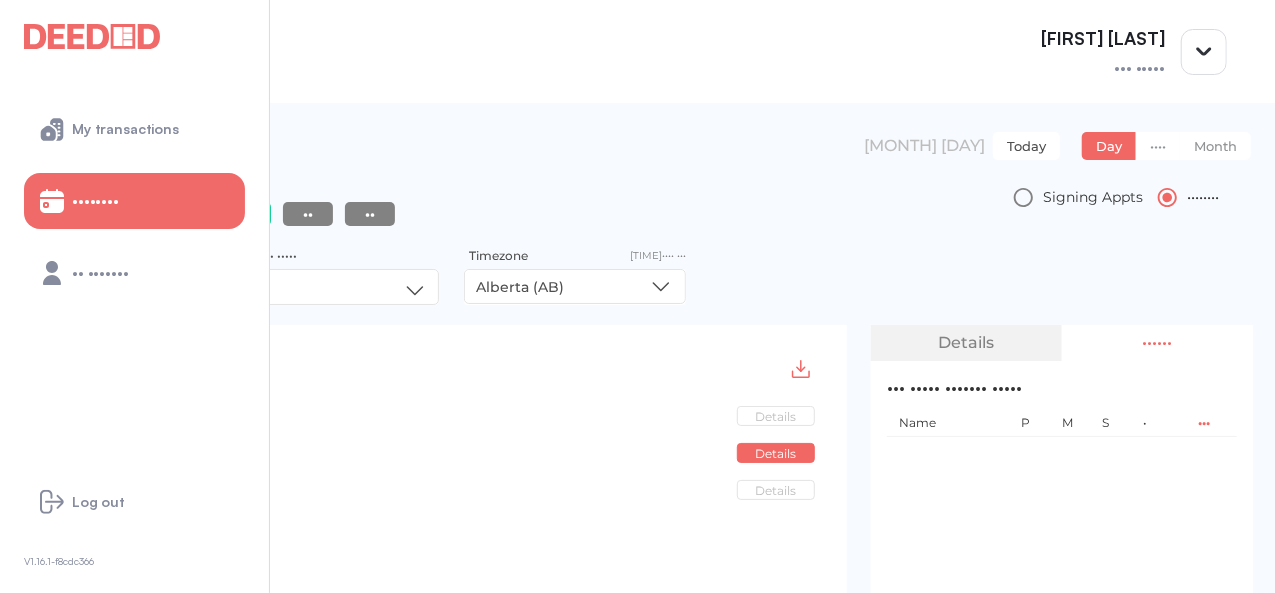 click on "••••• ••• ••• •••••" at bounding box center [637, 51] 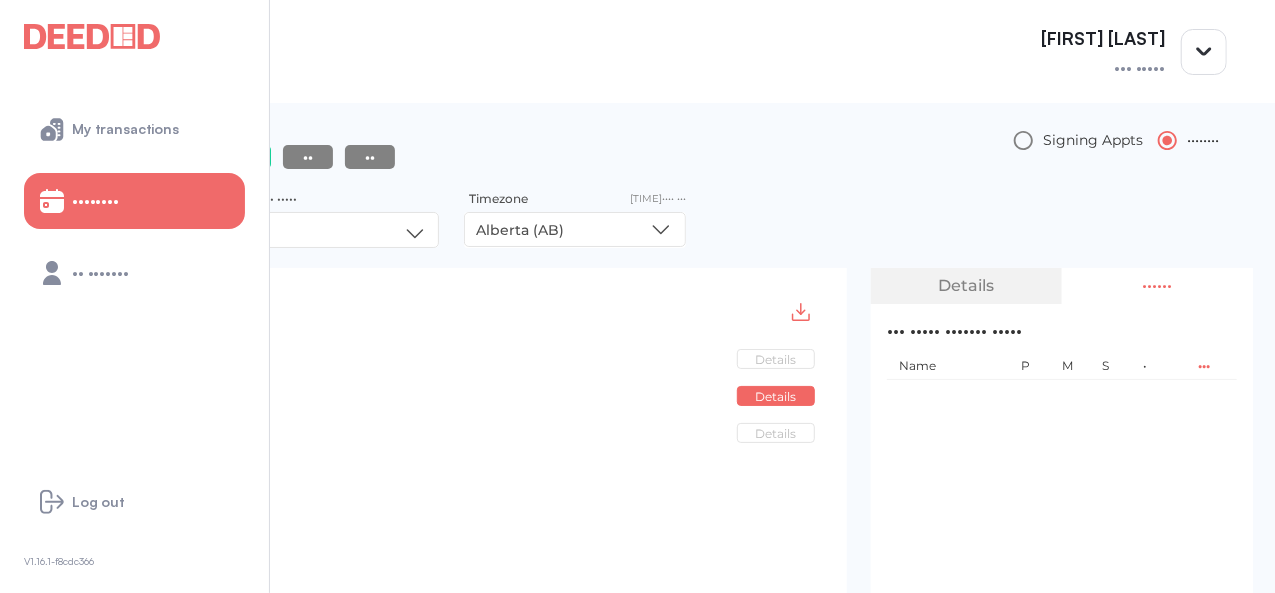 scroll, scrollTop: 0, scrollLeft: 0, axis: both 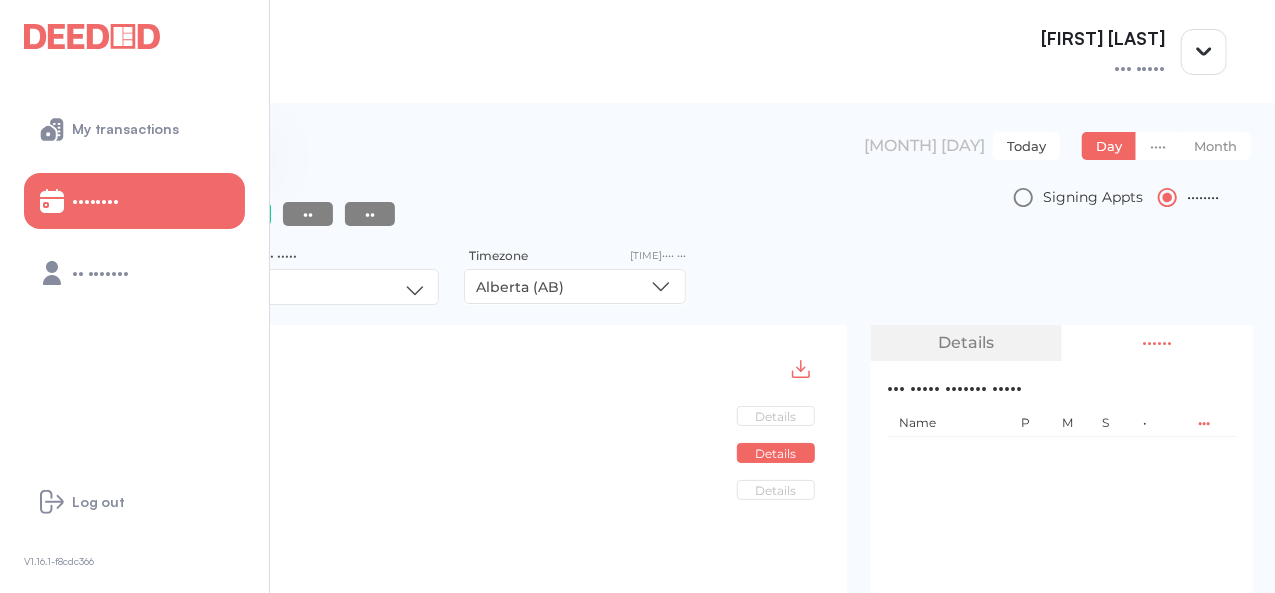 click at bounding box center [250, 146] 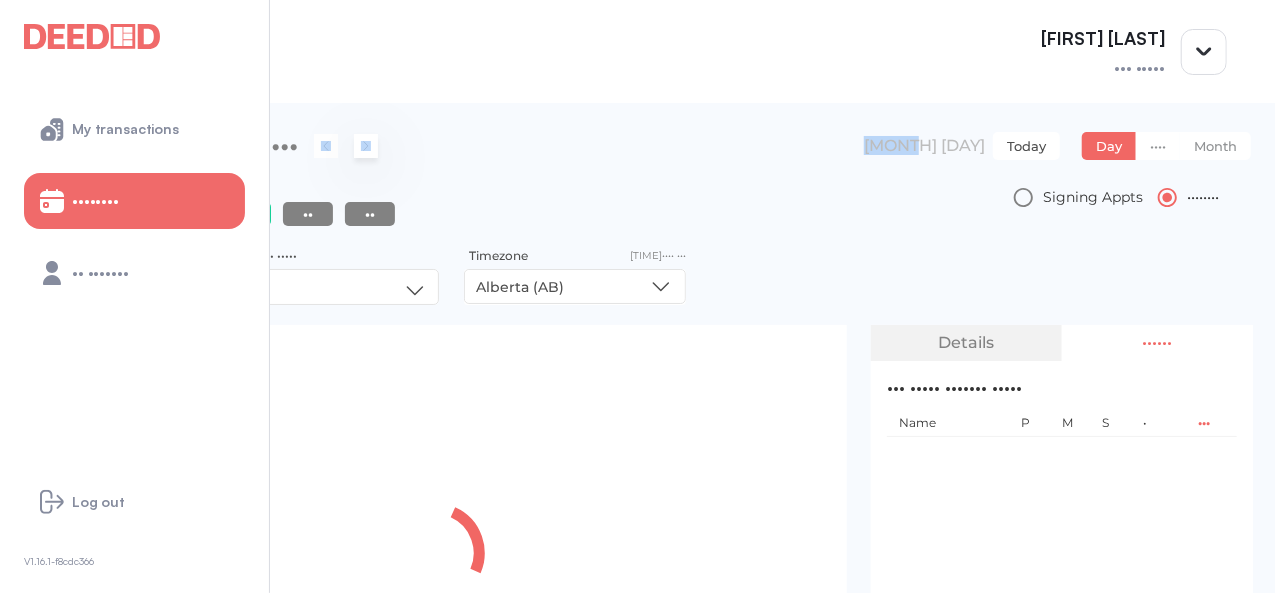 click at bounding box center (366, 146) 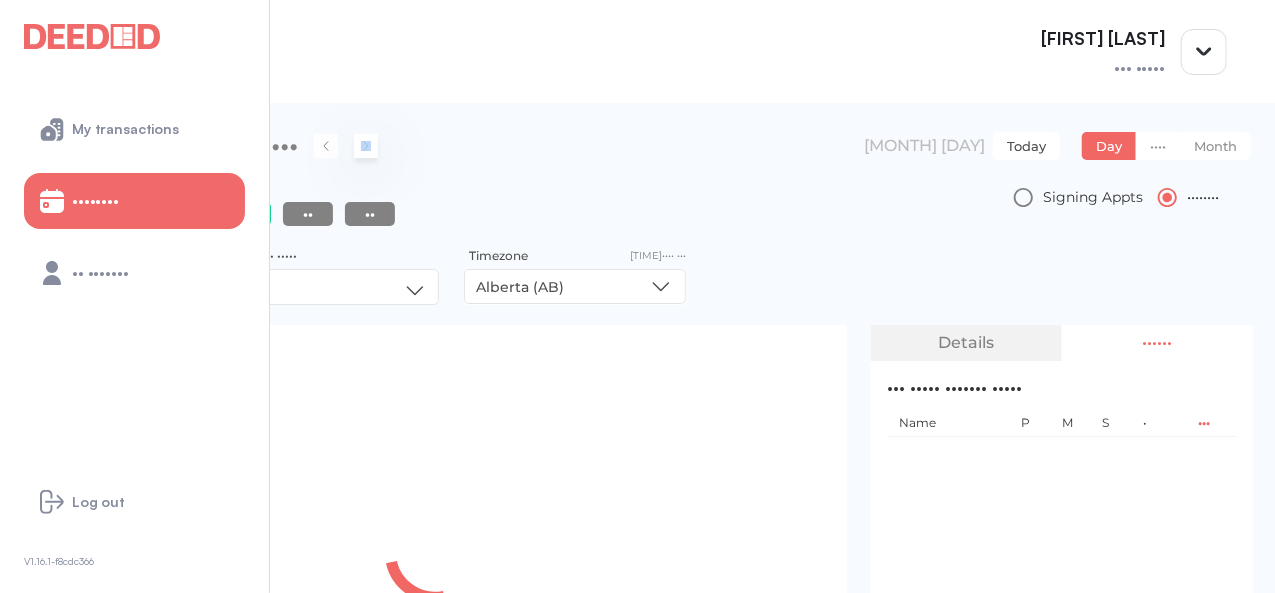 click at bounding box center (366, 146) 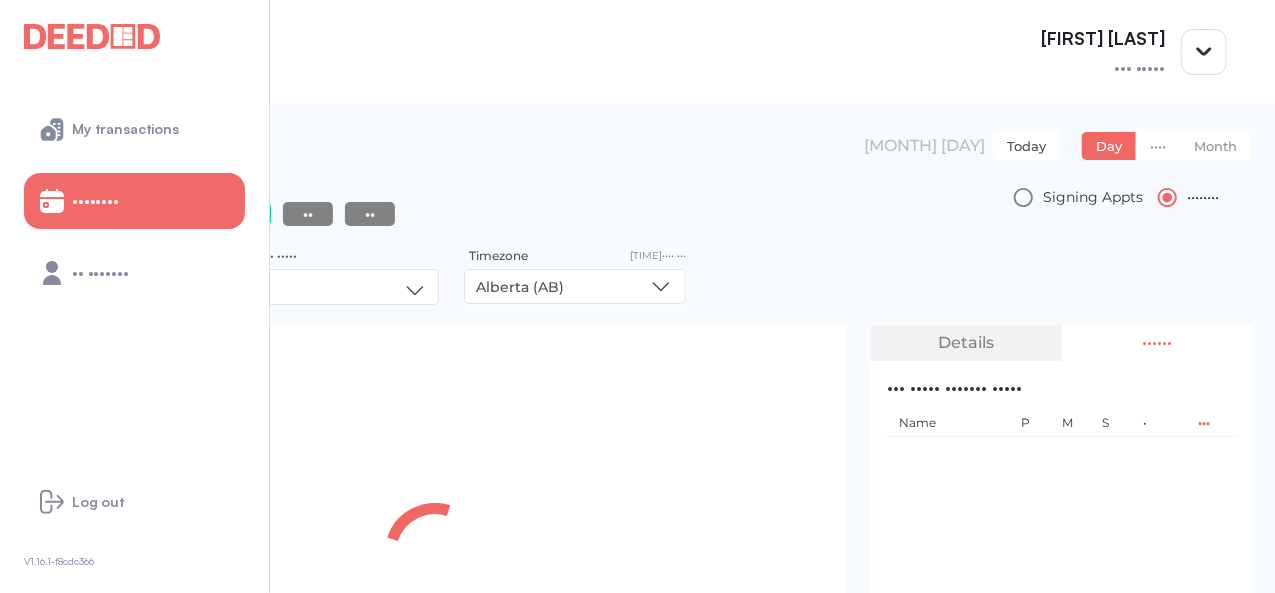 click on "**********" at bounding box center (647, 158) 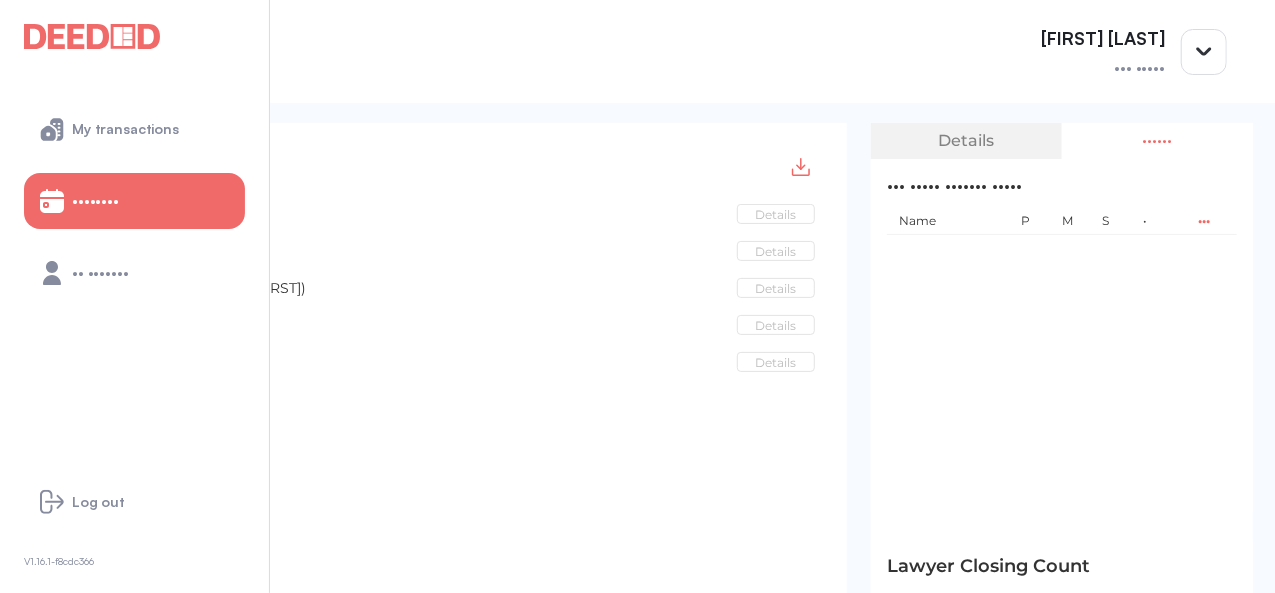 scroll, scrollTop: 200, scrollLeft: 0, axis: vertical 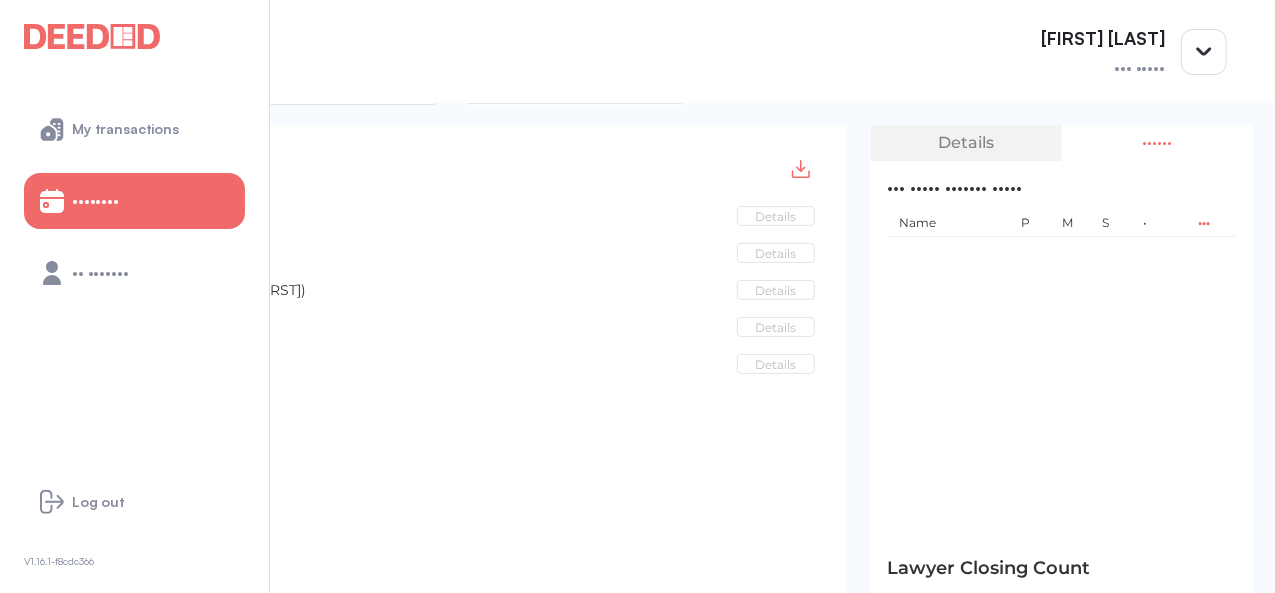 click on "• •••••••   •••••• •••••••• ••••••• •••••••" at bounding box center [449, 290] 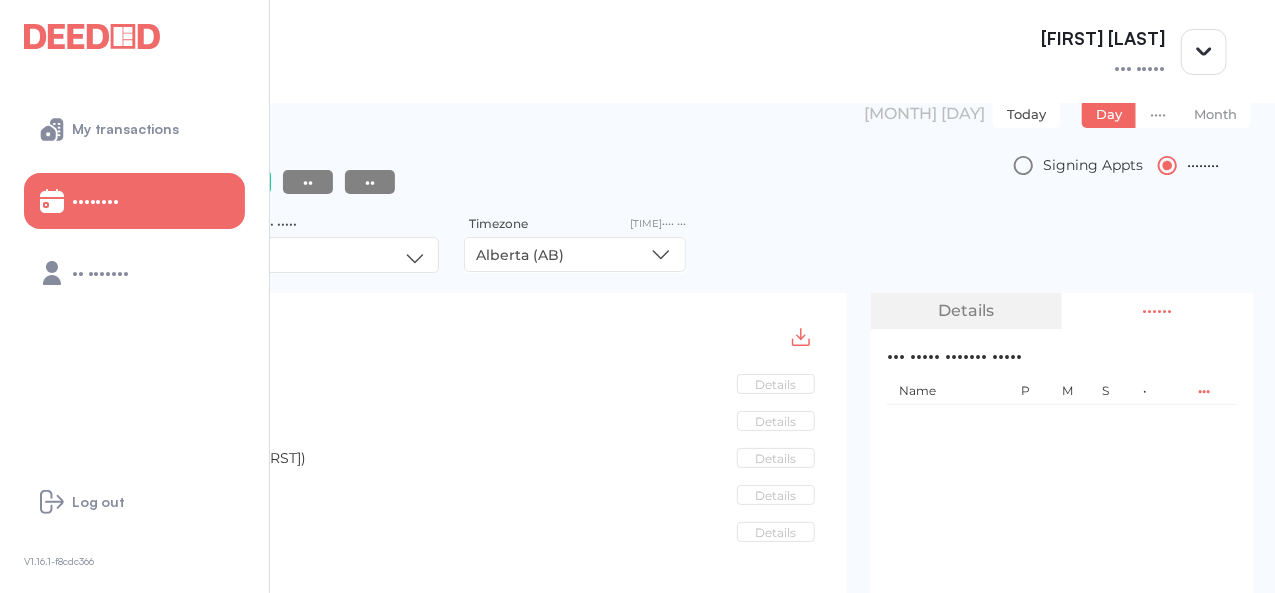 scroll, scrollTop: 0, scrollLeft: 0, axis: both 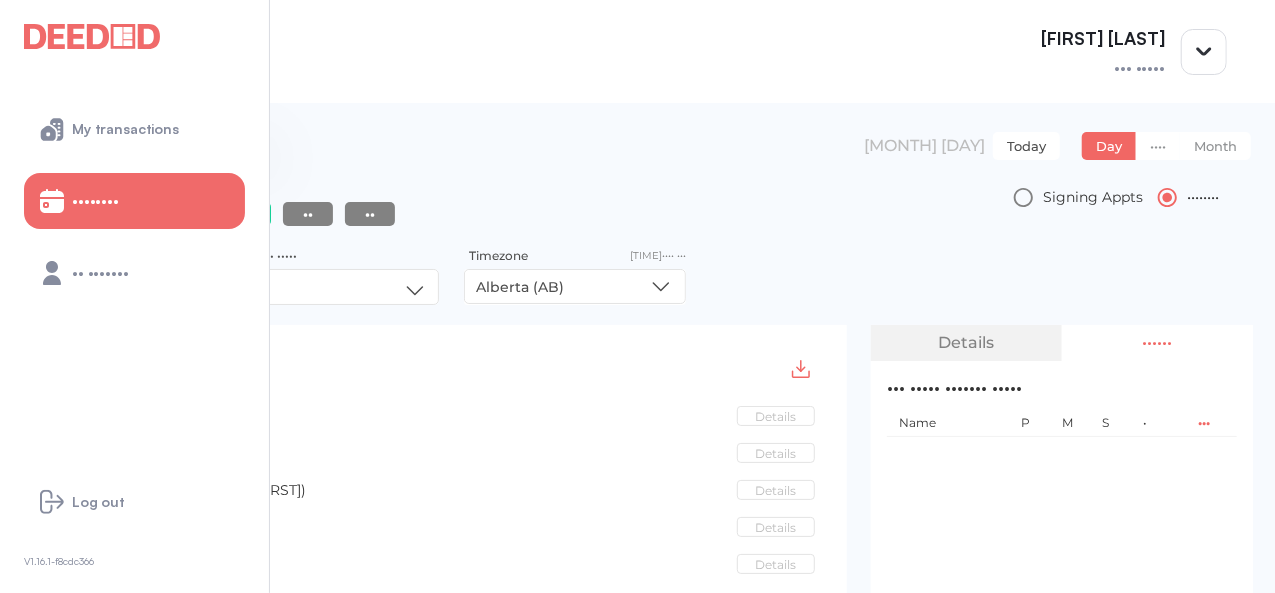 click at bounding box center [254, 146] 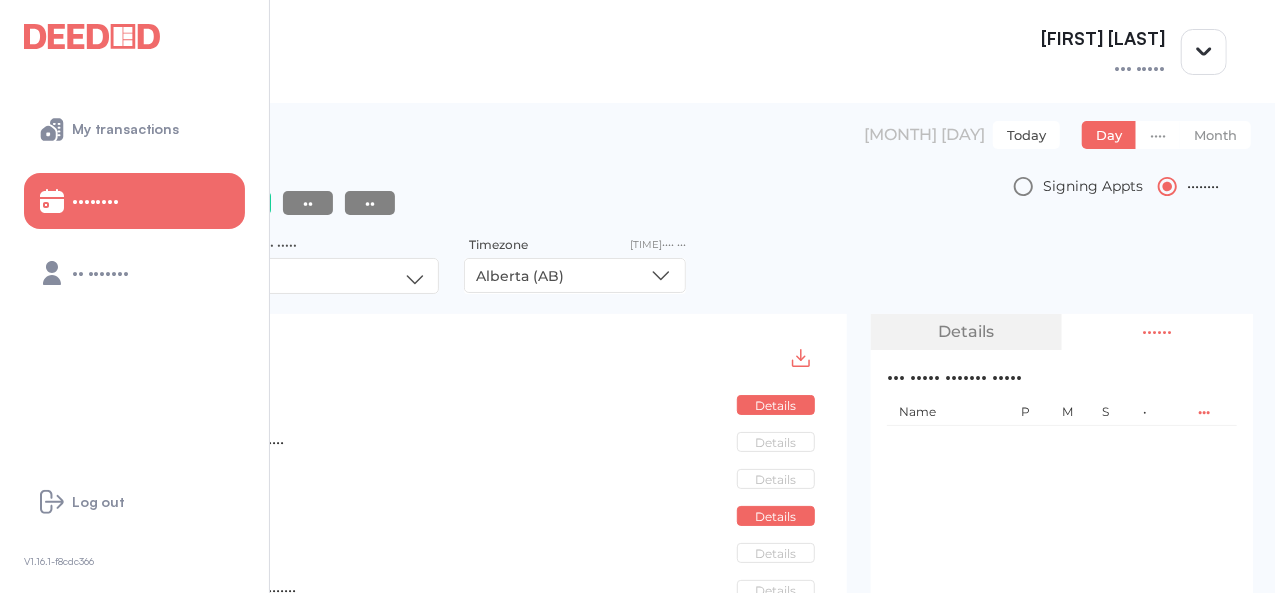 scroll, scrollTop: 0, scrollLeft: 0, axis: both 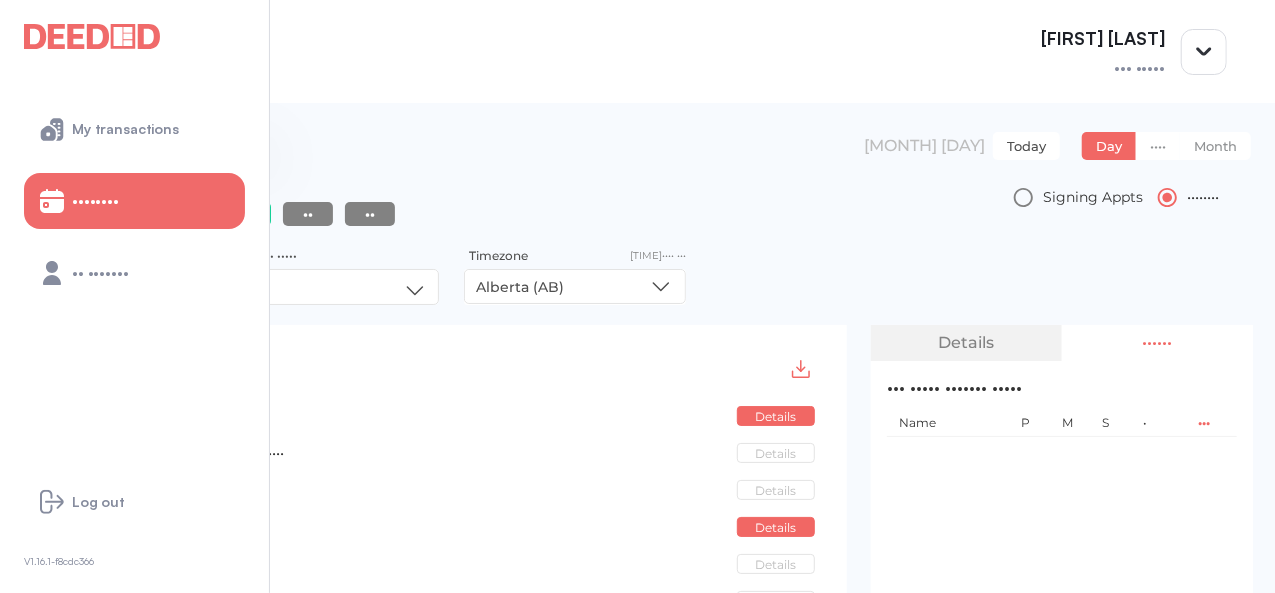 click at bounding box center [254, 146] 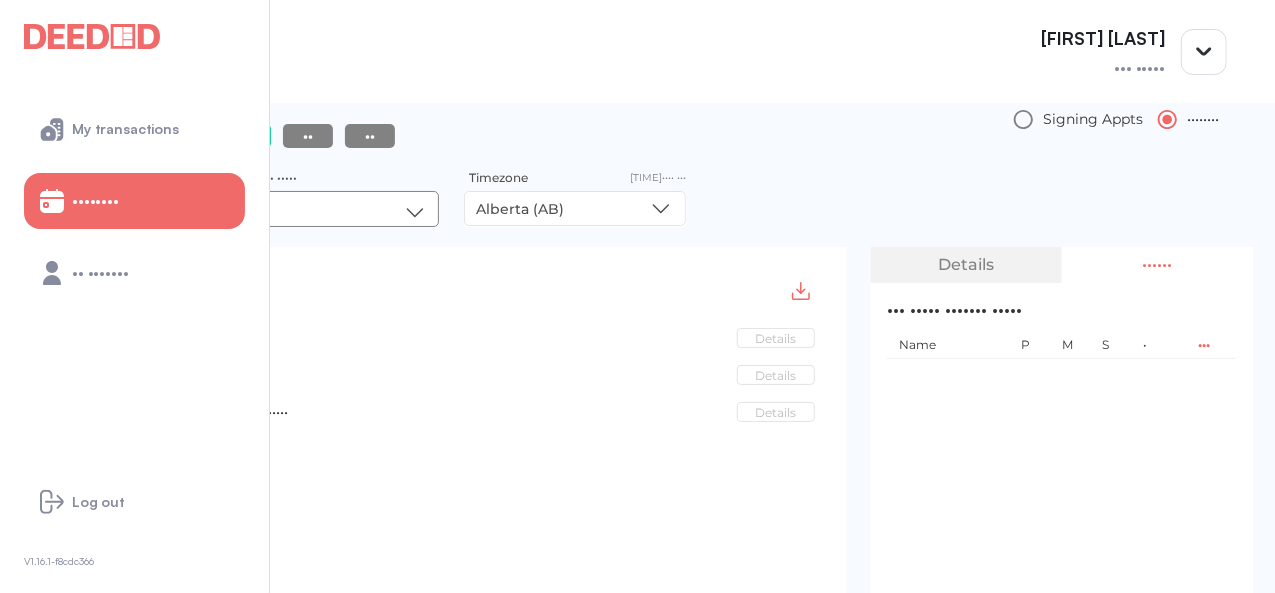 scroll, scrollTop: 0, scrollLeft: 0, axis: both 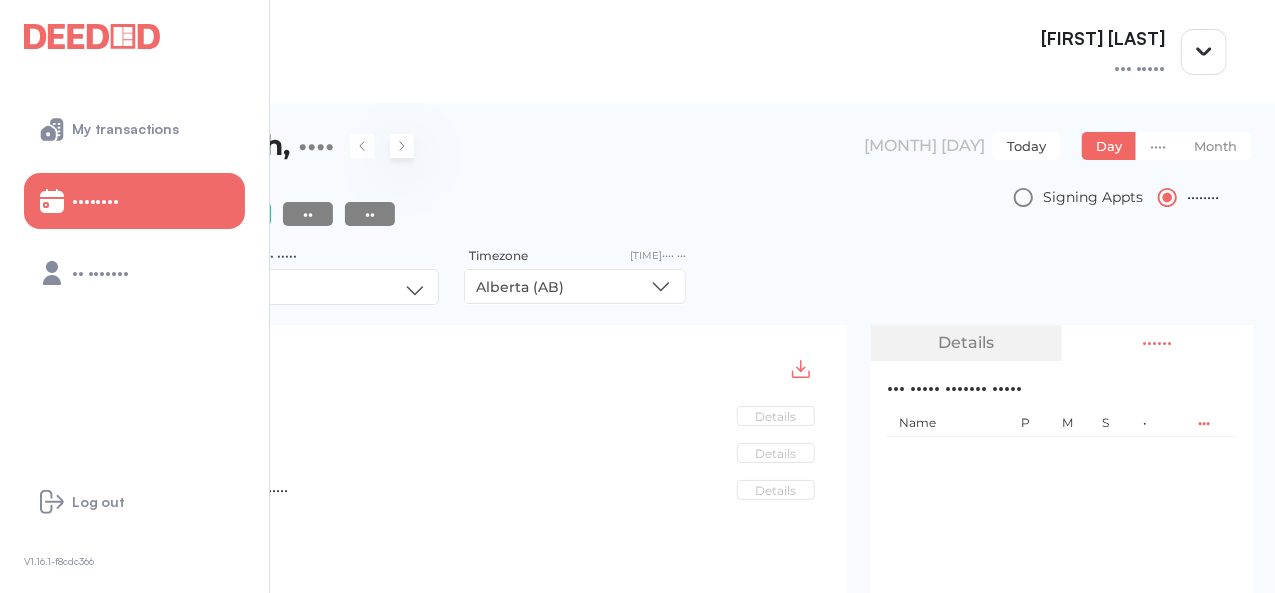 click at bounding box center [402, 146] 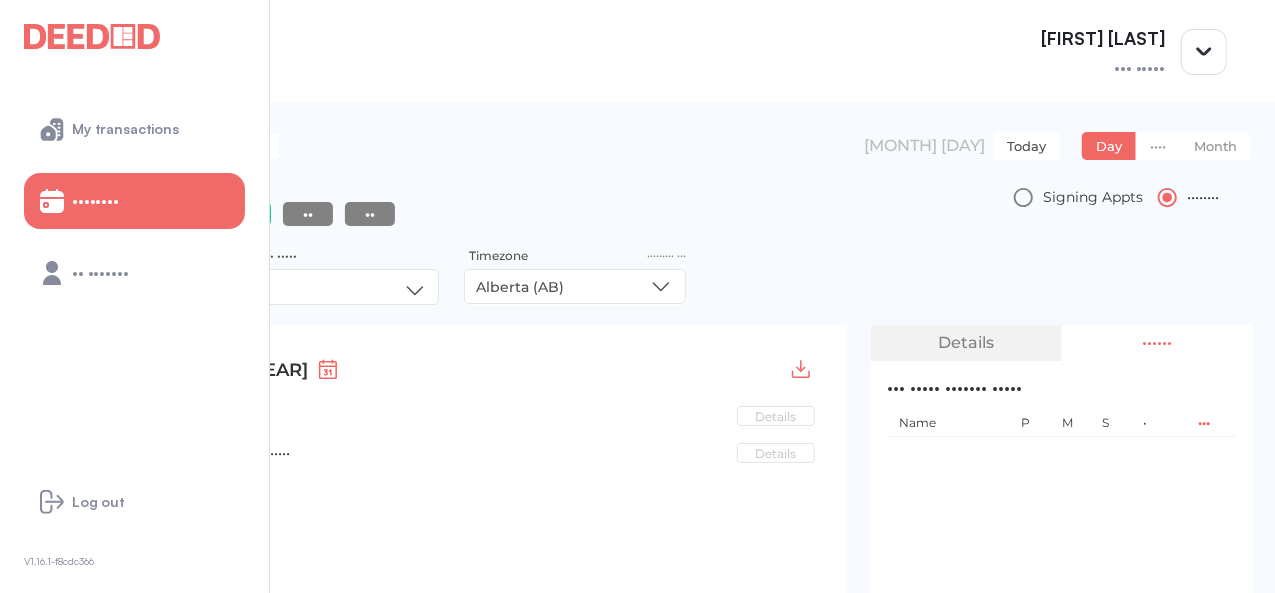 click on "•••••••••• • •••• •••• •    •••• ••••• •••••• ••   •••••••• •   •   •••• •• ••••• ••• •••• •••••" at bounding box center [647, 158] 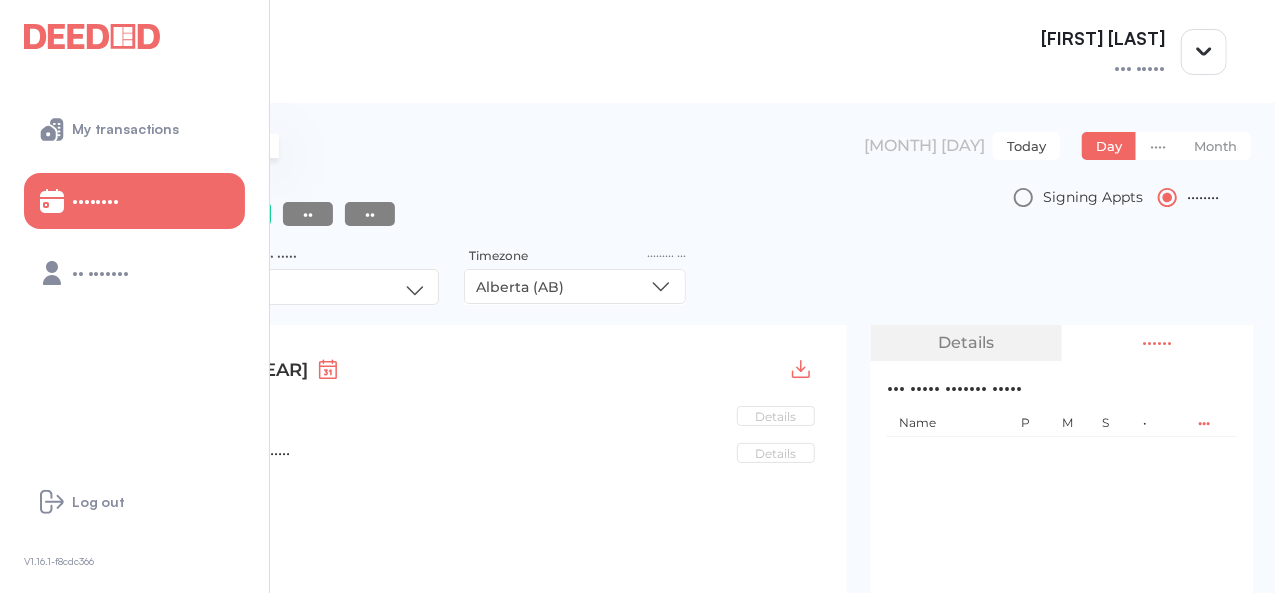 click at bounding box center [267, 146] 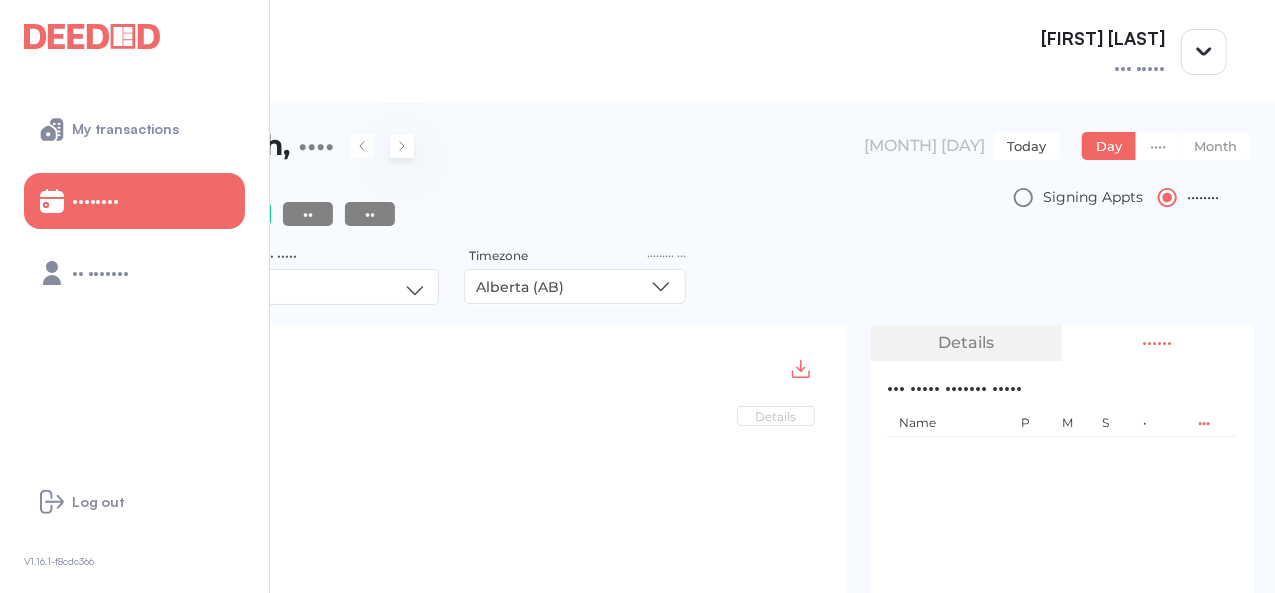 click at bounding box center [402, 146] 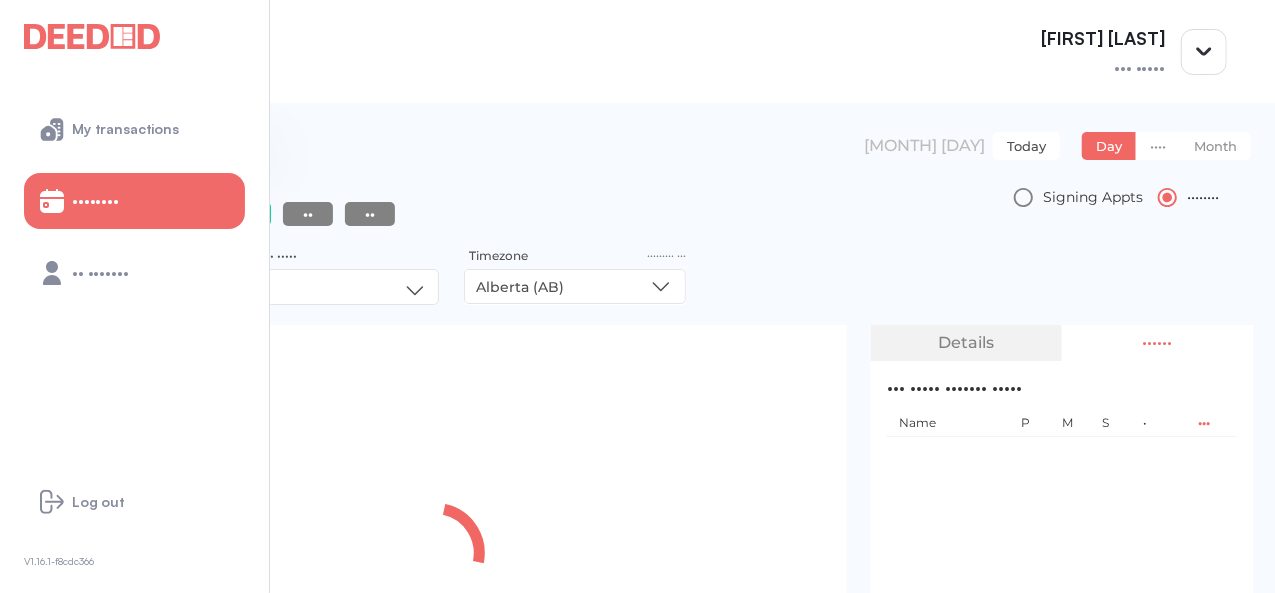 click at bounding box center (250, 146) 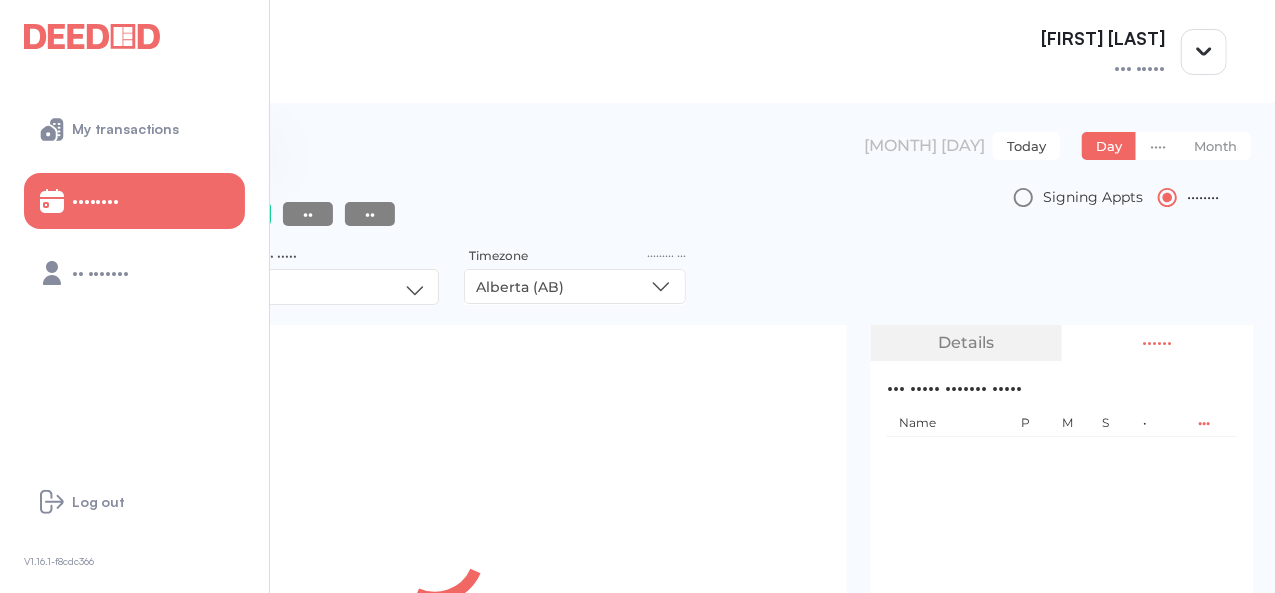 click at bounding box center [250, 146] 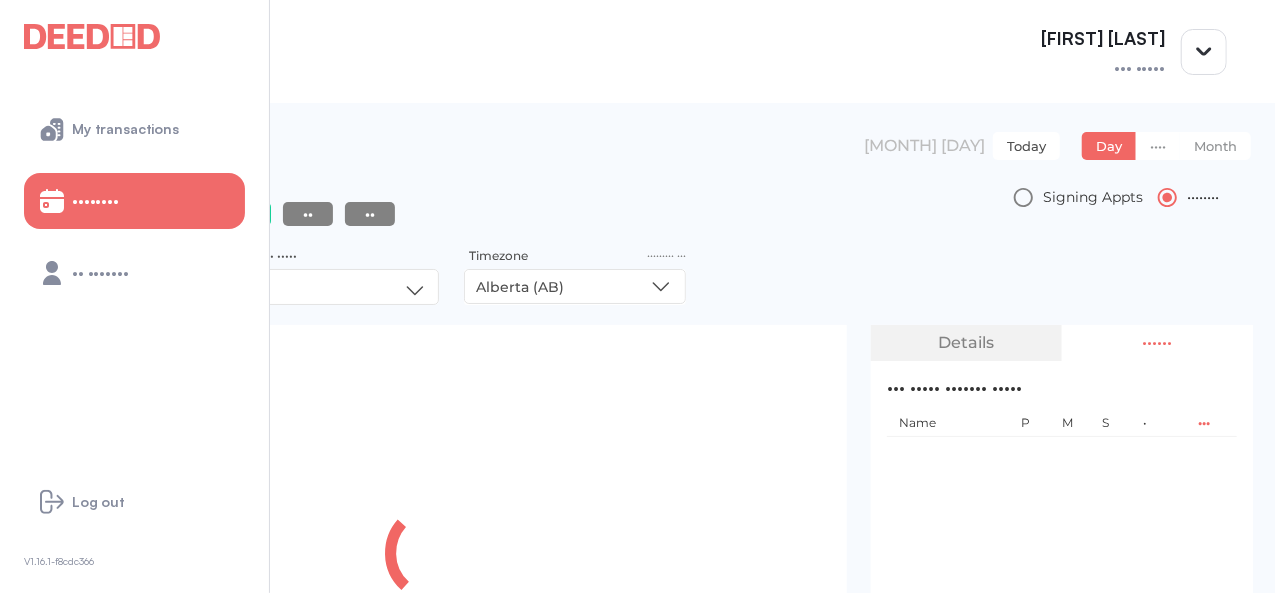 click on "•••••••••• • •••• •••• •    •••• ••••• •••••• ••   •••••••• •   •   •••• •• ••••• ••• •••• •••••" at bounding box center (647, 158) 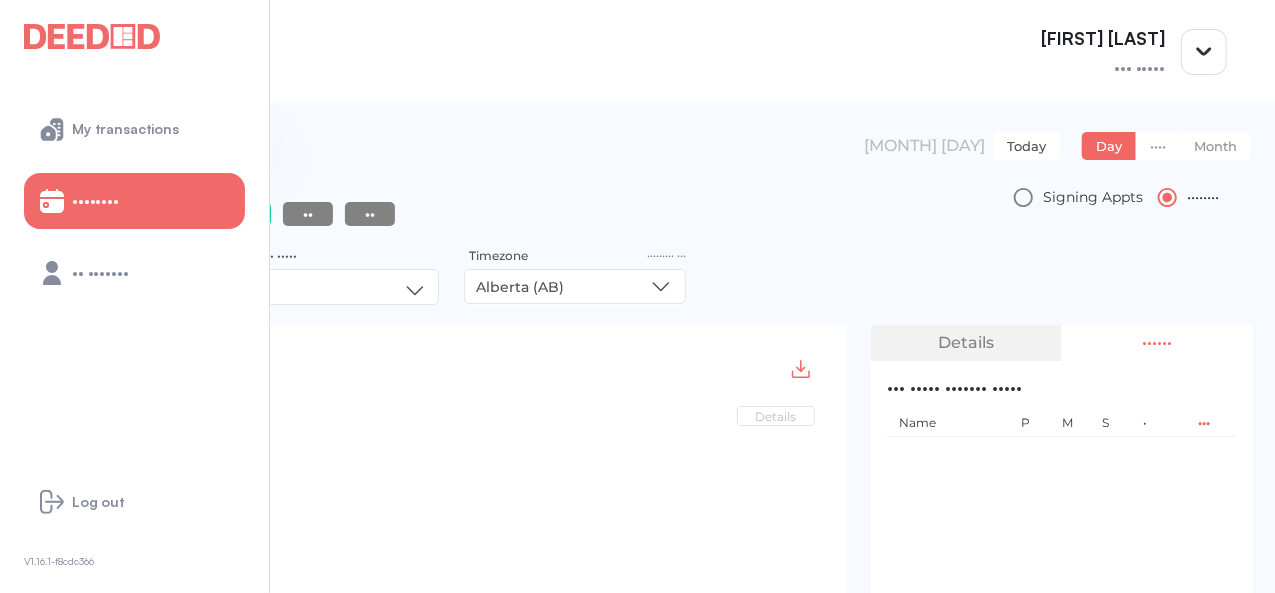 click at bounding box center (250, 146) 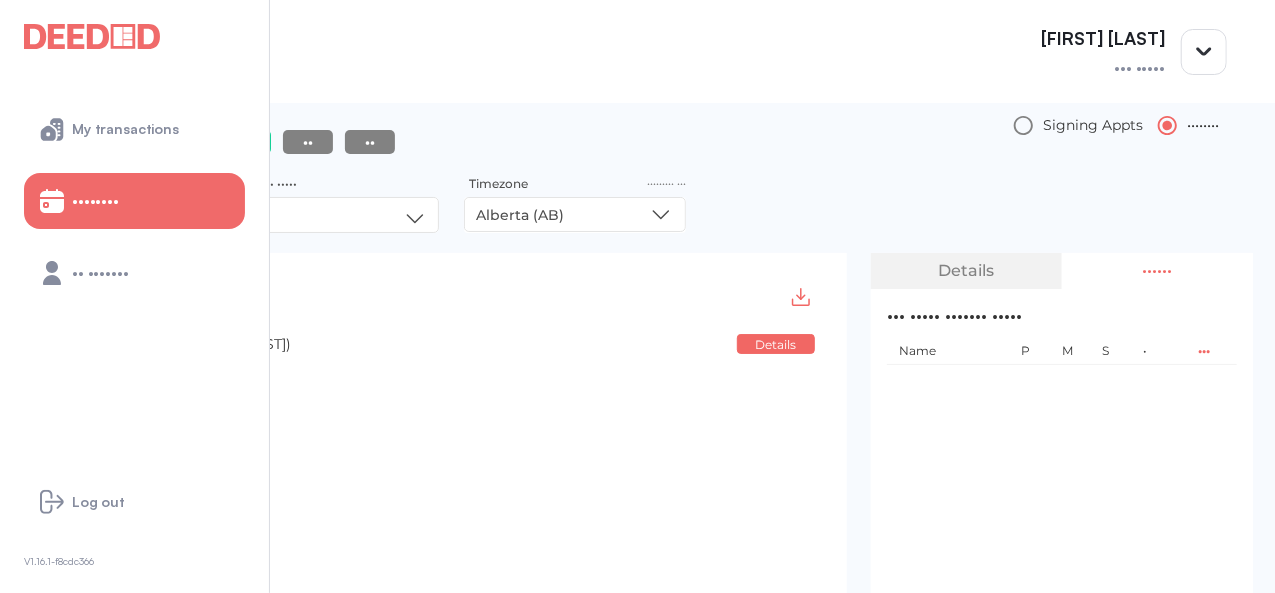 scroll, scrollTop: 0, scrollLeft: 0, axis: both 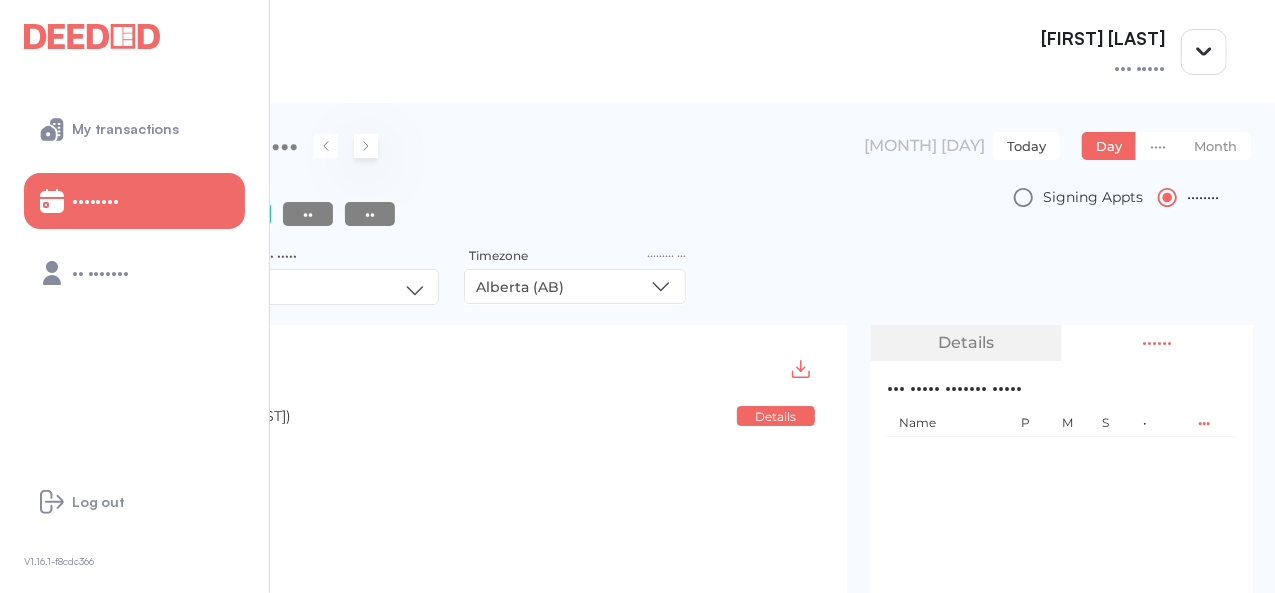 click at bounding box center [366, 146] 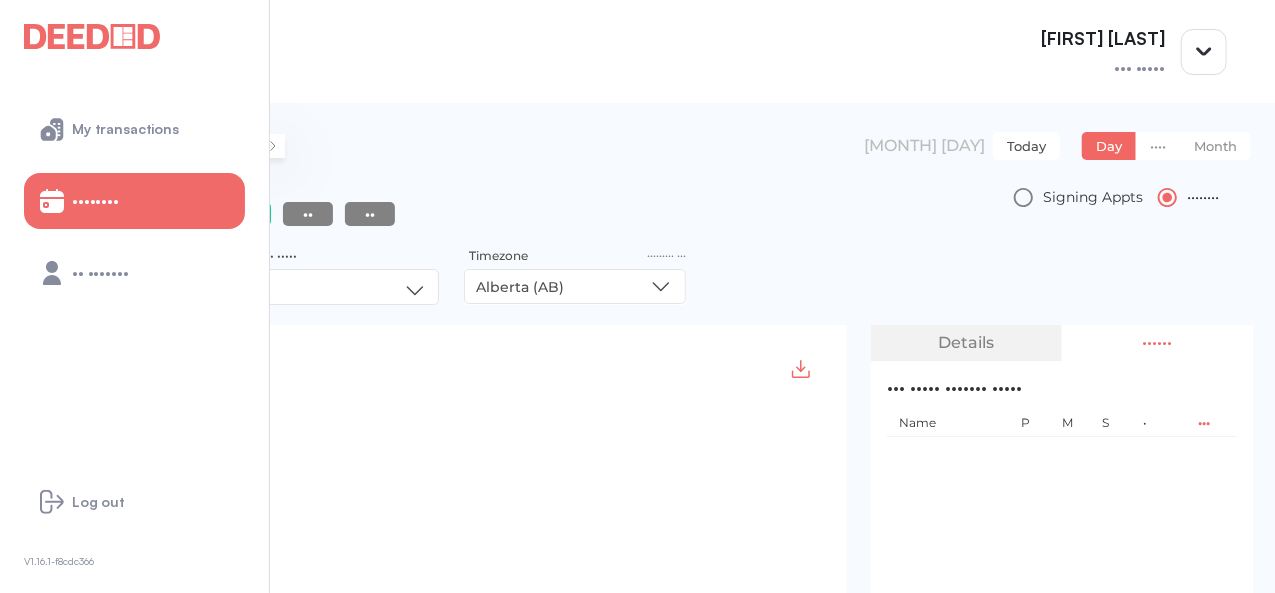click at bounding box center [273, 146] 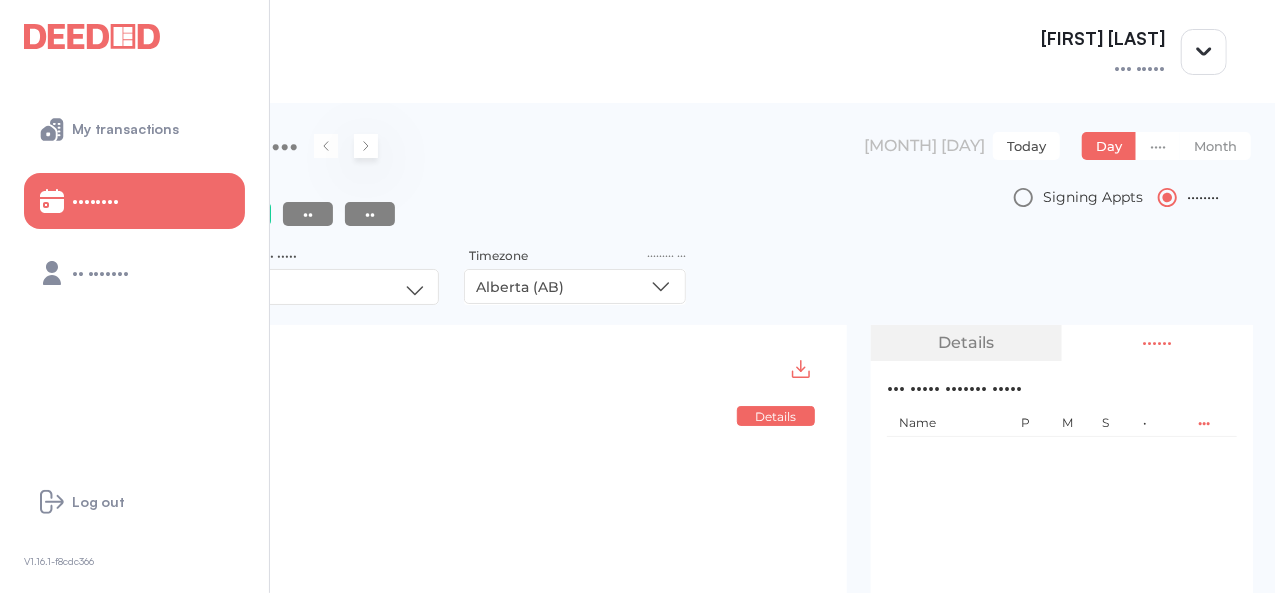 click at bounding box center (366, 146) 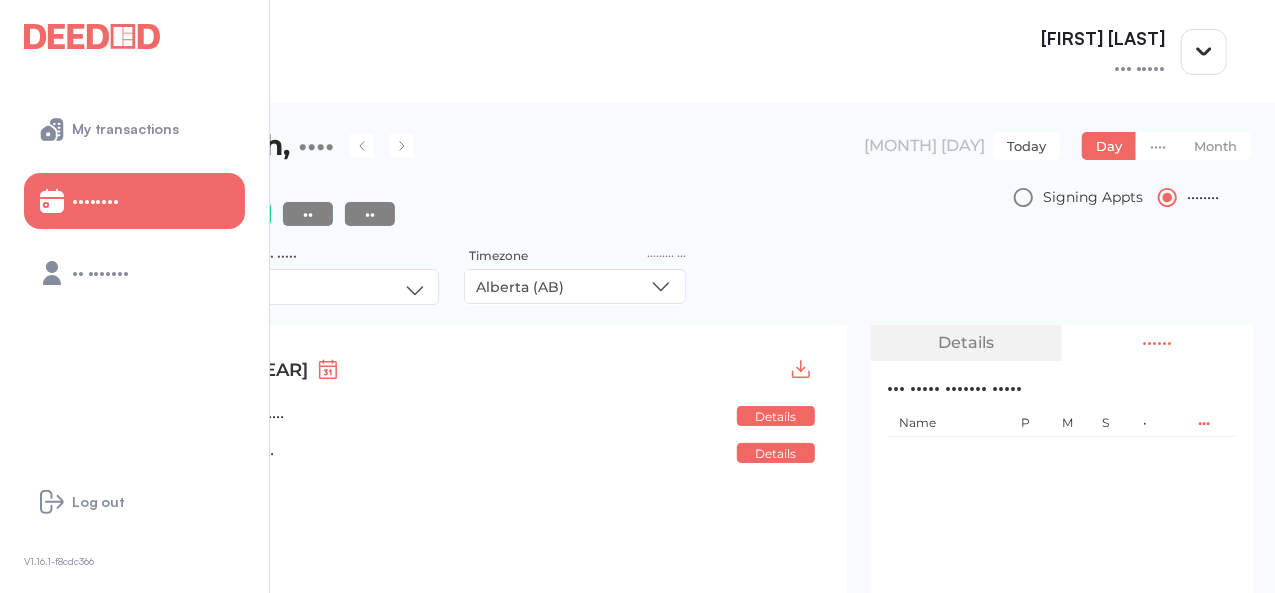 drag, startPoint x: 574, startPoint y: 149, endPoint x: 591, endPoint y: 157, distance: 18.788294 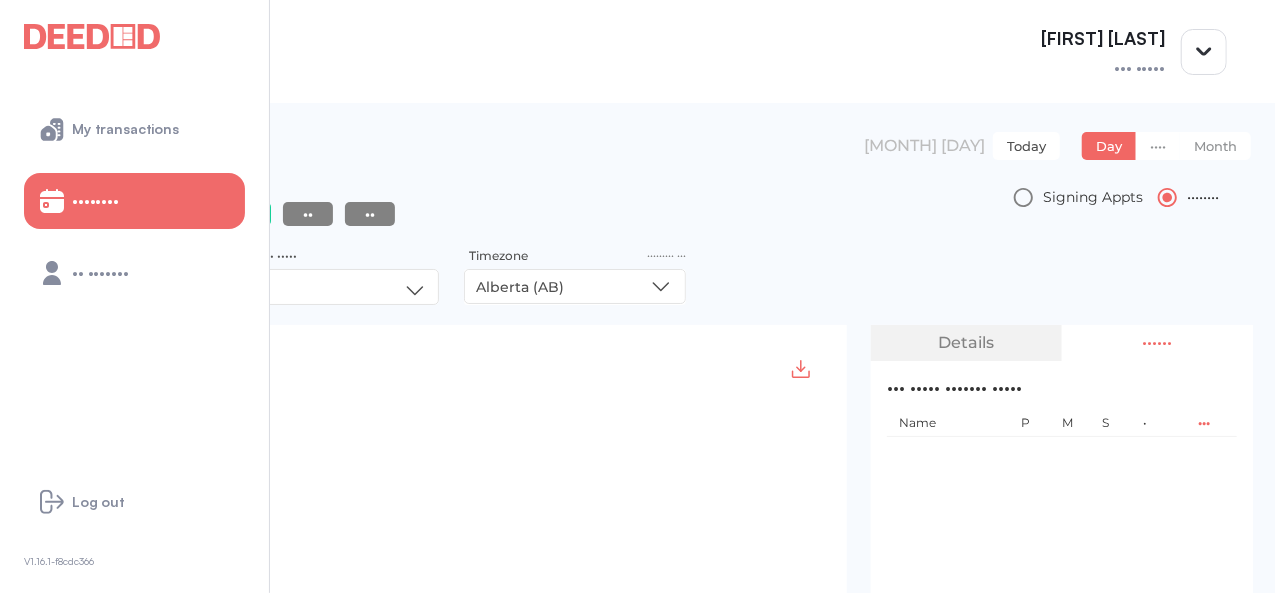 click on "•••••••••• • •••• •••• •    •••• ••••• •••••• ••   •••••••• •   •   •••• •• ••••• ••• •••• ••••• ••••••• ••••• •••••••• •••••• •••••••••• •• •• •• •• •••• •••• ••• ••• • •••••• • ••• ••••• •   •••••• •••••••   •••• •••••   •• •••••• •••••••••• •••••   •••• •••••   ••••• •••••••   •• •••••• ••• •••••••••••   •••••• ••••••••••   •••••••• ••••••••   •••••• ••••••• • •• •••••   •••••• ••• •••••••••••   •••• ••••   ••••• •••   •••••• •••••   ••••• •••••   ••••••• •••••••   •••••• ••••••••   ••••• ••••••••   •••••••• •••••   •••• •••••   ••••• •••••••   •••••• •••••••   •••••••• •••••••••   •••••• •• ••••••   ••••••• •••••••   •••• •••••••   •••••••• ••••   ••••••• •••••••   •••••• ••••••   •••••• •••••   •••••• •••••••••   ••••• ••••• ••••••   ••••••• ••••••••   ••• ••••   •••••• •••••   ••••••• ••••••••   ••••• •••••••   ••••••• •••••   ••••••••••• ••••   •••• ••••   •••••• •••••••••   ••••••••• ••••••   ••••••• ••••••• •••••••• •••••  ••••   •• • ••••••• •••• •••••••••••••••• •" at bounding box center [637, 204] 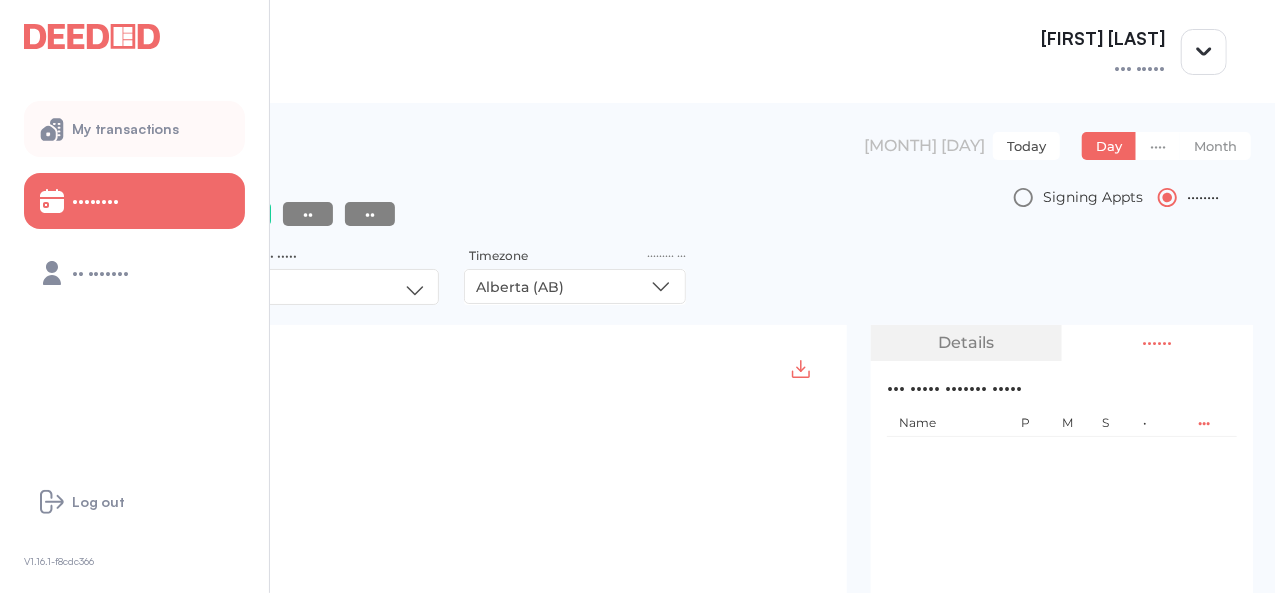 drag, startPoint x: 130, startPoint y: 122, endPoint x: 162, endPoint y: 152, distance: 43.863426 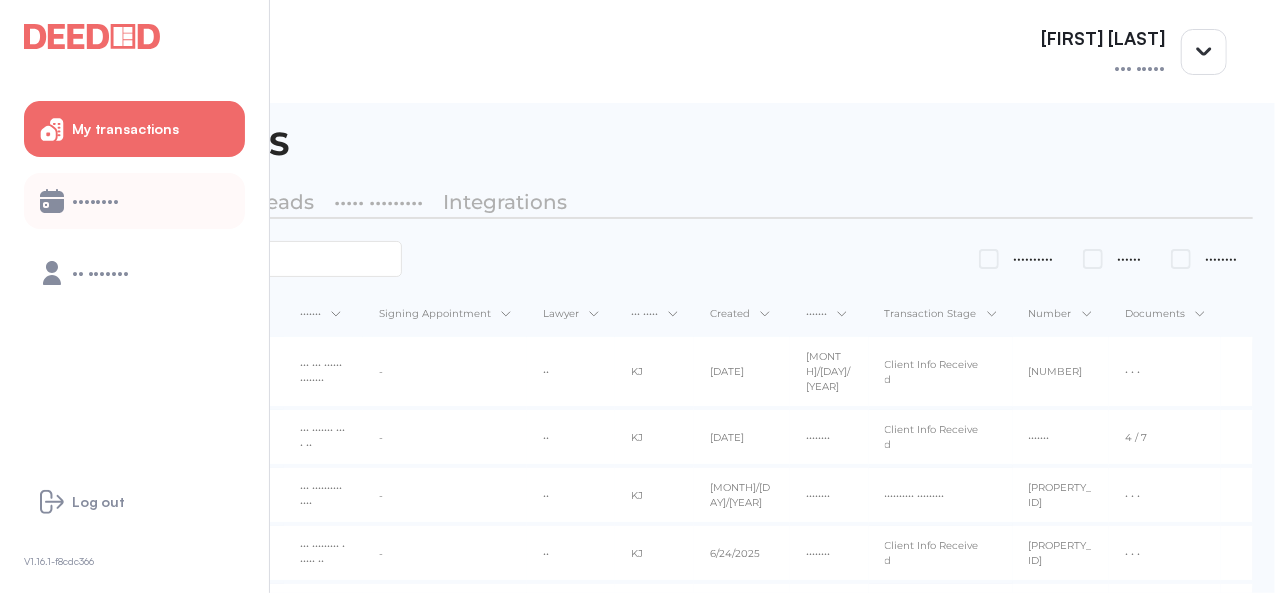 click on "••••••••" at bounding box center (95, 201) 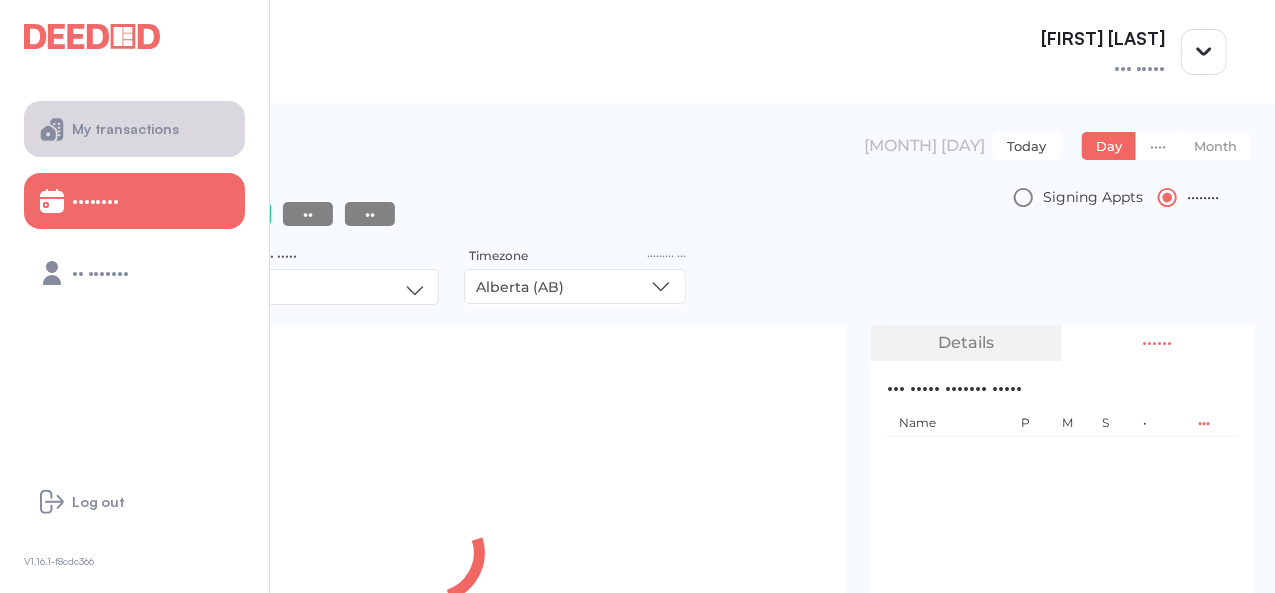 click on "My transactions" at bounding box center [134, 129] 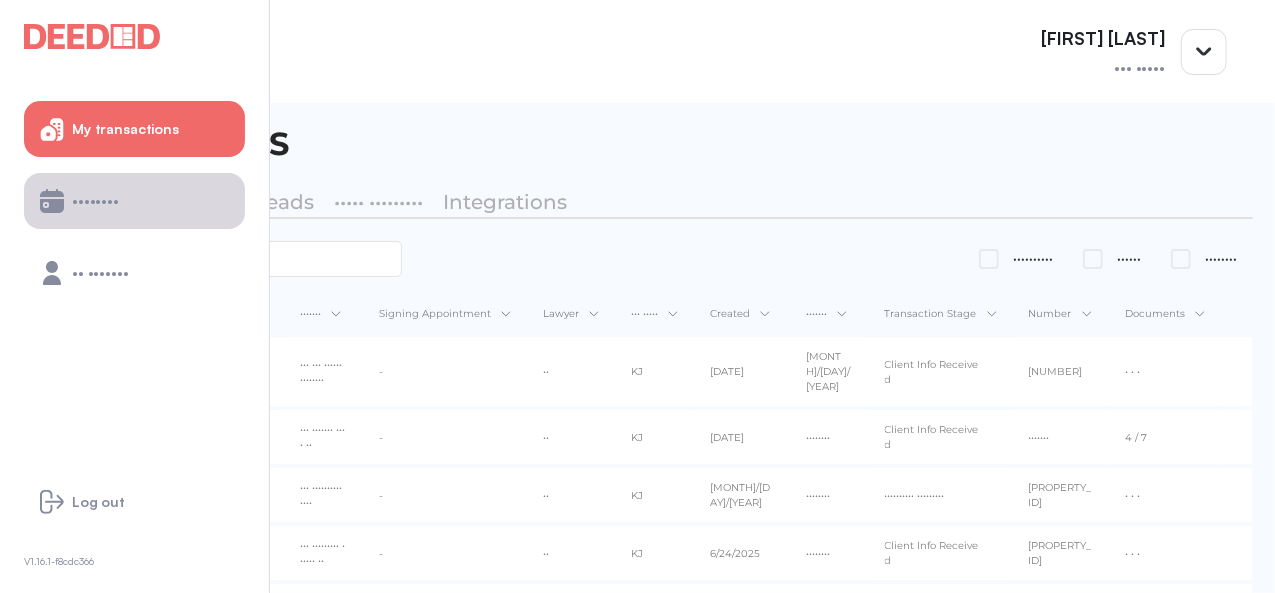 click on "••••••••" at bounding box center [134, 201] 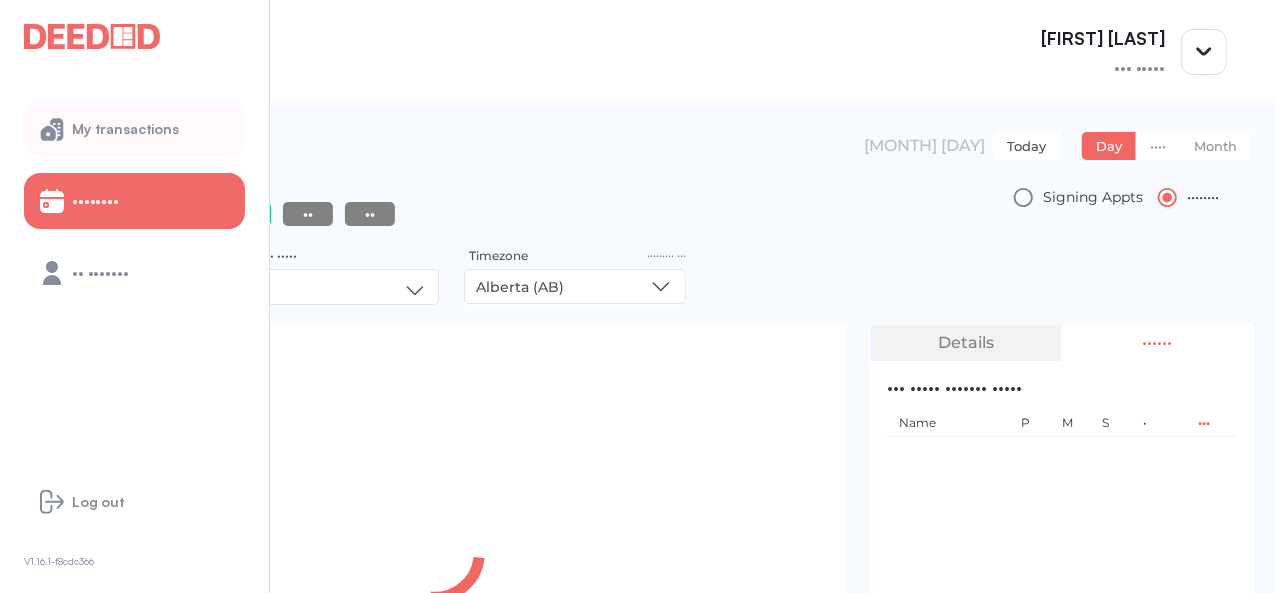click on "My transactions" at bounding box center [125, 129] 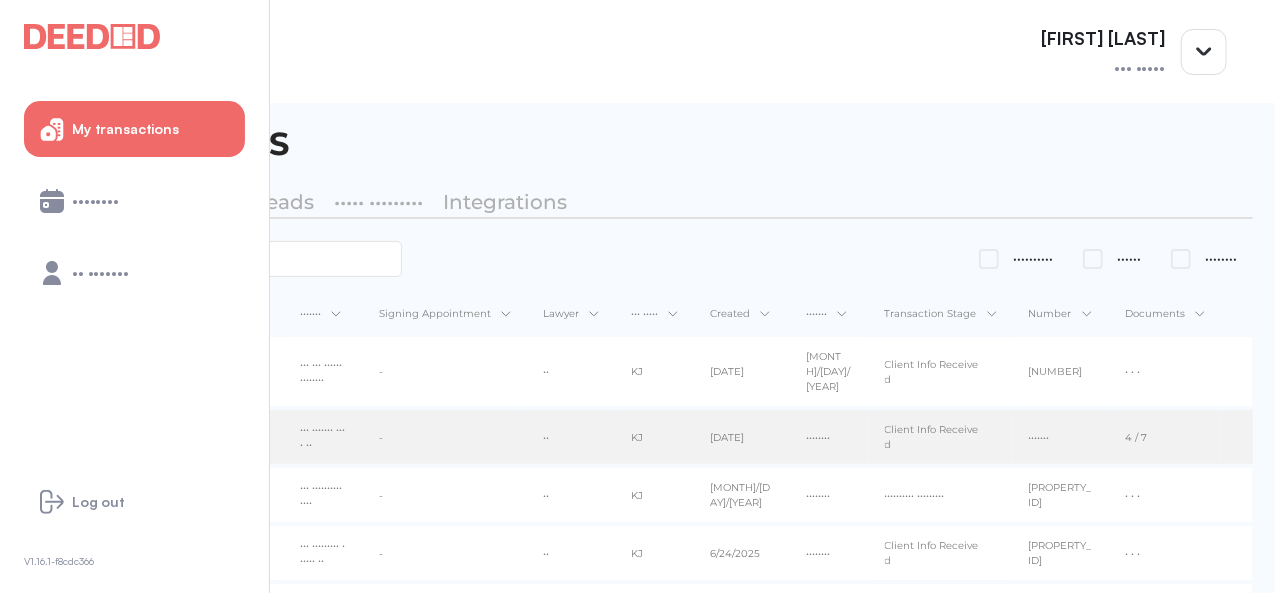 click on "••• ••••••• •••• ••" at bounding box center (323, 372) 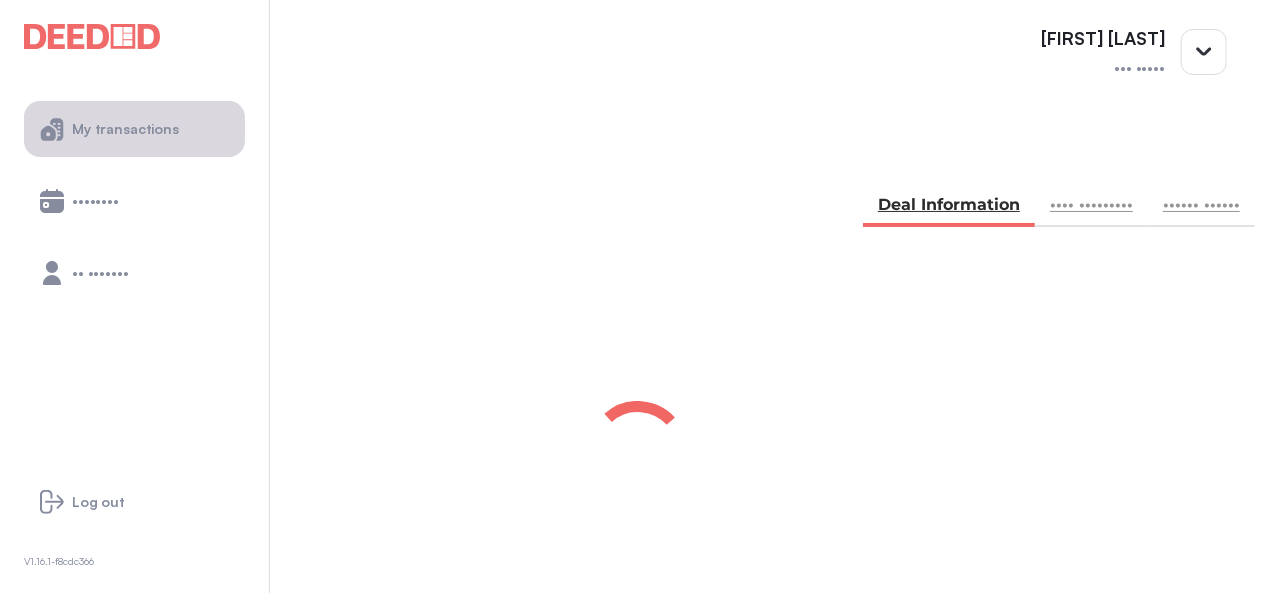 click on "My transactions" at bounding box center [125, 129] 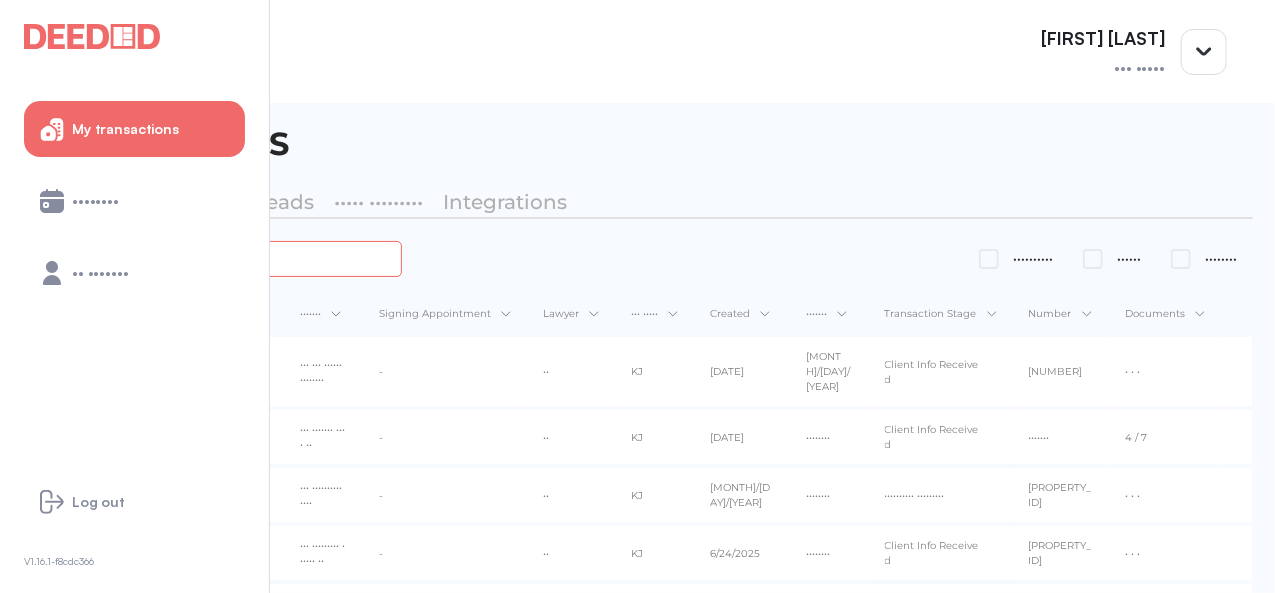 click at bounding box center [224, 258] 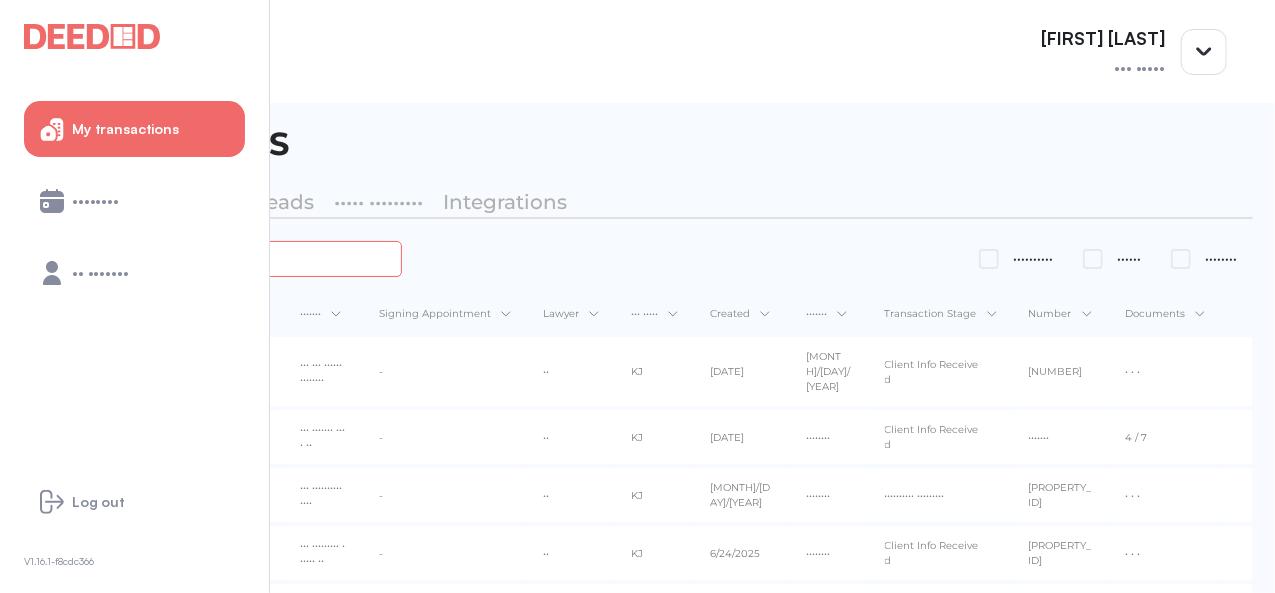 type on "••••" 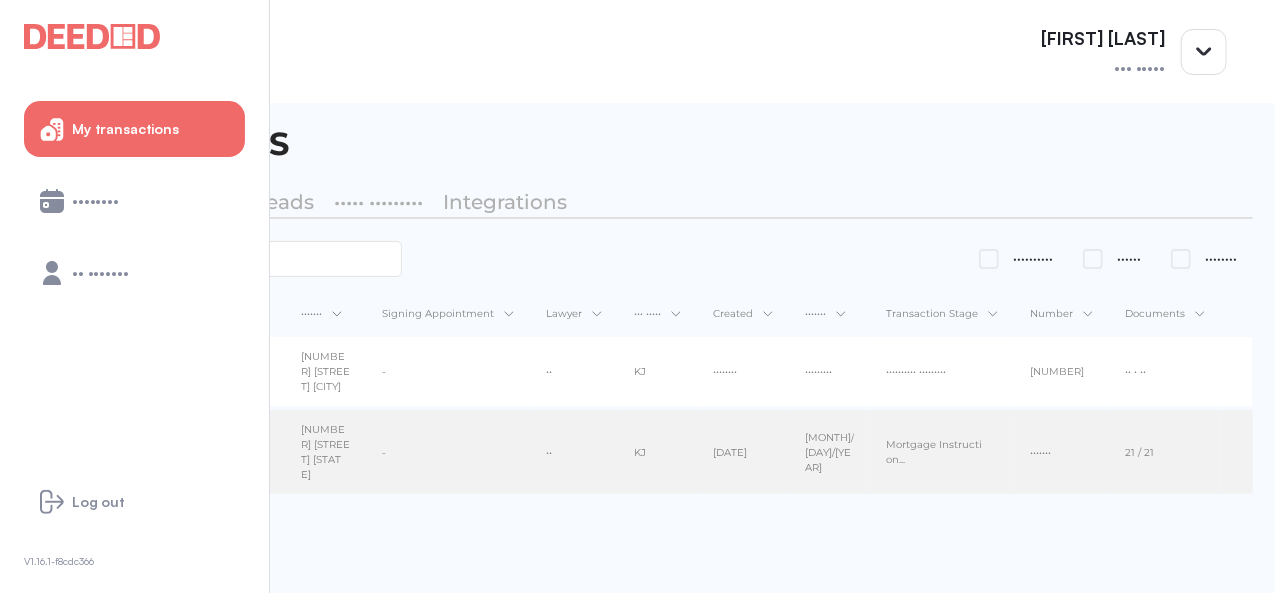 click on "[FIRST] [LAST] [FIRST] [LAST]" at bounding box center [241, 372] 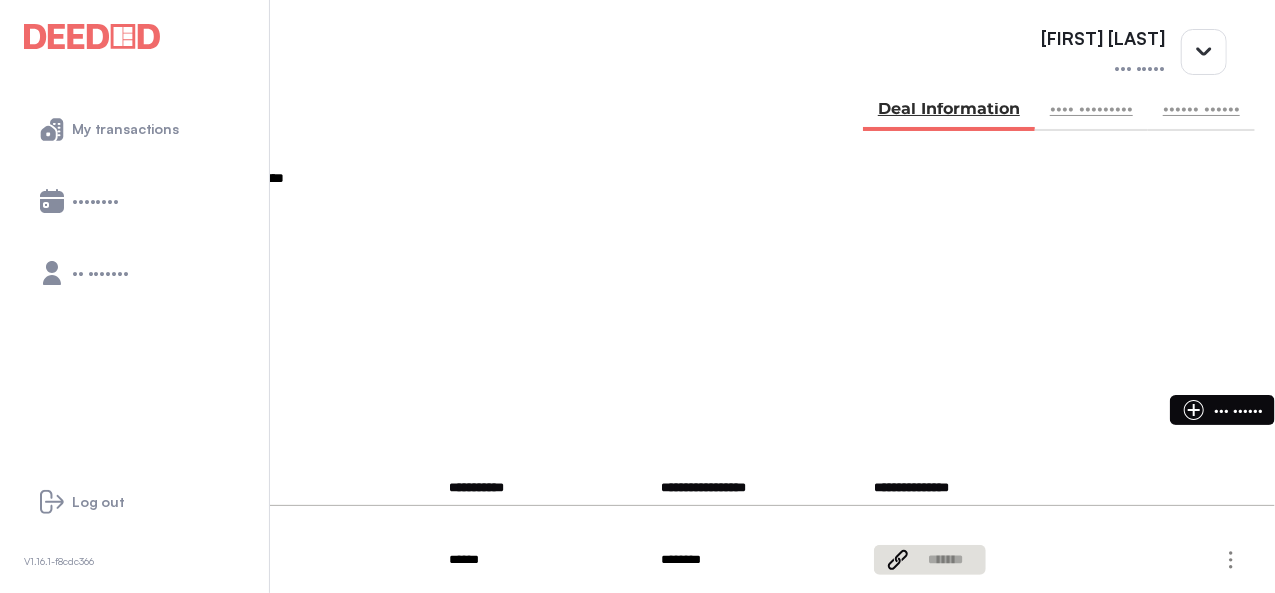 scroll, scrollTop: 200, scrollLeft: 0, axis: vertical 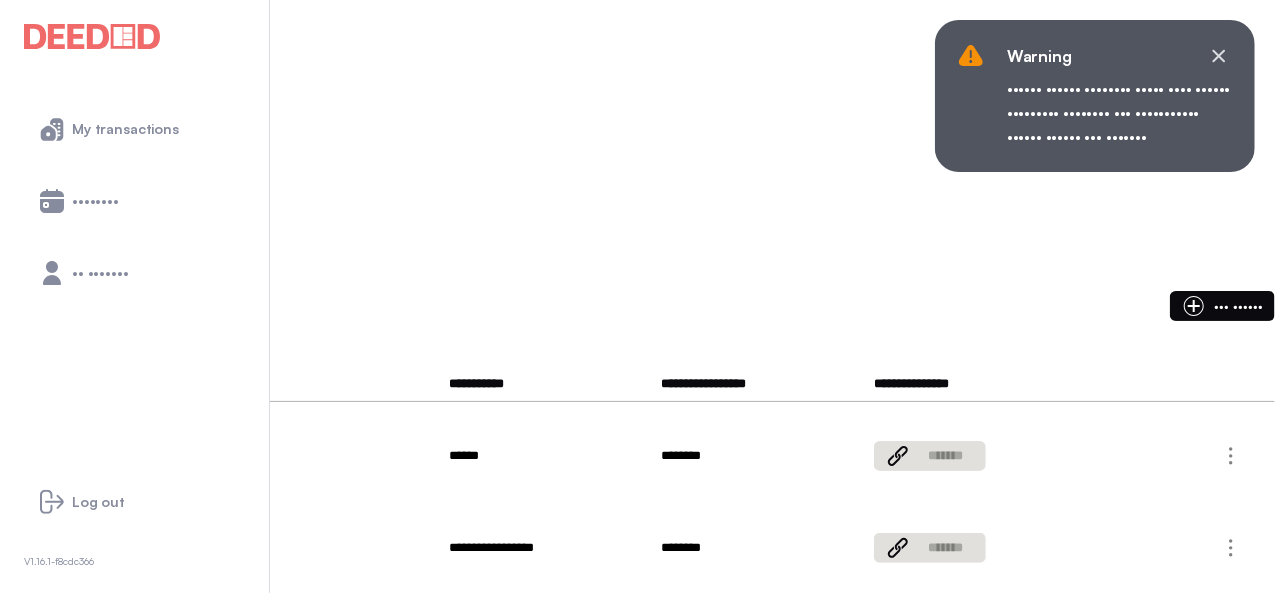click on "••••••••••••" at bounding box center (86, 477) 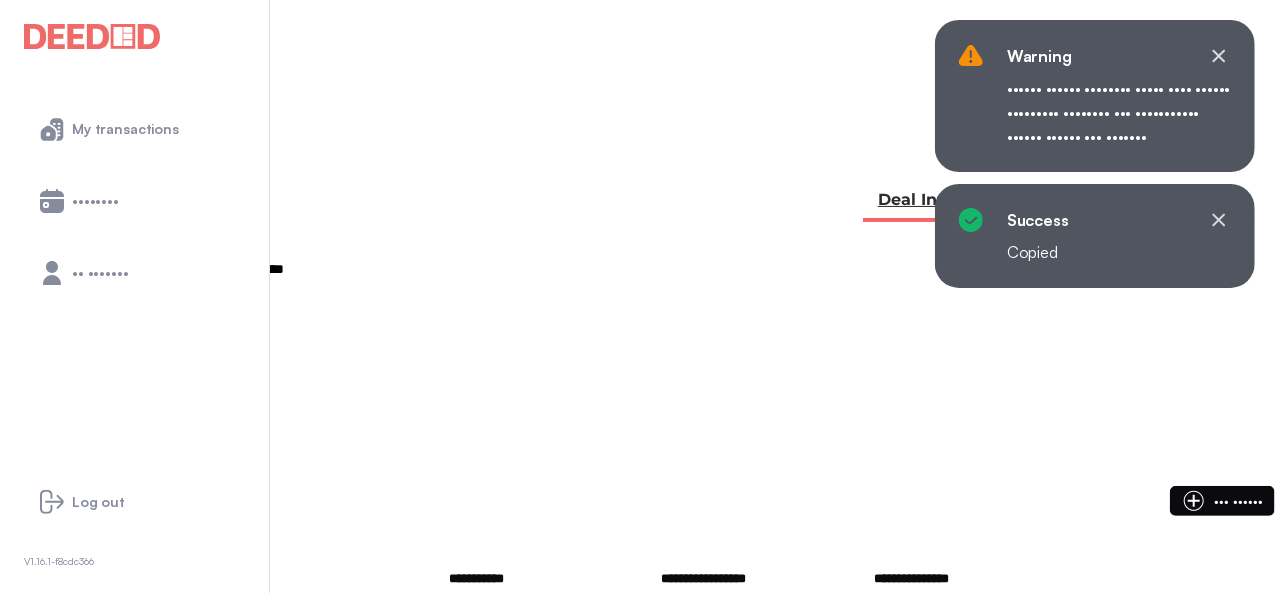 scroll, scrollTop: 0, scrollLeft: 0, axis: both 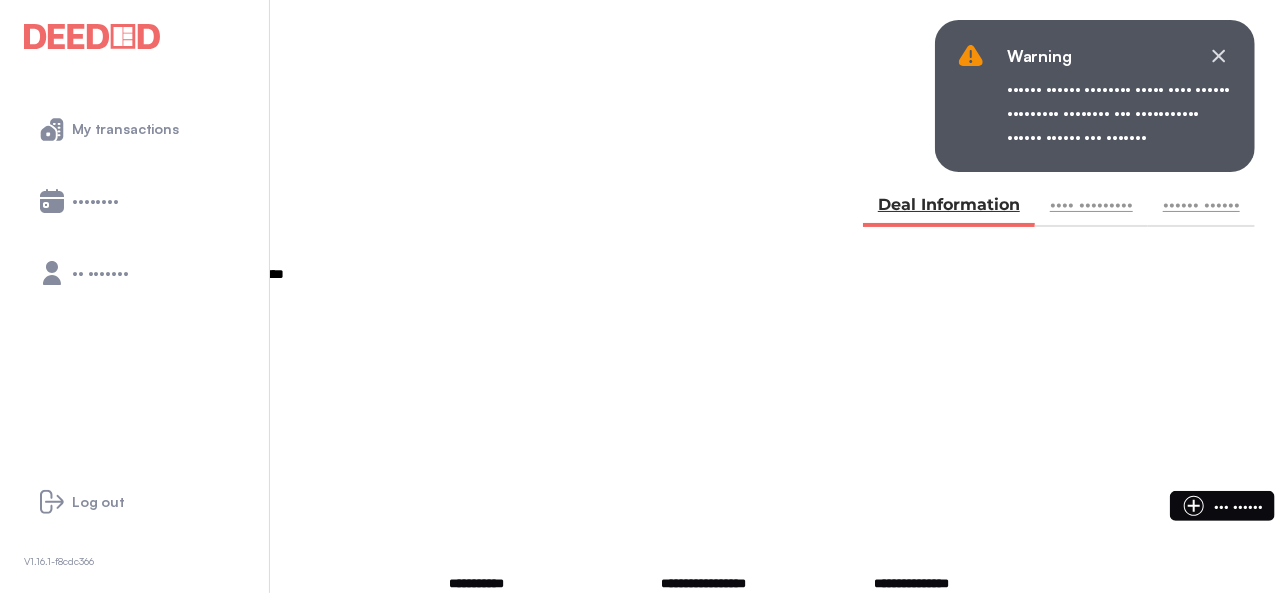click on "BACK my deals Deal Information File Documents Client Intake" at bounding box center (637, 185) 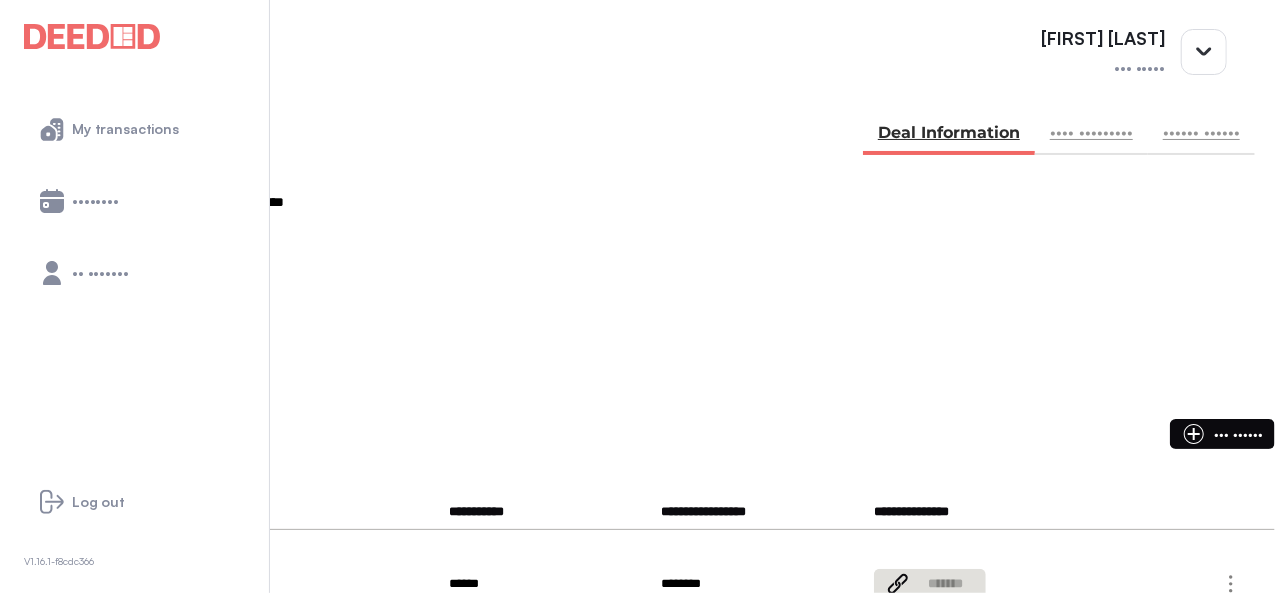 scroll, scrollTop: 0, scrollLeft: 0, axis: both 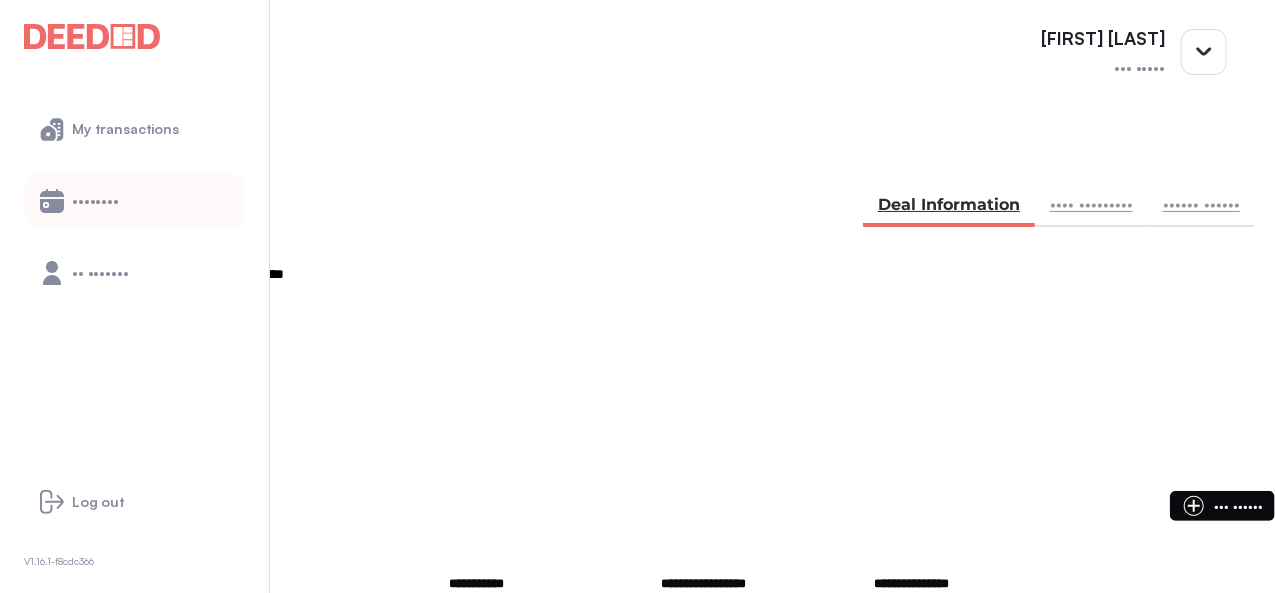 click on "••••••••" at bounding box center [134, 201] 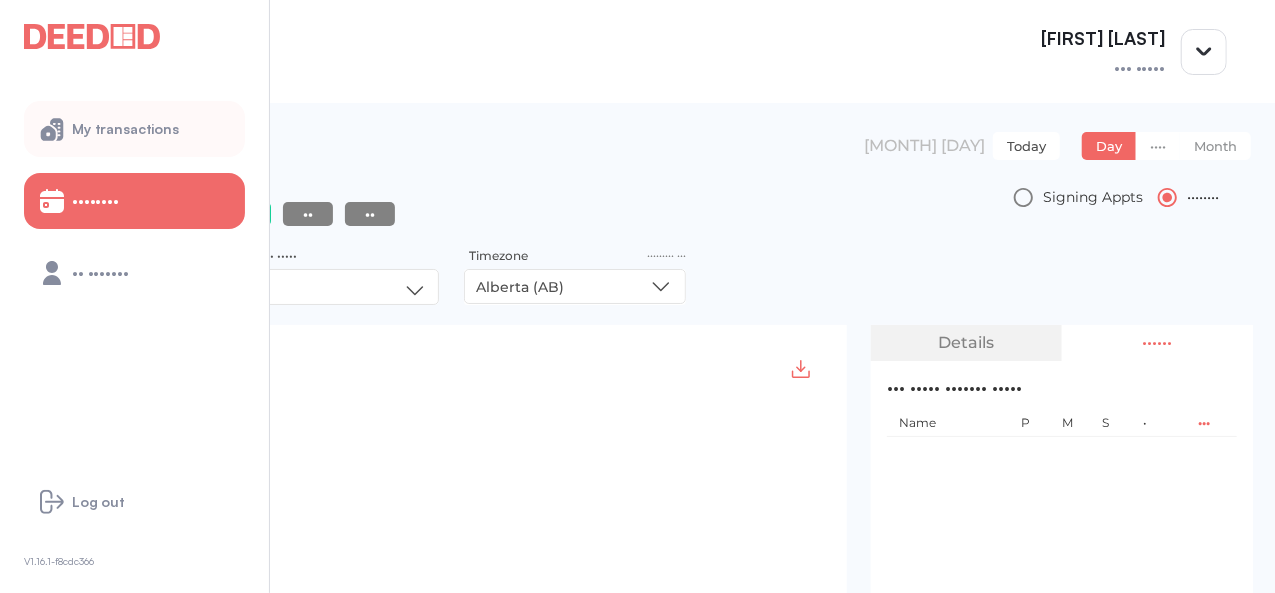 click on "My transactions Calendar My Profile" at bounding box center (134, 201) 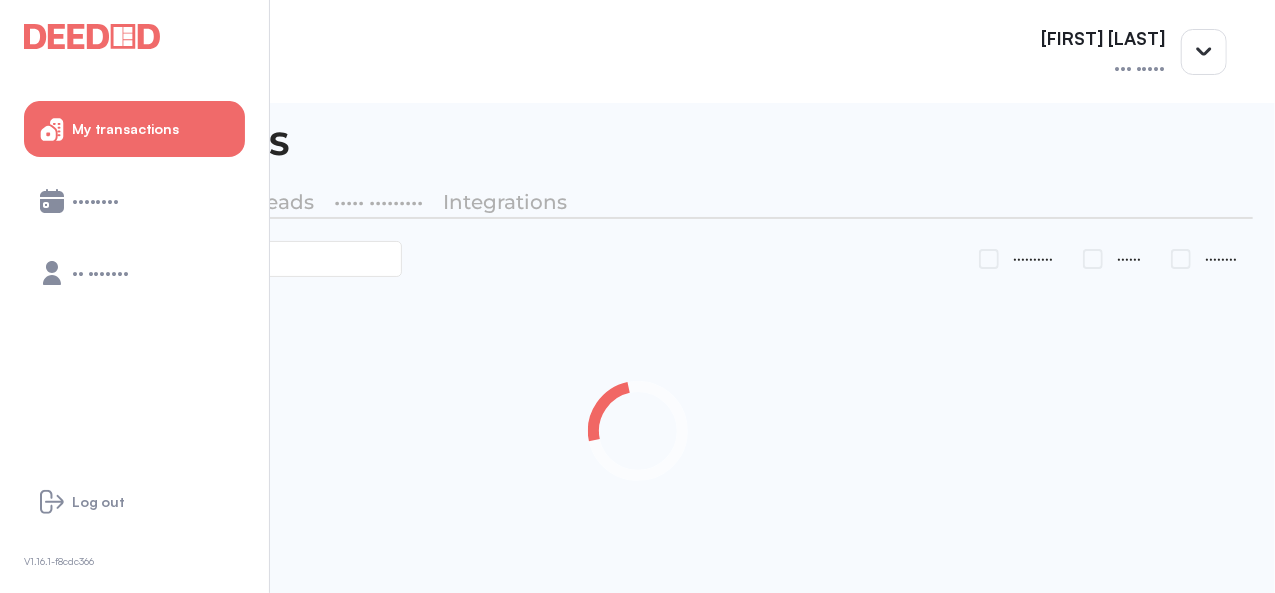 click at bounding box center [222, 259] 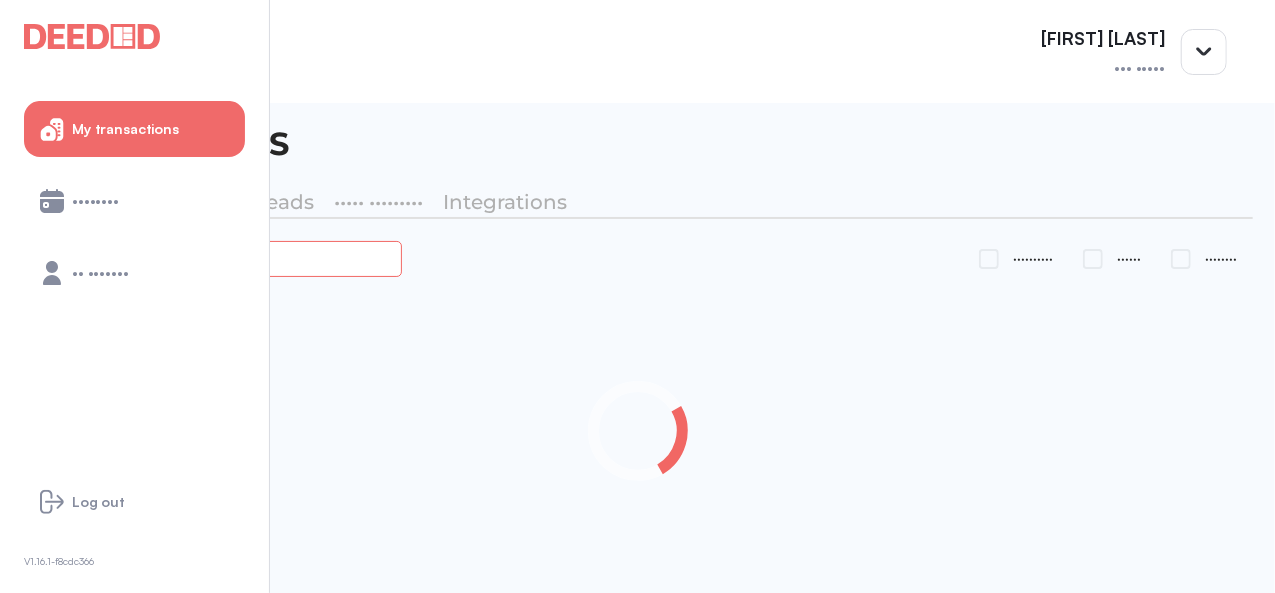 click at bounding box center [224, 258] 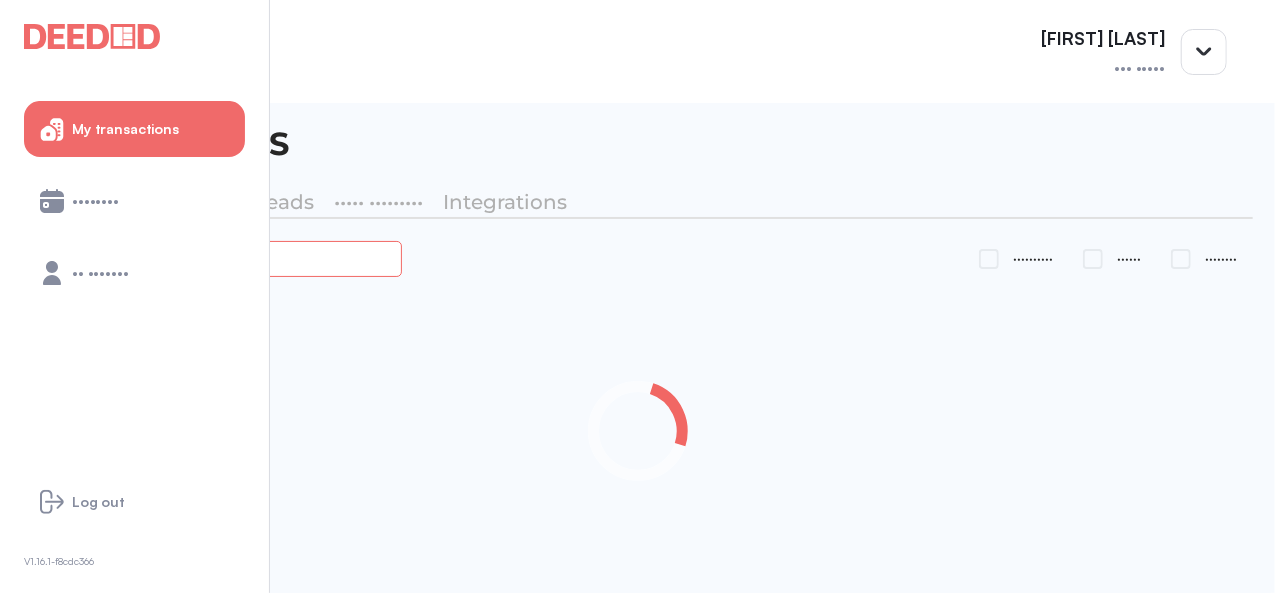 type on "••••••" 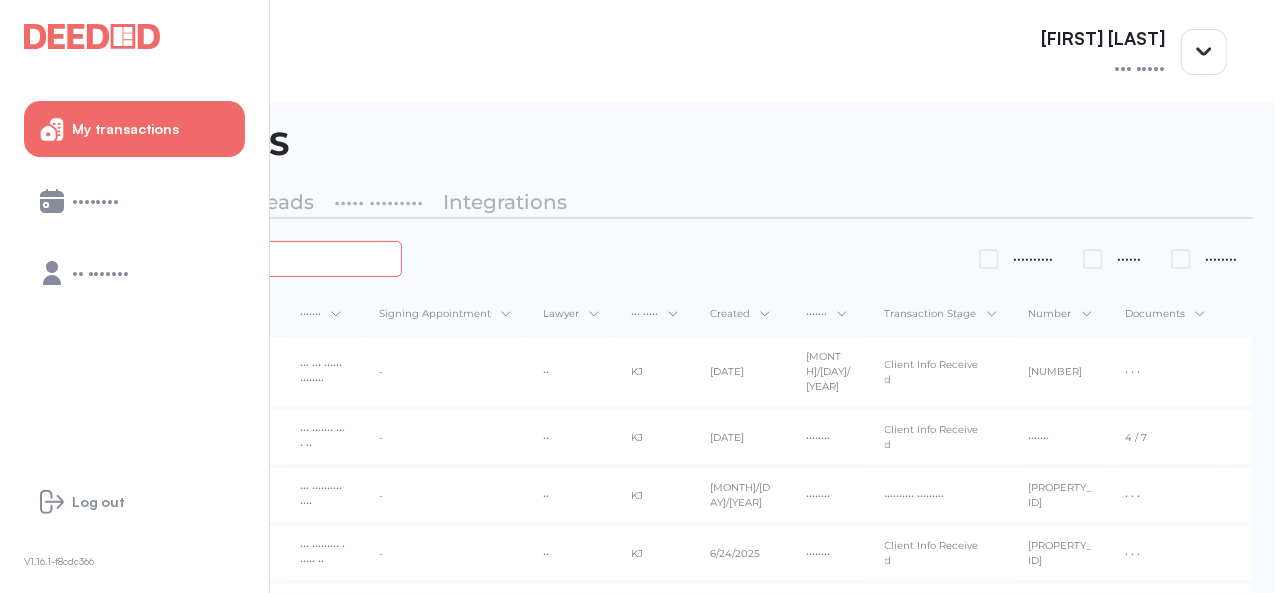 click on "••••••" at bounding box center (224, 258) 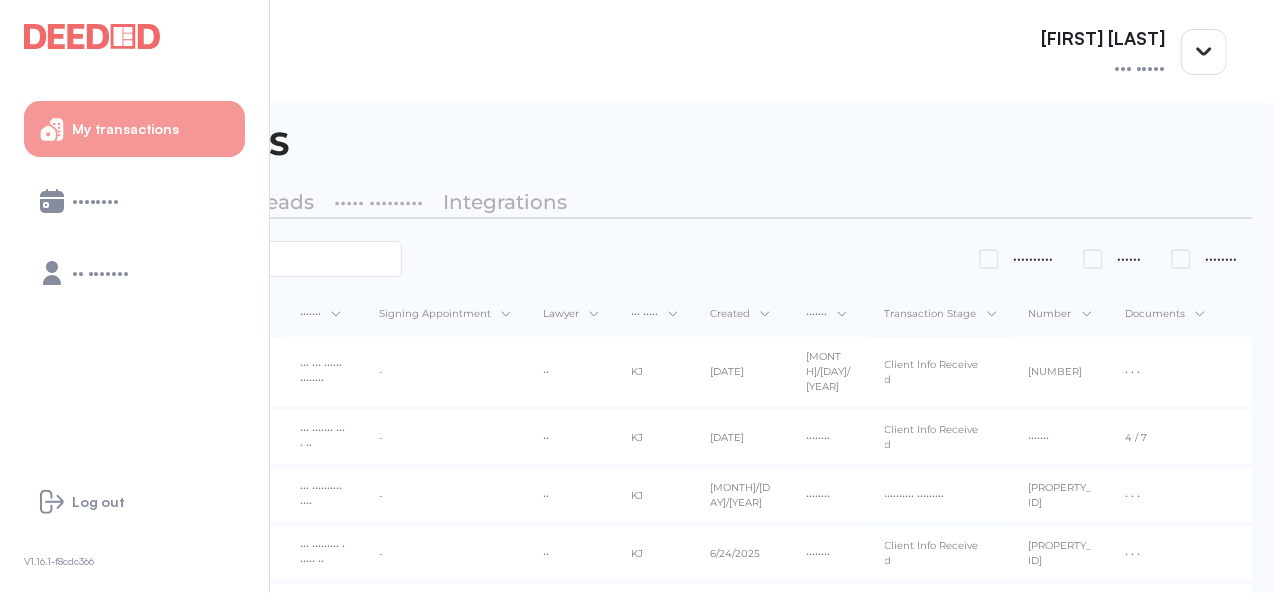 drag, startPoint x: 130, startPoint y: 106, endPoint x: 108, endPoint y: 152, distance: 50.990196 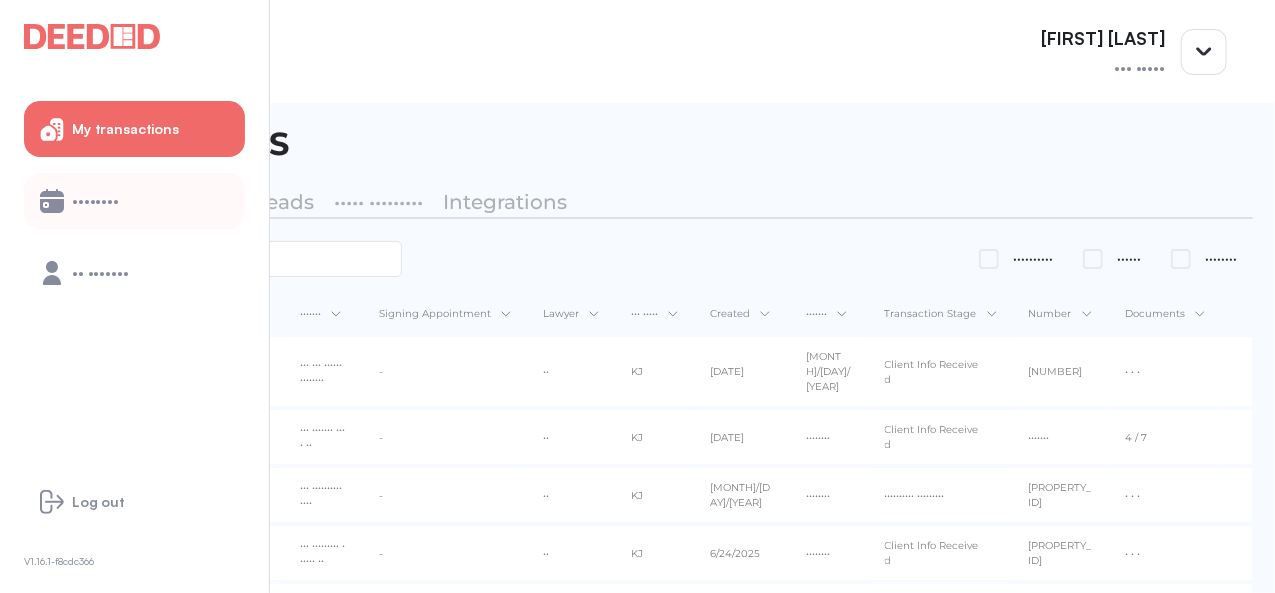click on "••••••••" at bounding box center [134, 201] 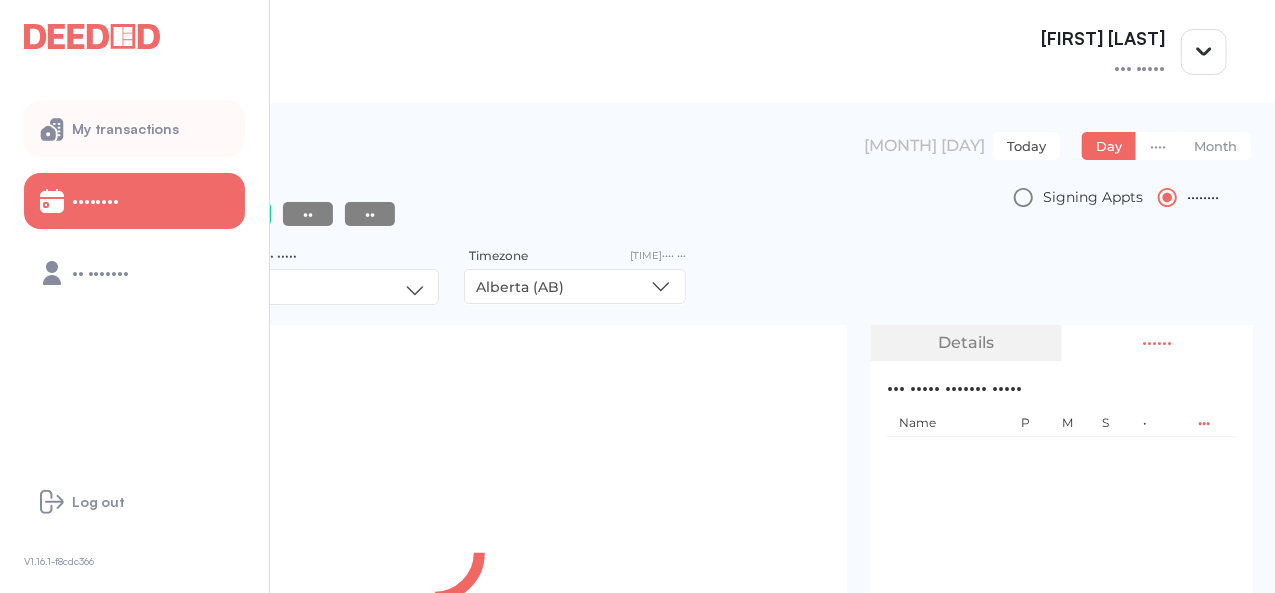 click on "My transactions" at bounding box center [134, 129] 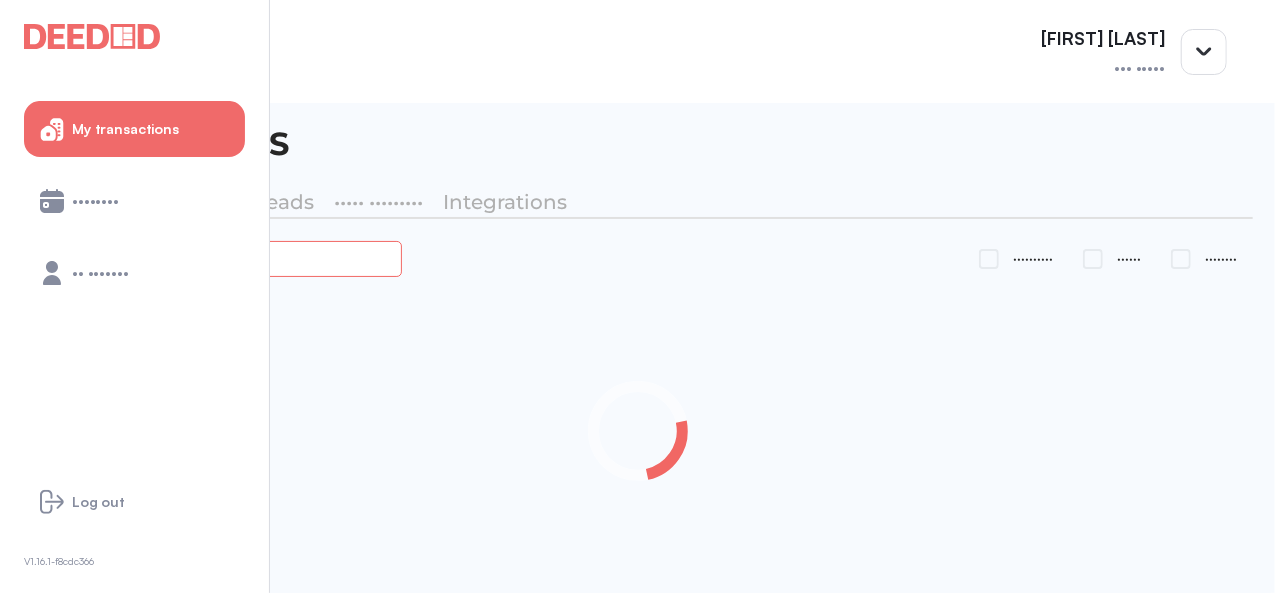 click at bounding box center [224, 258] 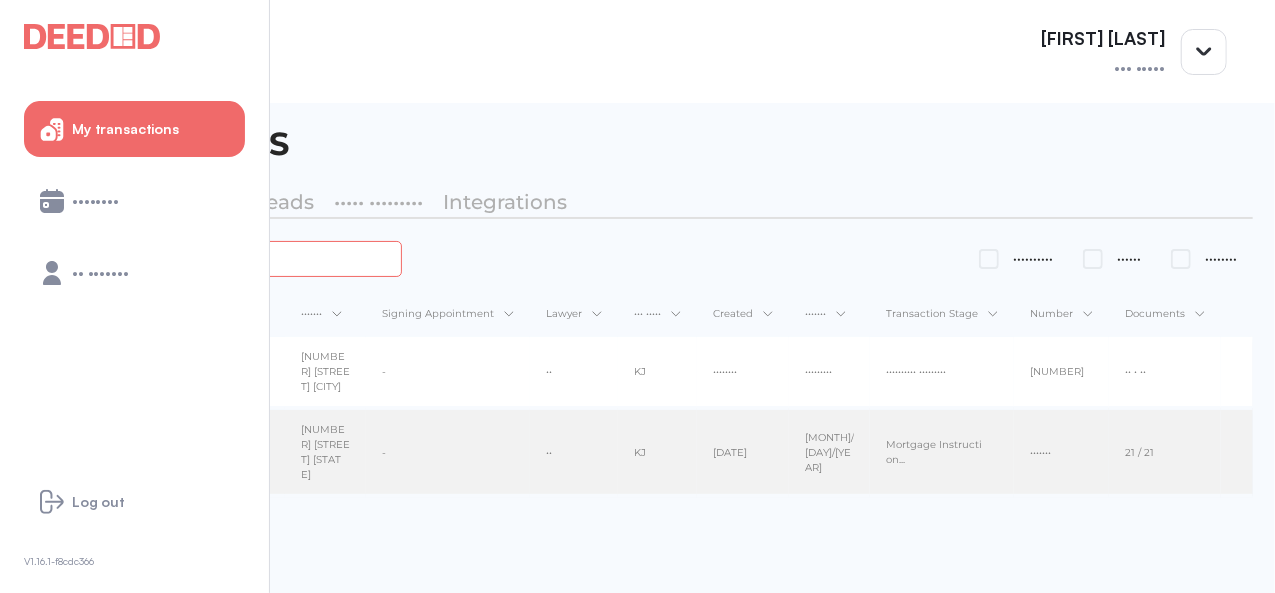 type on "••••" 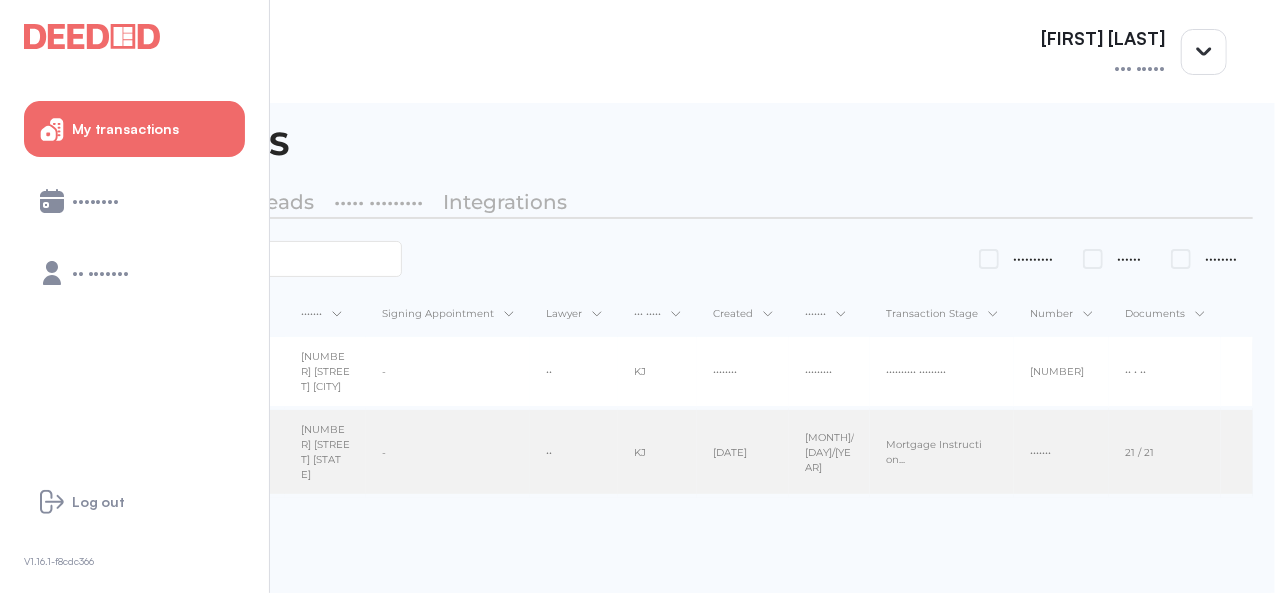 click on "-" at bounding box center [448, 371] 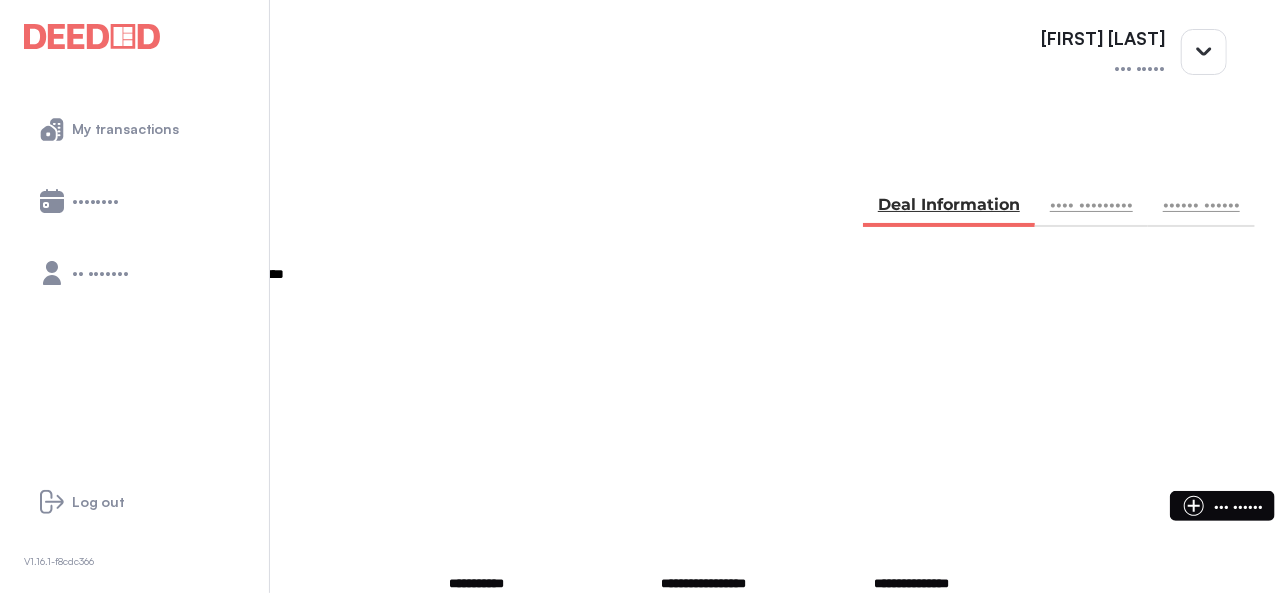 click on "•••••• ••••••" at bounding box center (1201, 207) 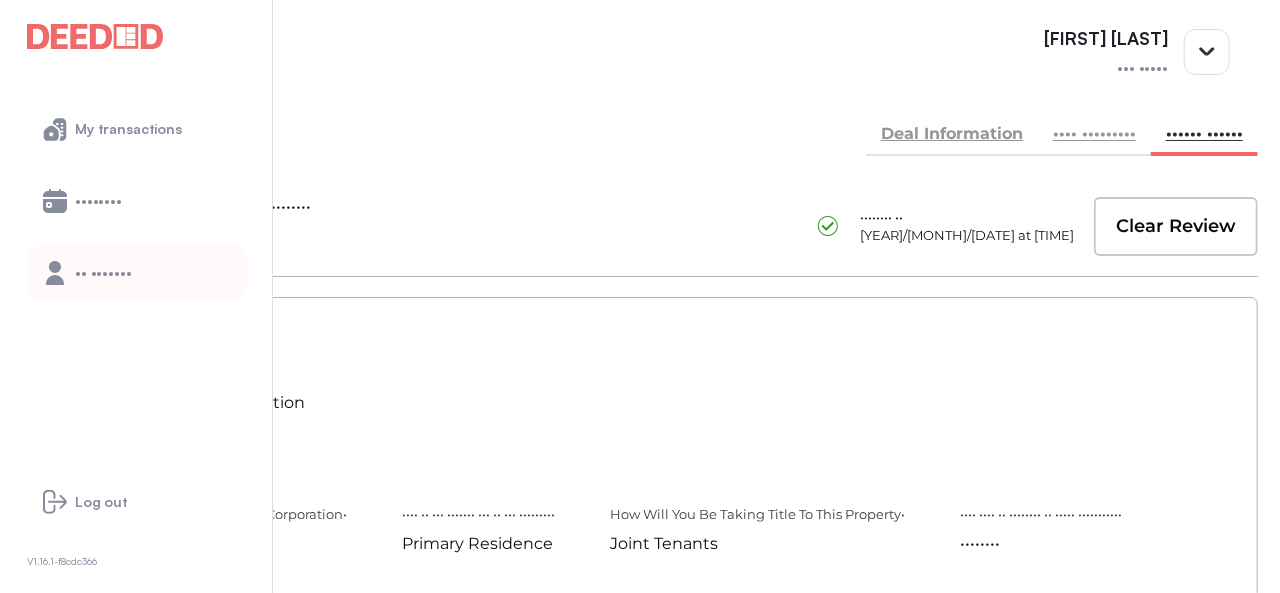 scroll, scrollTop: 0, scrollLeft: 0, axis: both 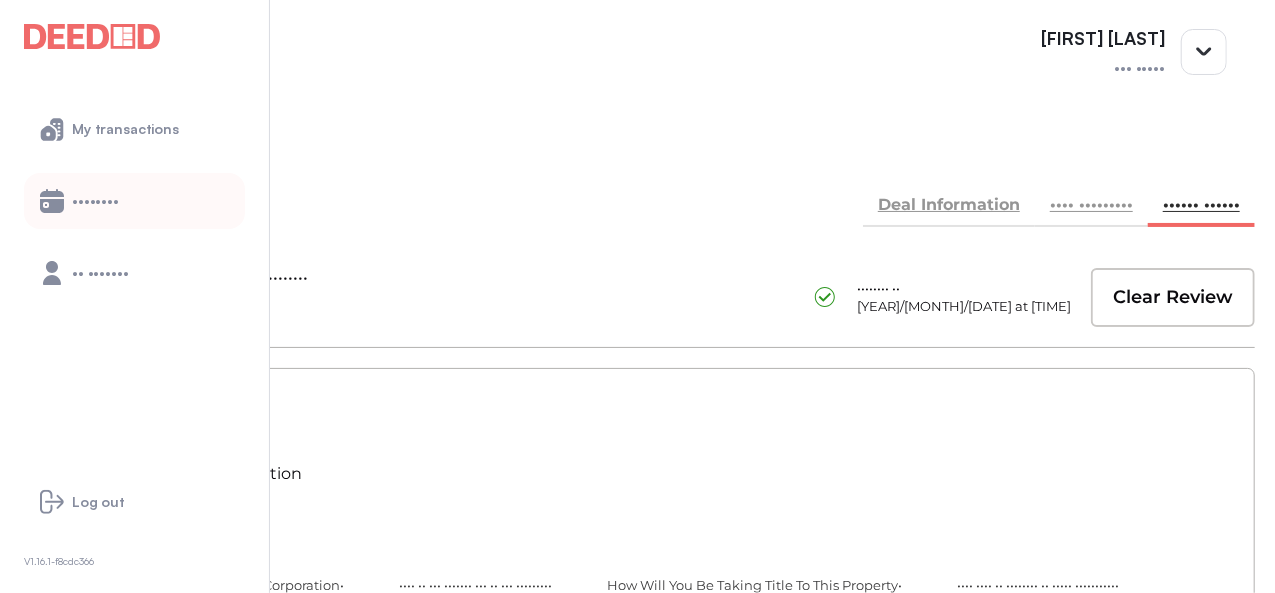 click on "••••••••" at bounding box center (134, 201) 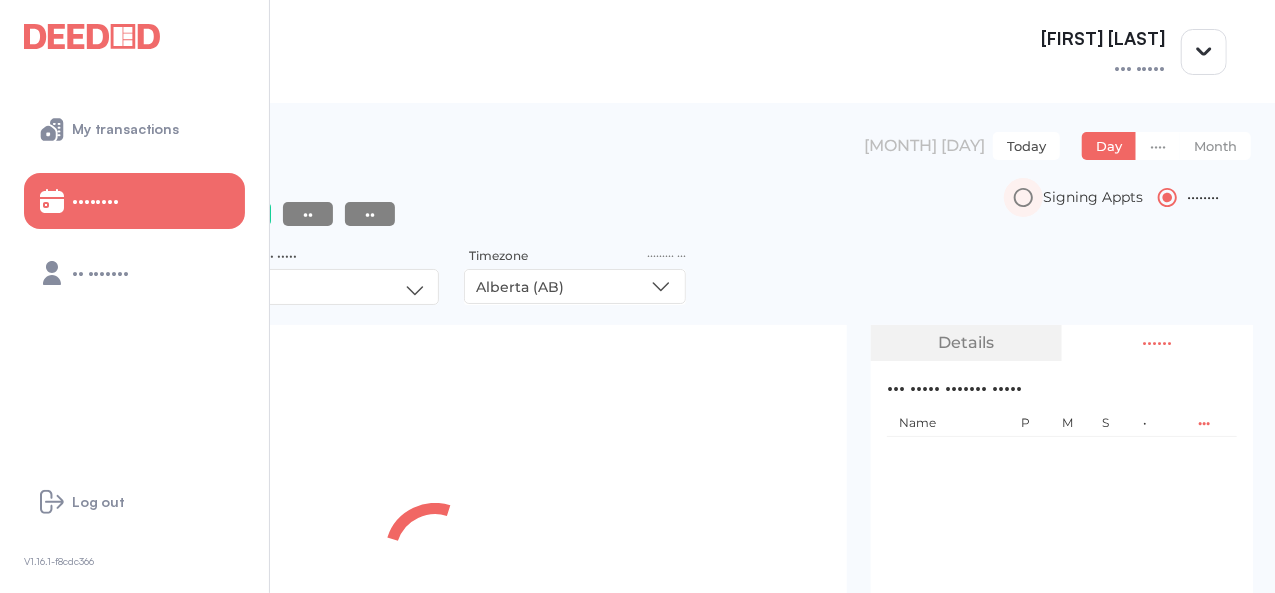 click on "Signing Appts" at bounding box center [1093, 197] 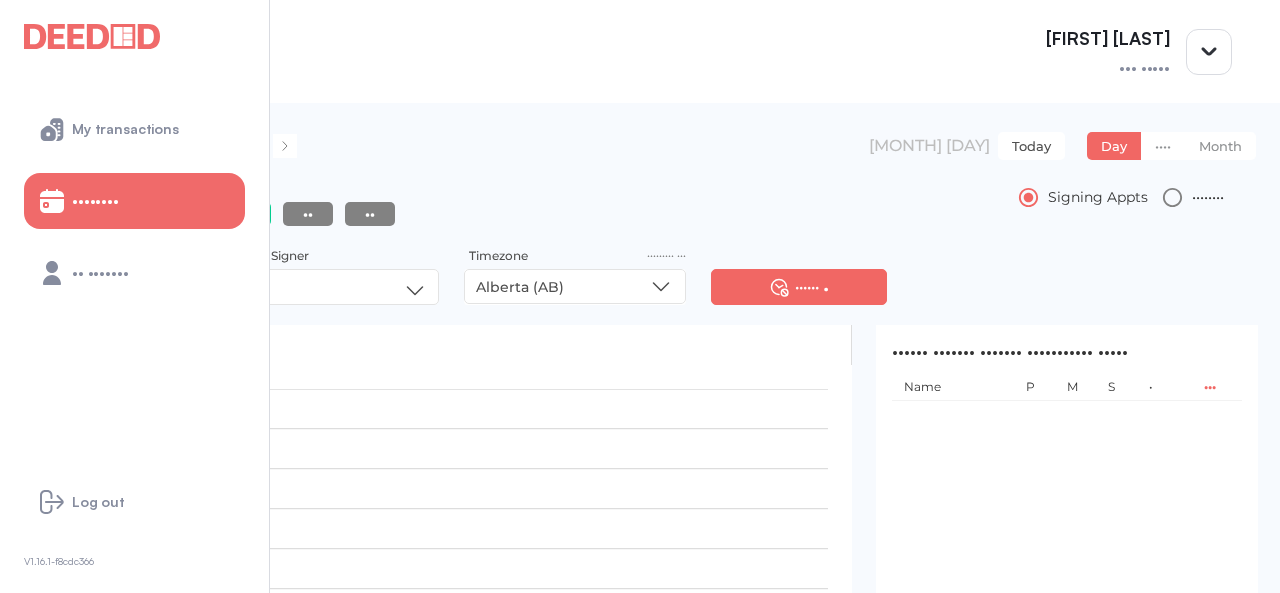 click on "Today" at bounding box center (1031, 146) 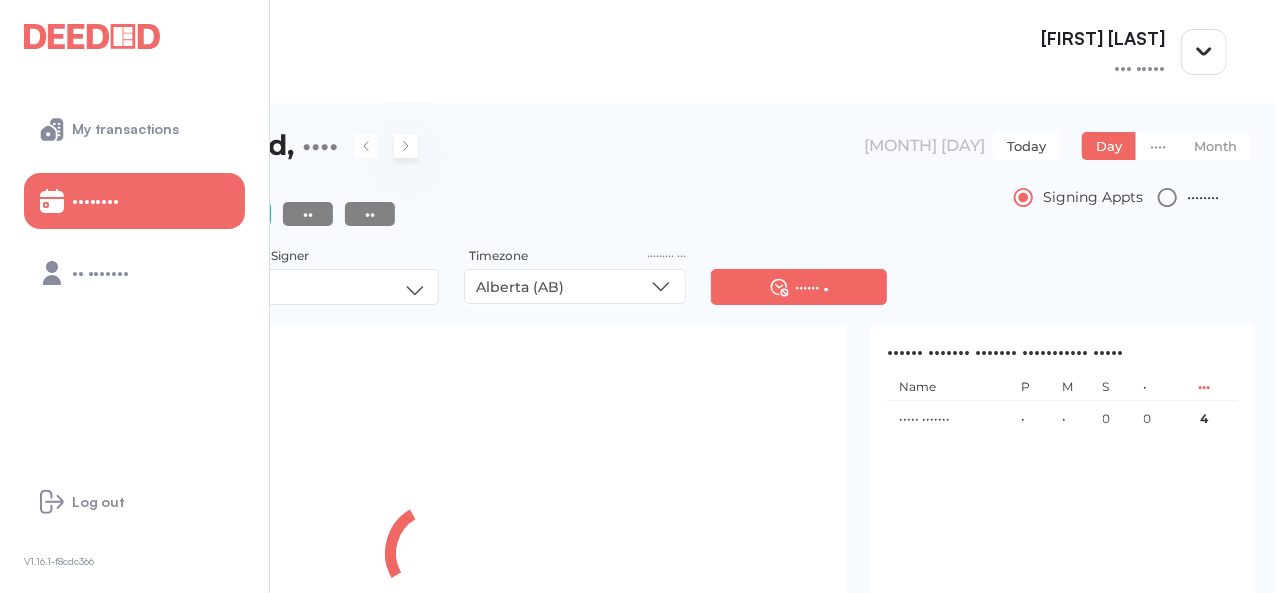 click at bounding box center [406, 146] 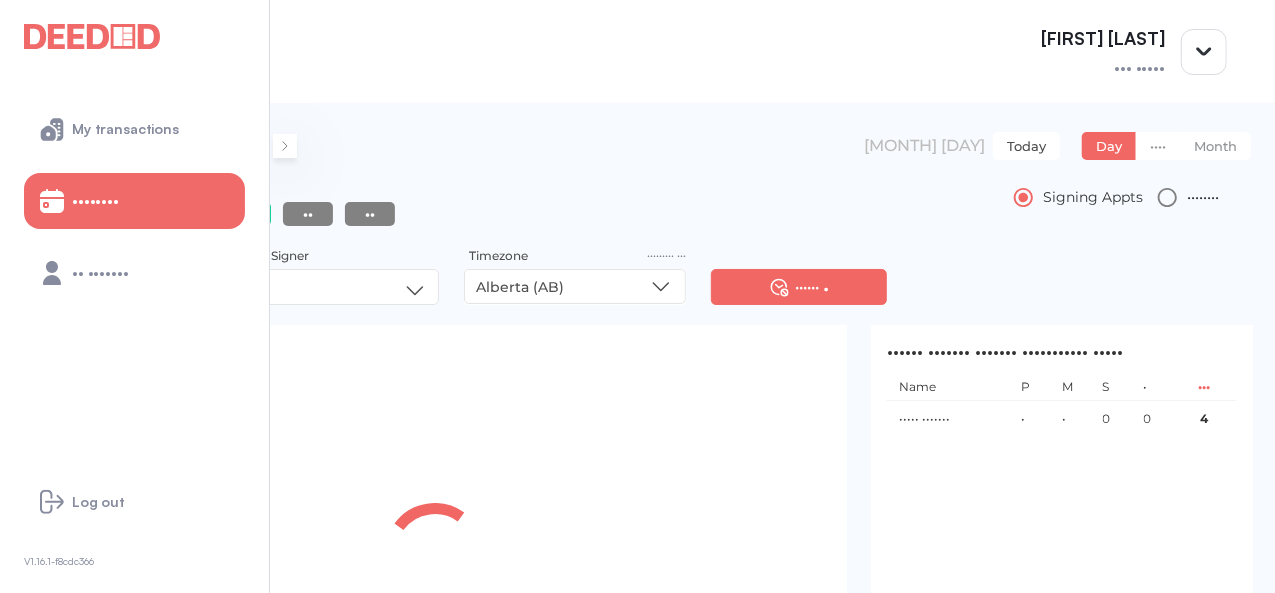click at bounding box center (285, 146) 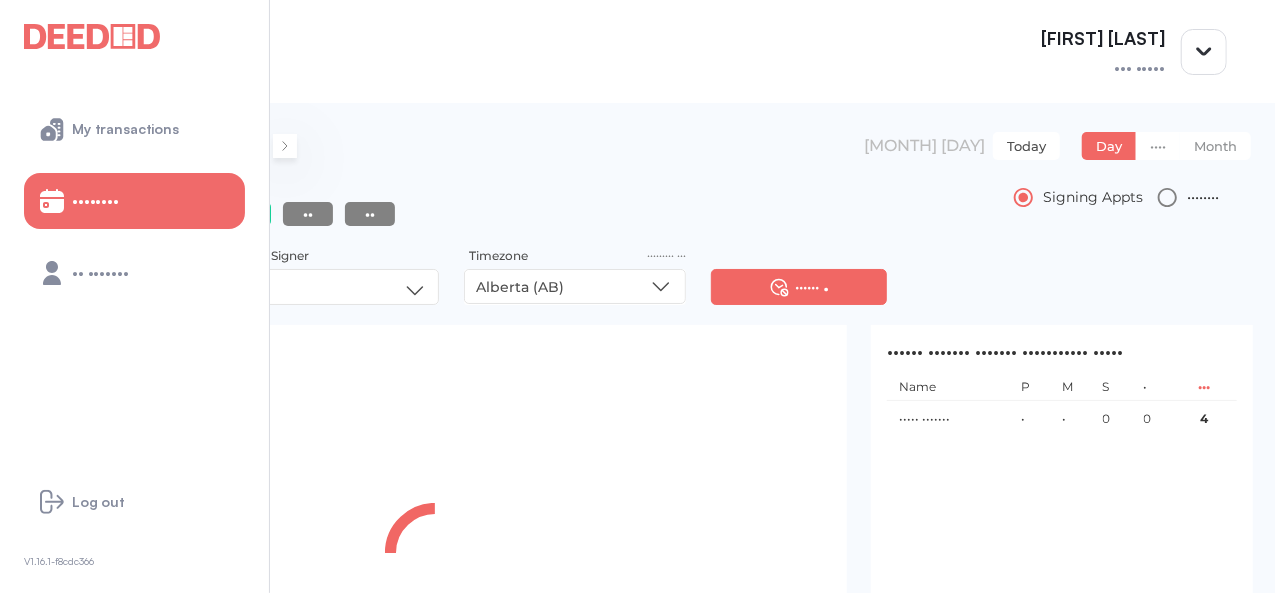 click at bounding box center (285, 146) 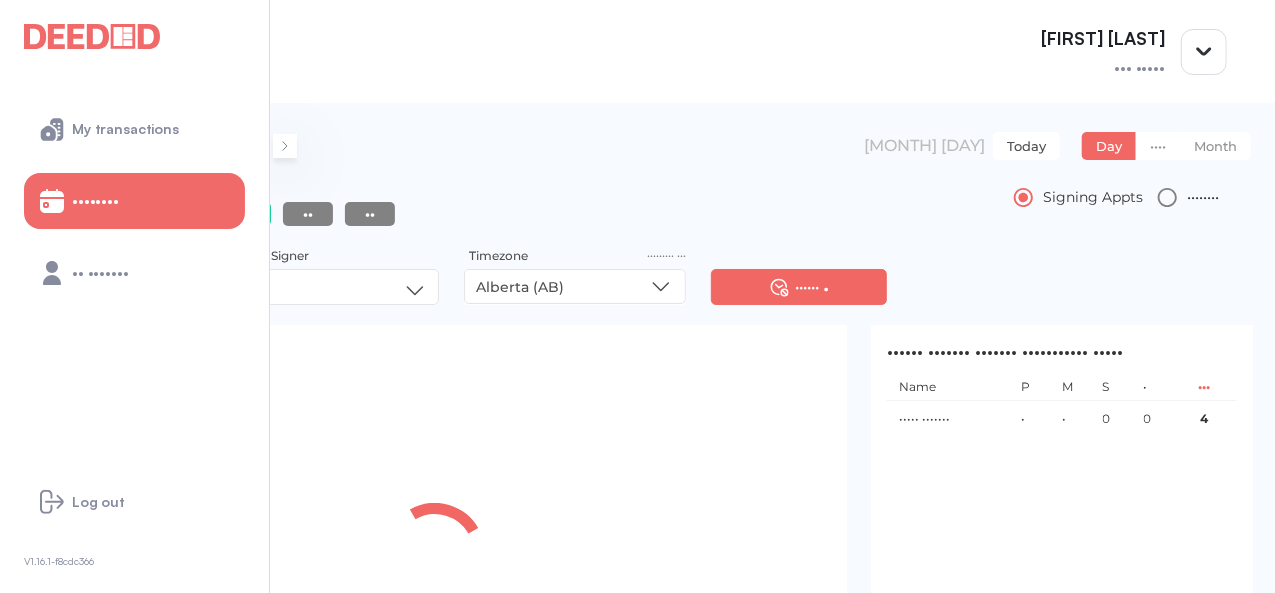 click at bounding box center (285, 146) 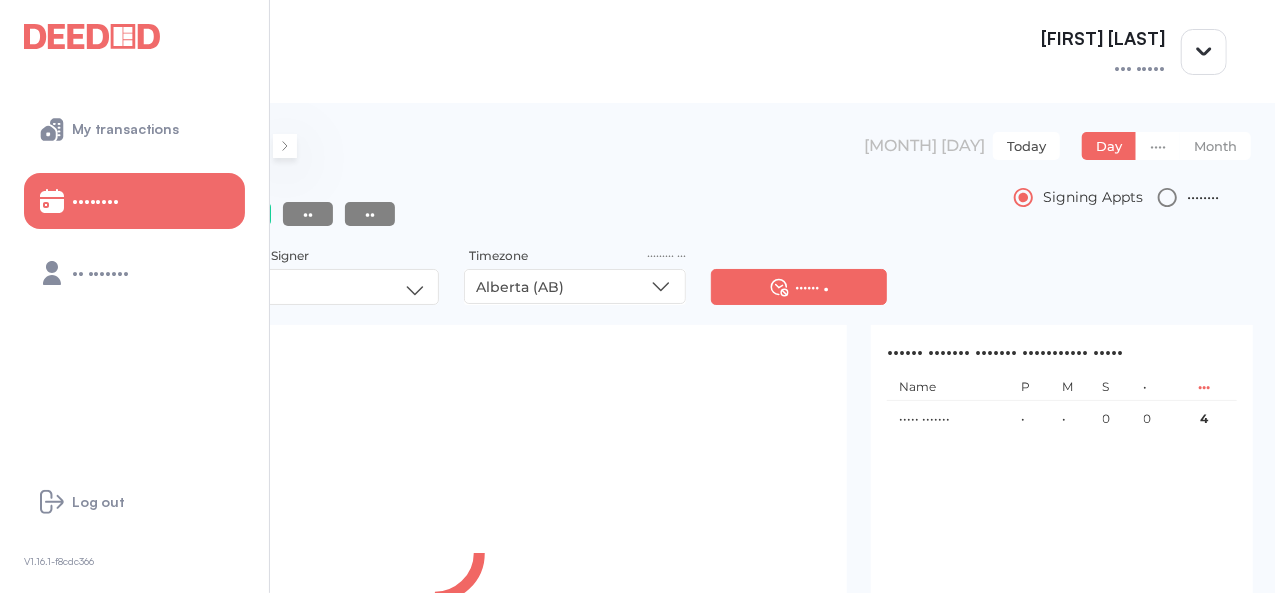 click at bounding box center [285, 146] 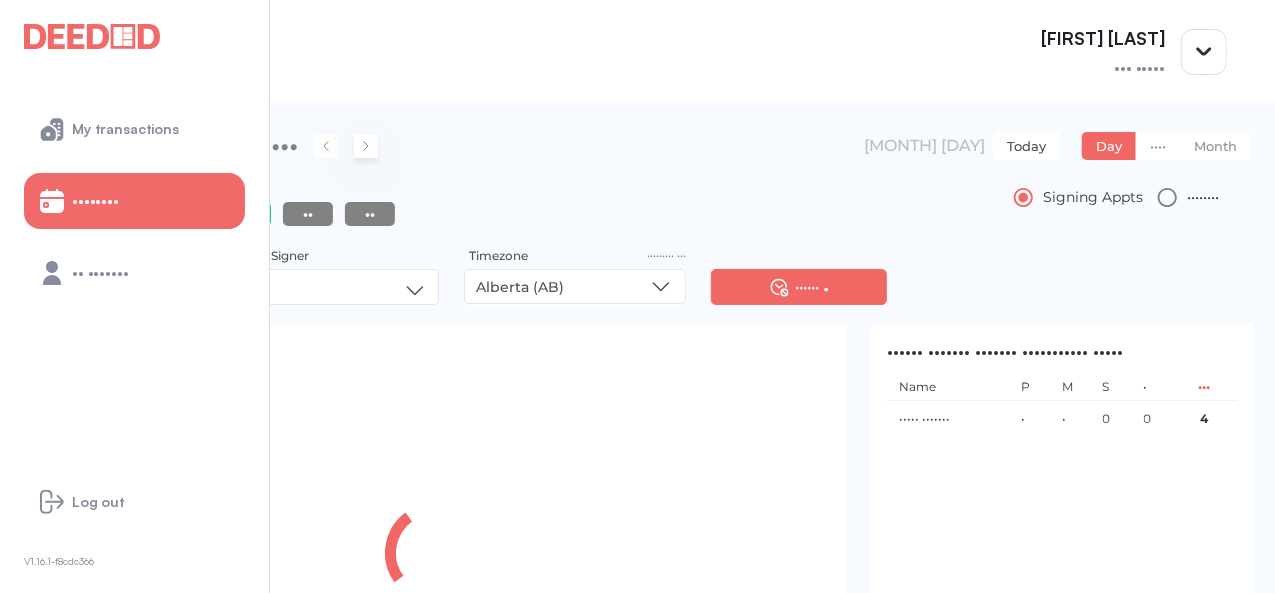 click at bounding box center [366, 146] 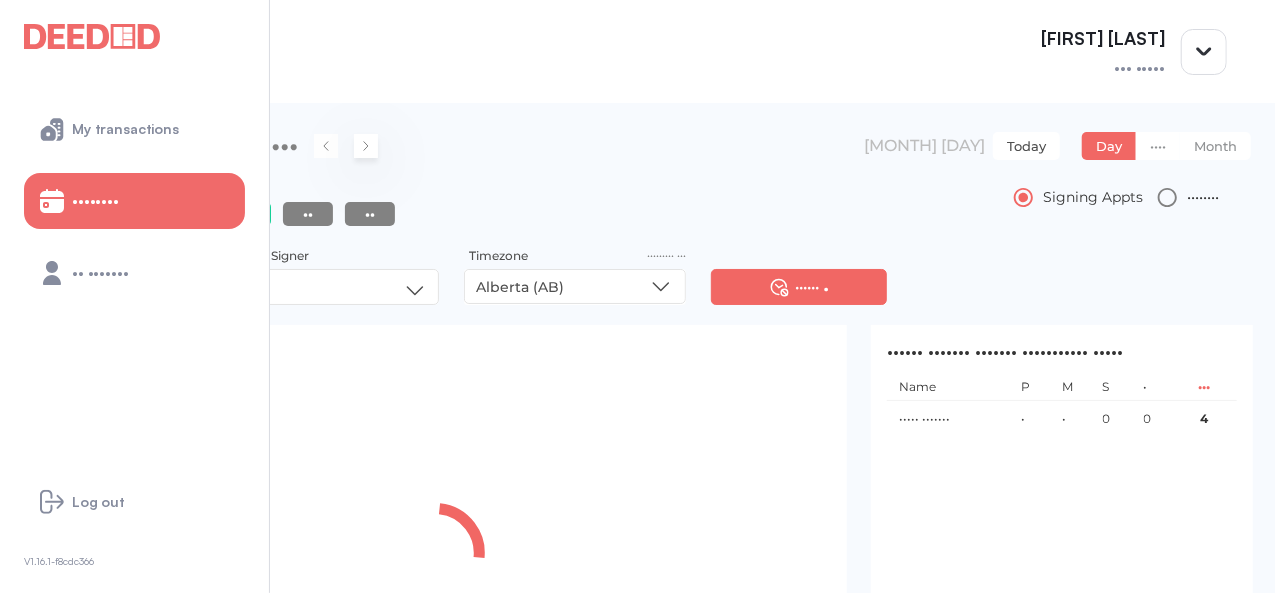 click at bounding box center [366, 146] 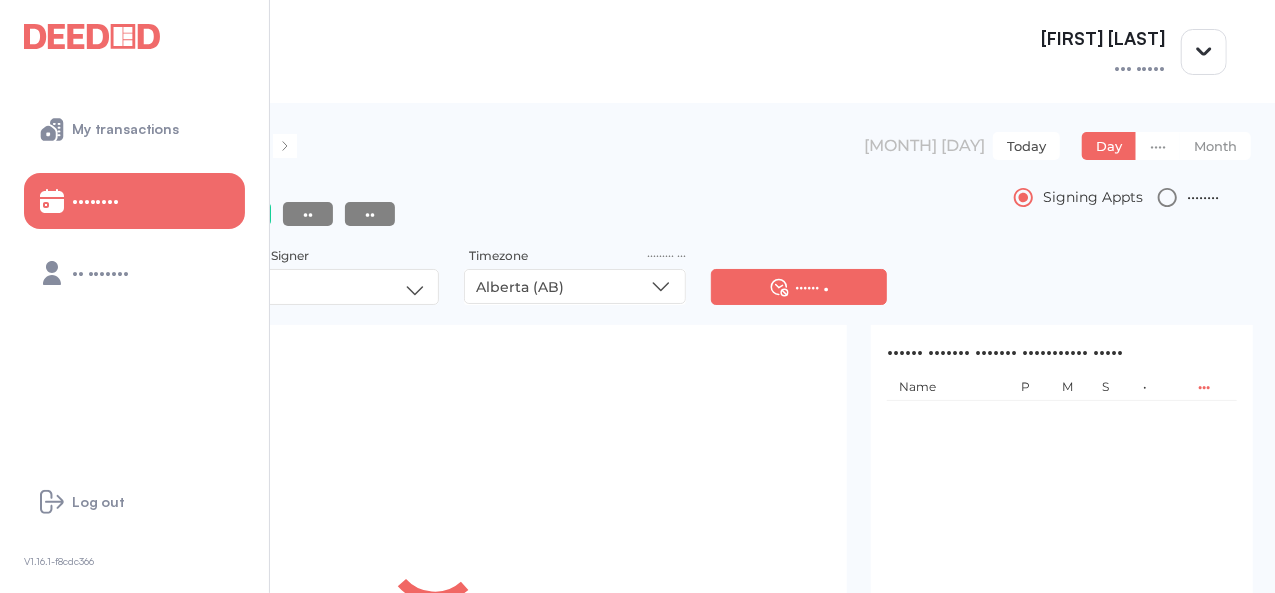 click at bounding box center (245, 146) 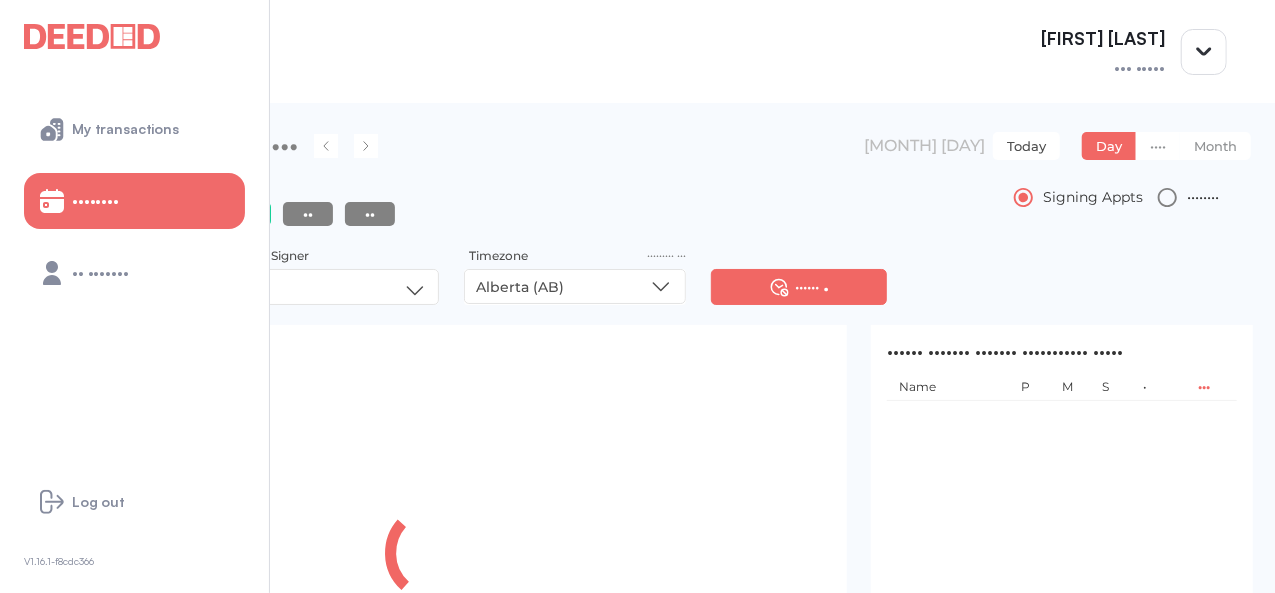 click on "**********" at bounding box center (647, 158) 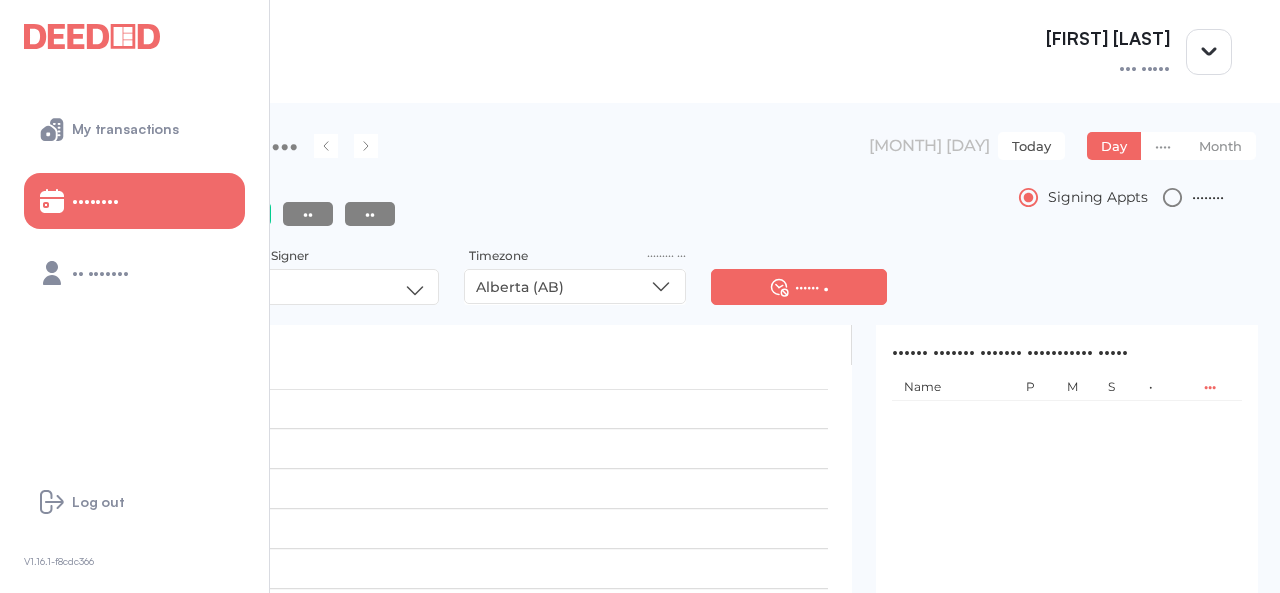 drag, startPoint x: 773, startPoint y: 110, endPoint x: 772, endPoint y: 125, distance: 15.033297 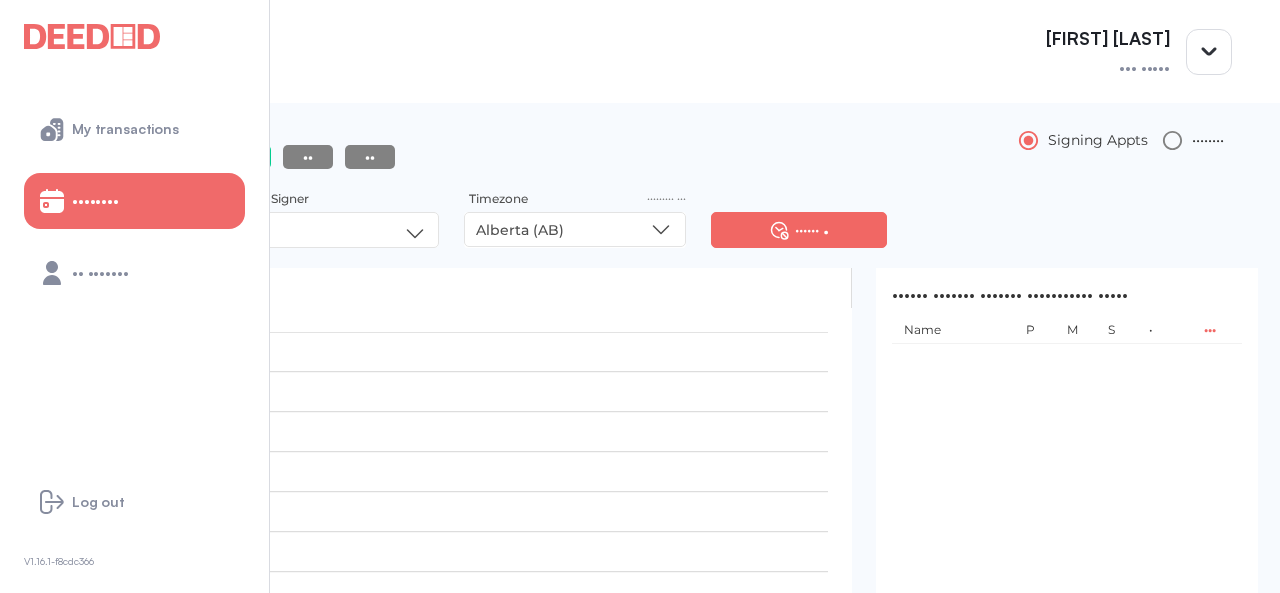 scroll, scrollTop: 105, scrollLeft: 0, axis: vertical 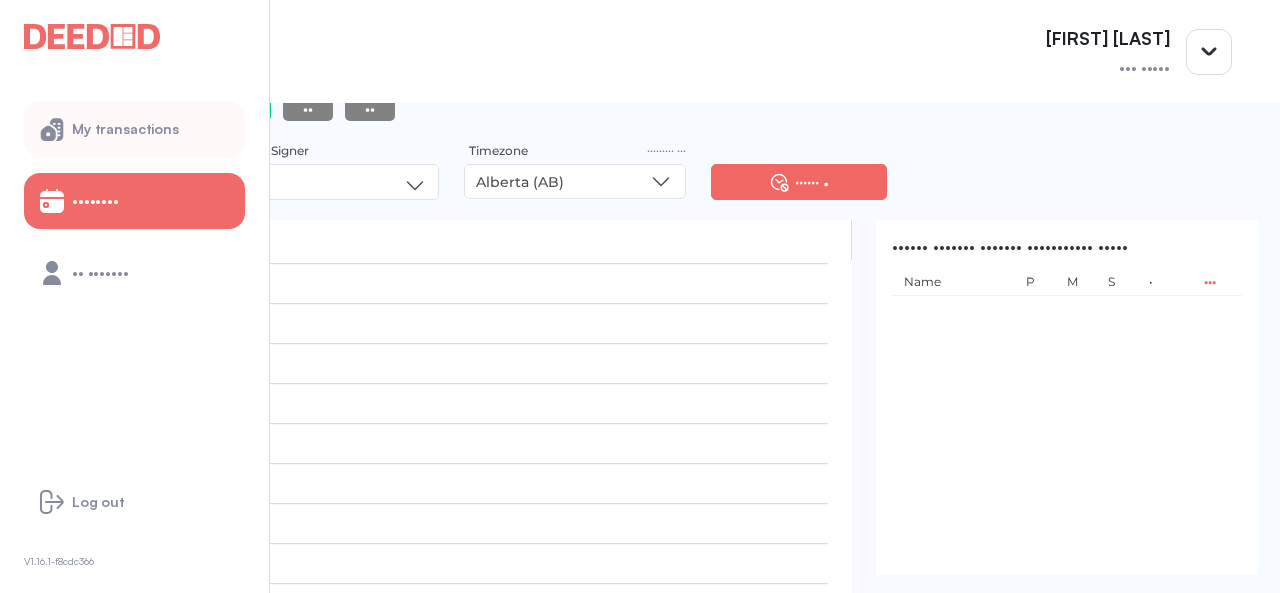 click on "My transactions" at bounding box center (125, 129) 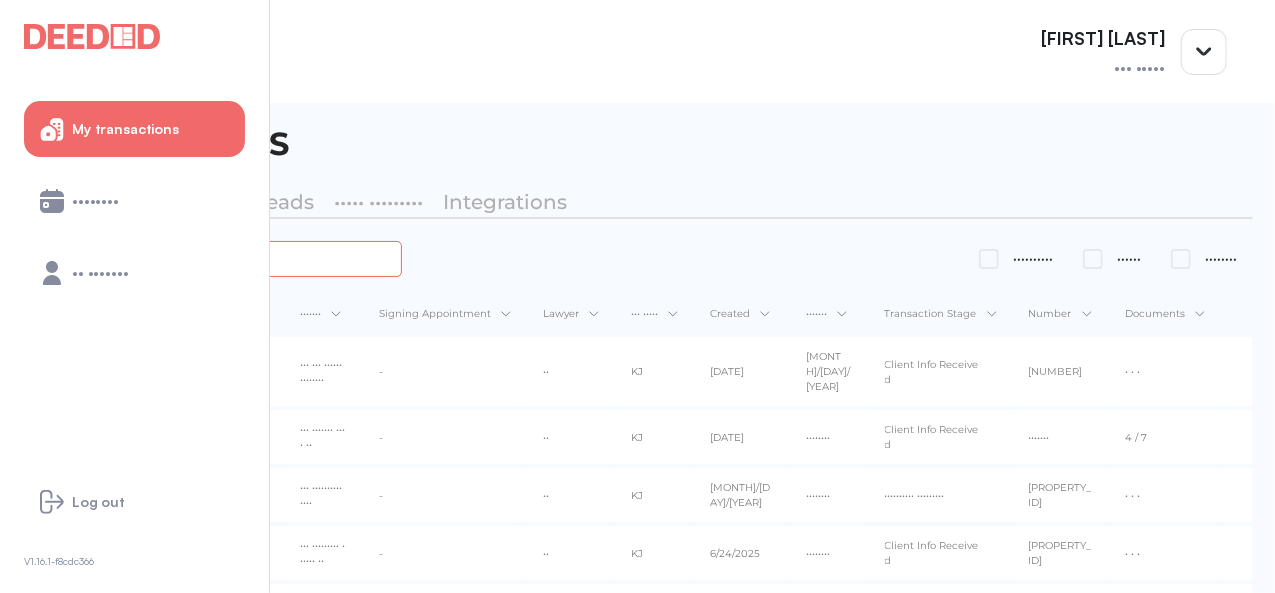 click at bounding box center [224, 258] 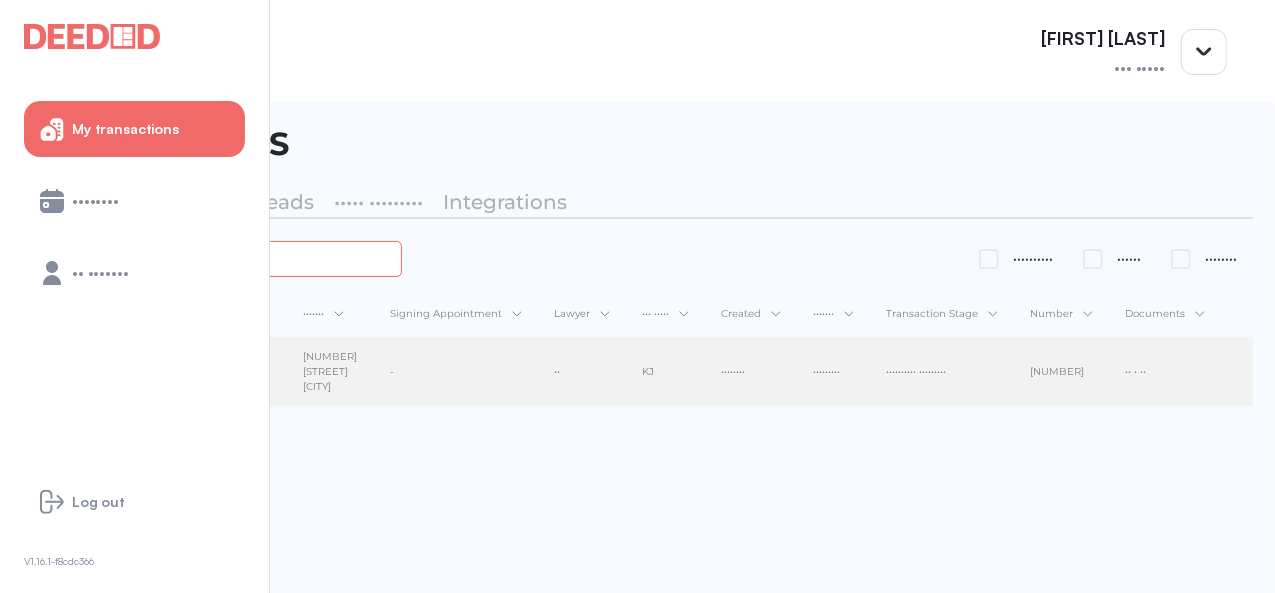 type on "•••" 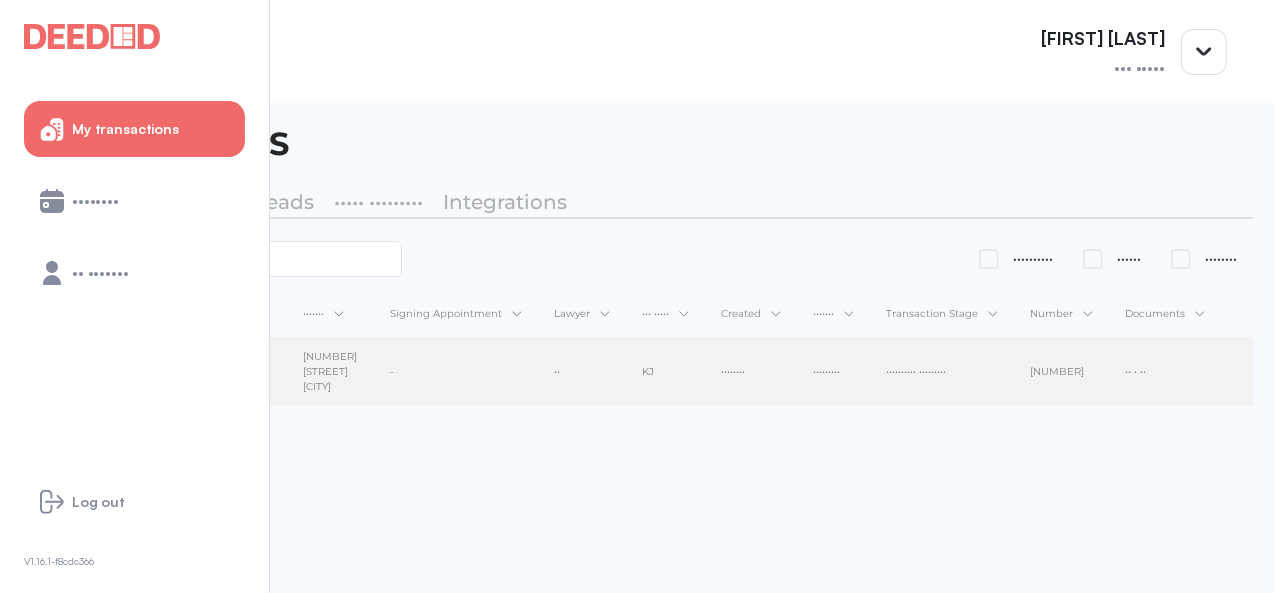 click on "[NUMBER] [STREET] [CITY]" at bounding box center [330, 372] 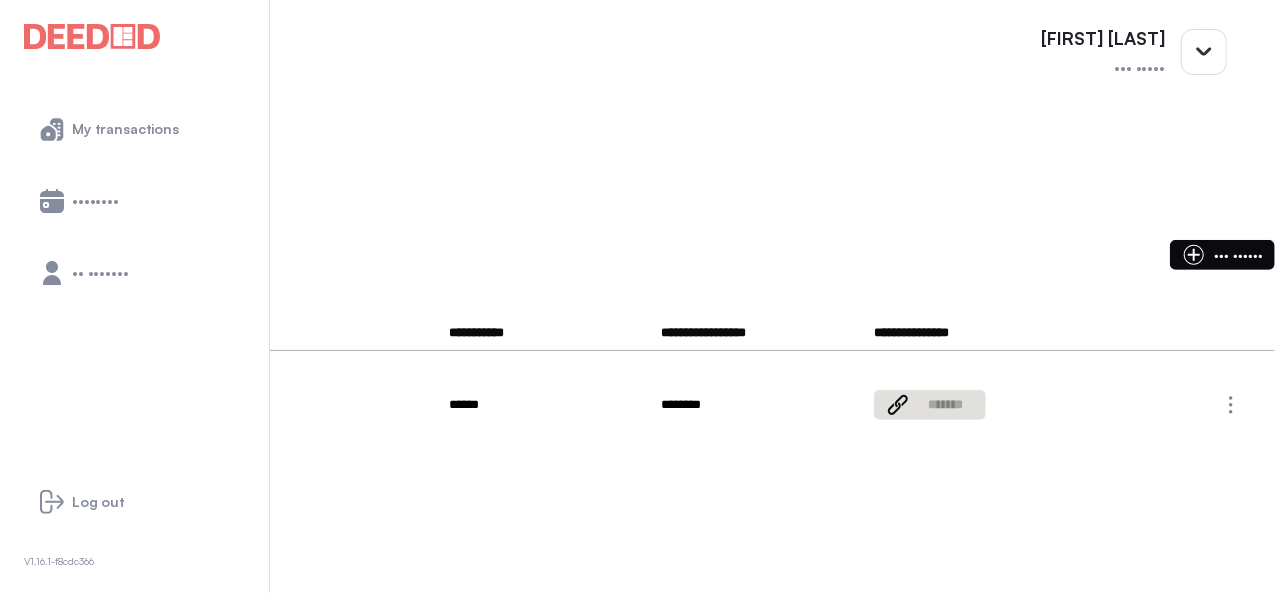 scroll, scrollTop: 600, scrollLeft: 0, axis: vertical 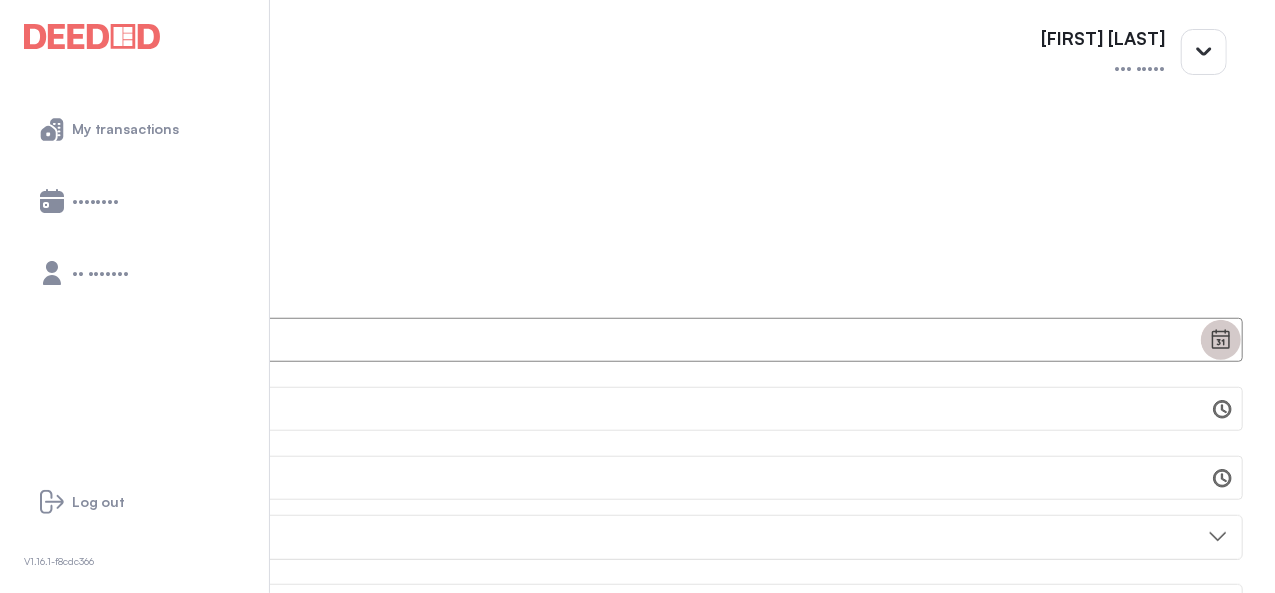 drag, startPoint x: 470, startPoint y: 407, endPoint x: 457, endPoint y: 415, distance: 15.264338 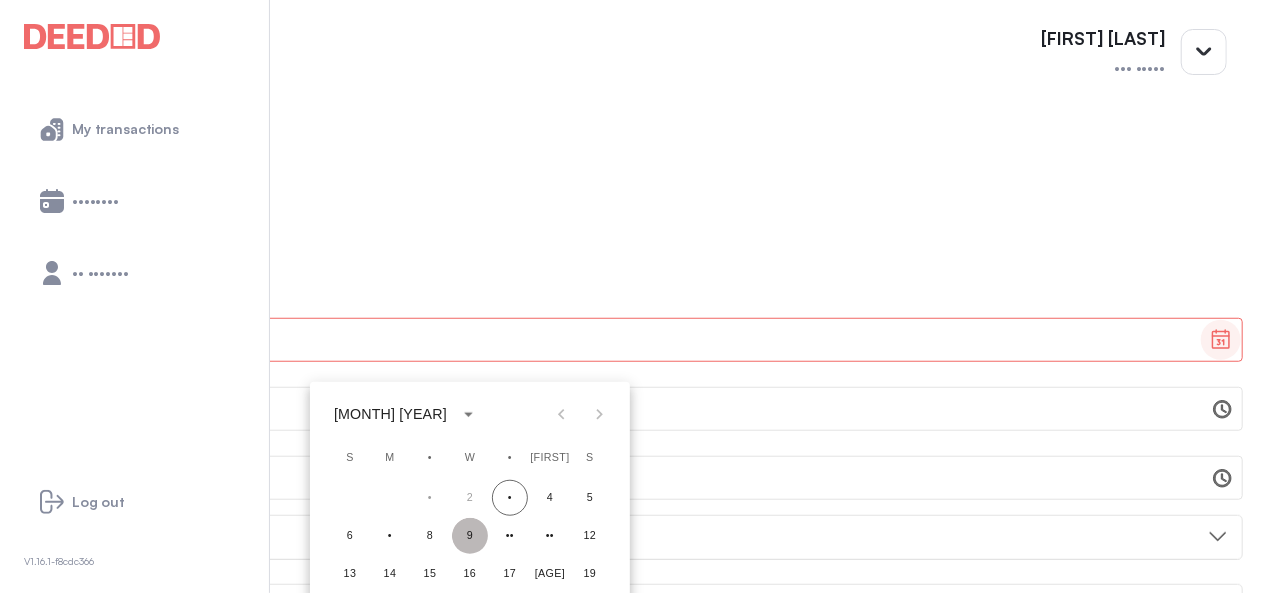 click on "9" at bounding box center [470, 498] 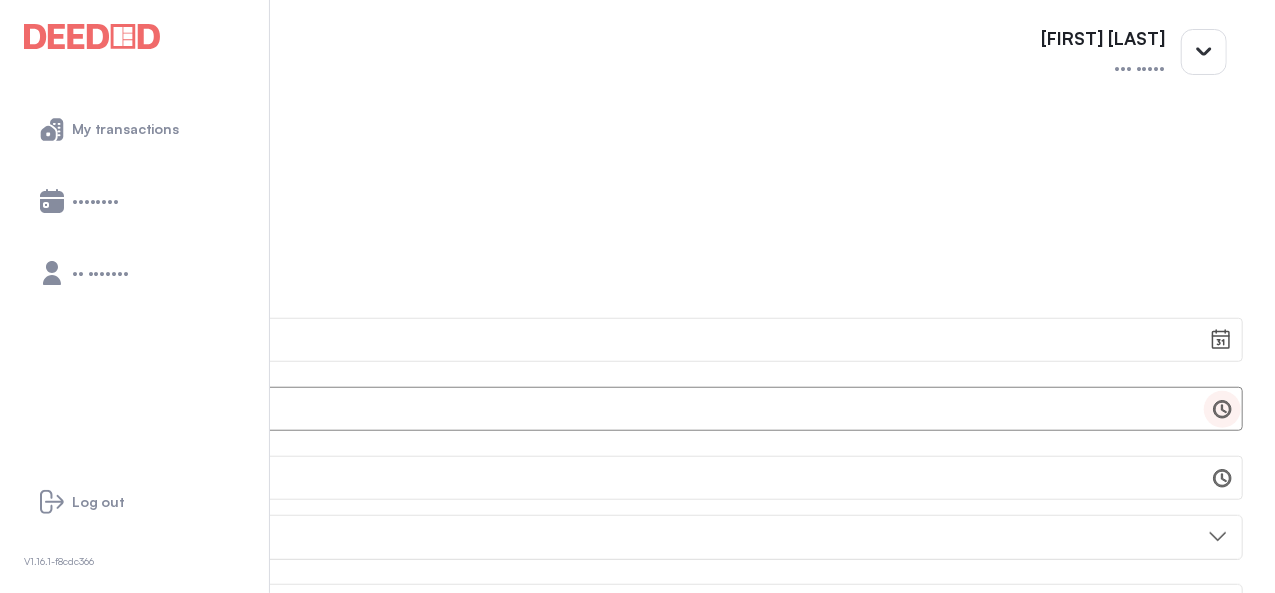 click at bounding box center [1223, 409] 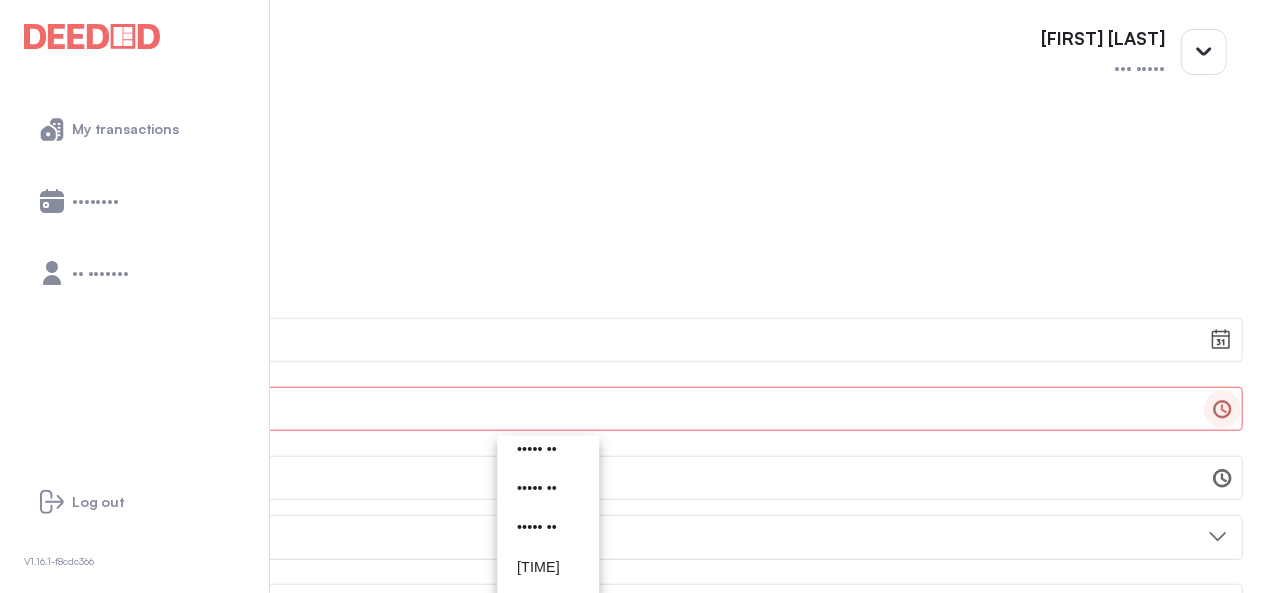 scroll, scrollTop: 4700, scrollLeft: 0, axis: vertical 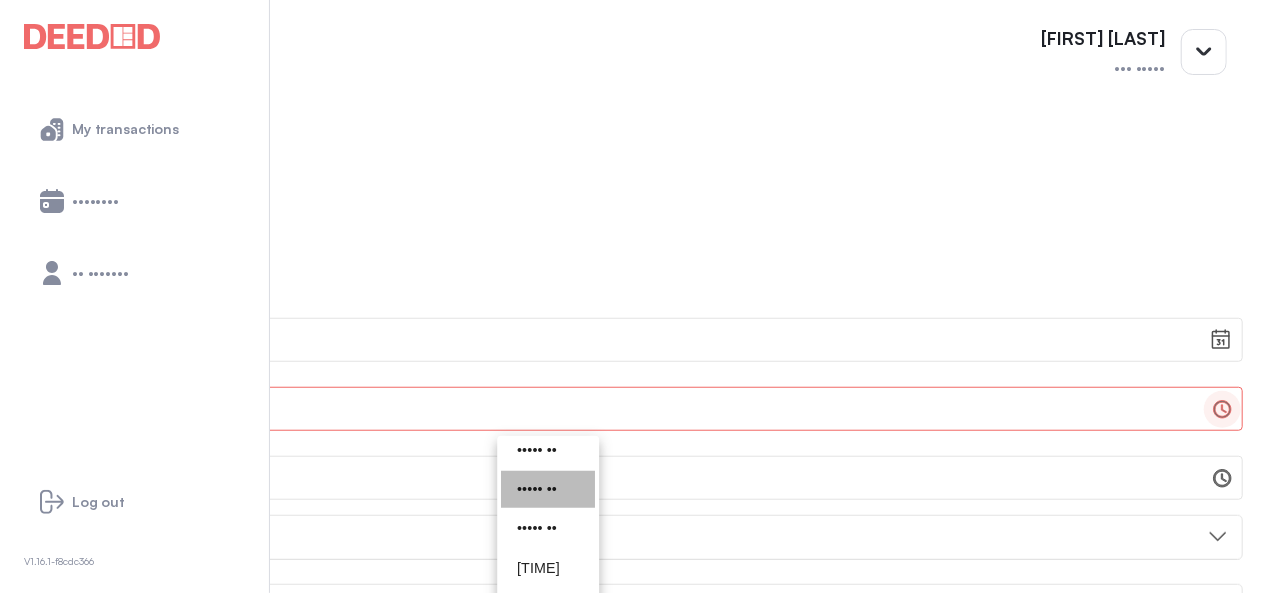 drag, startPoint x: 576, startPoint y: 143, endPoint x: 575, endPoint y: 165, distance: 22.022715 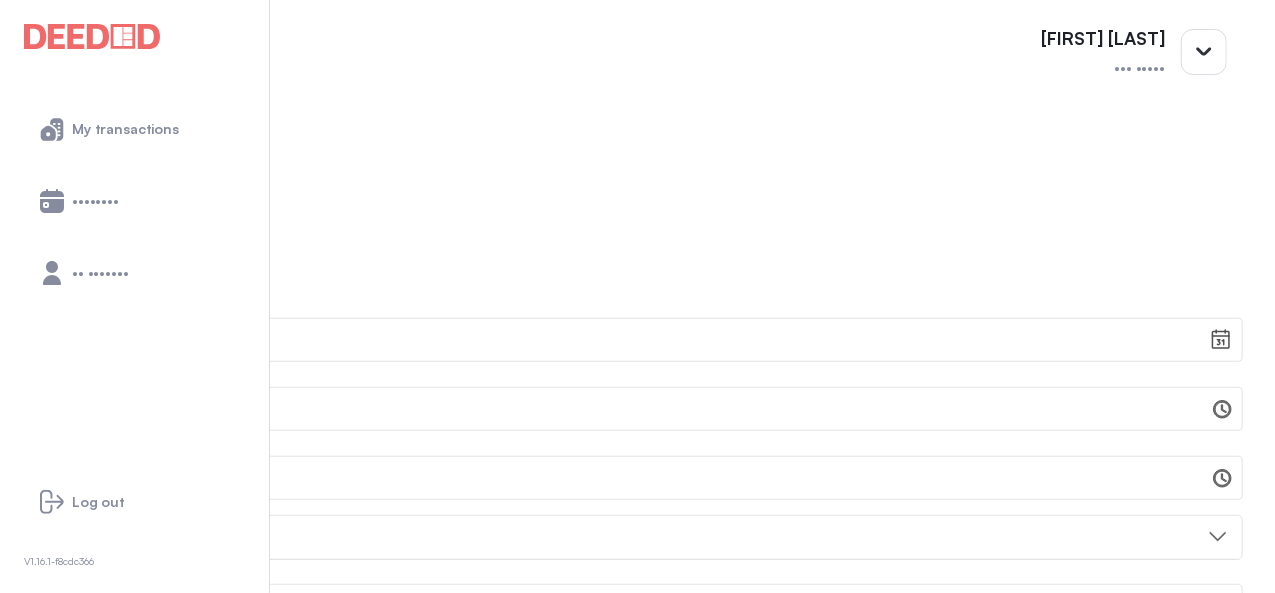 scroll, scrollTop: 4730, scrollLeft: 0, axis: vertical 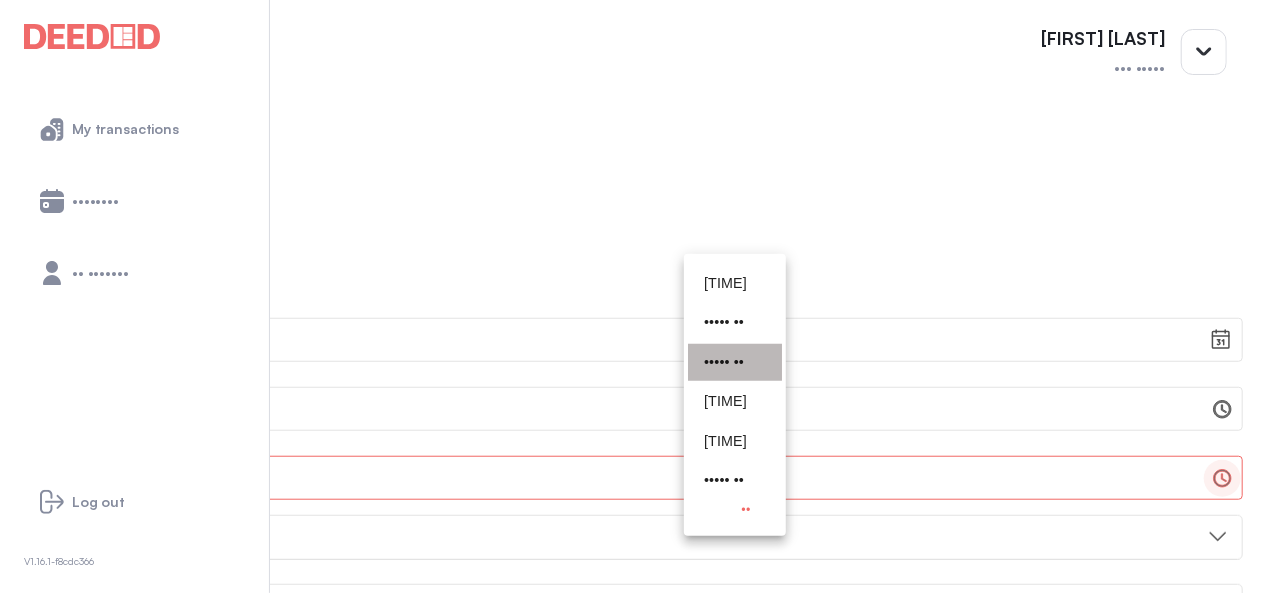click on "••••• ••" at bounding box center (735, 362) 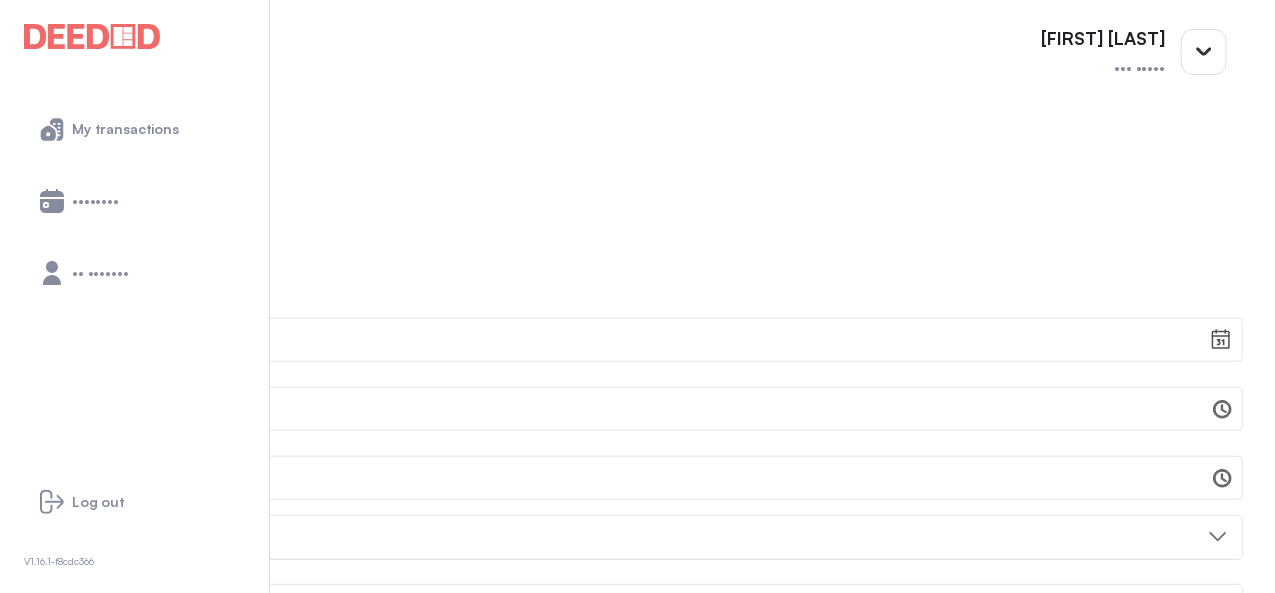 scroll, scrollTop: 5085, scrollLeft: 0, axis: vertical 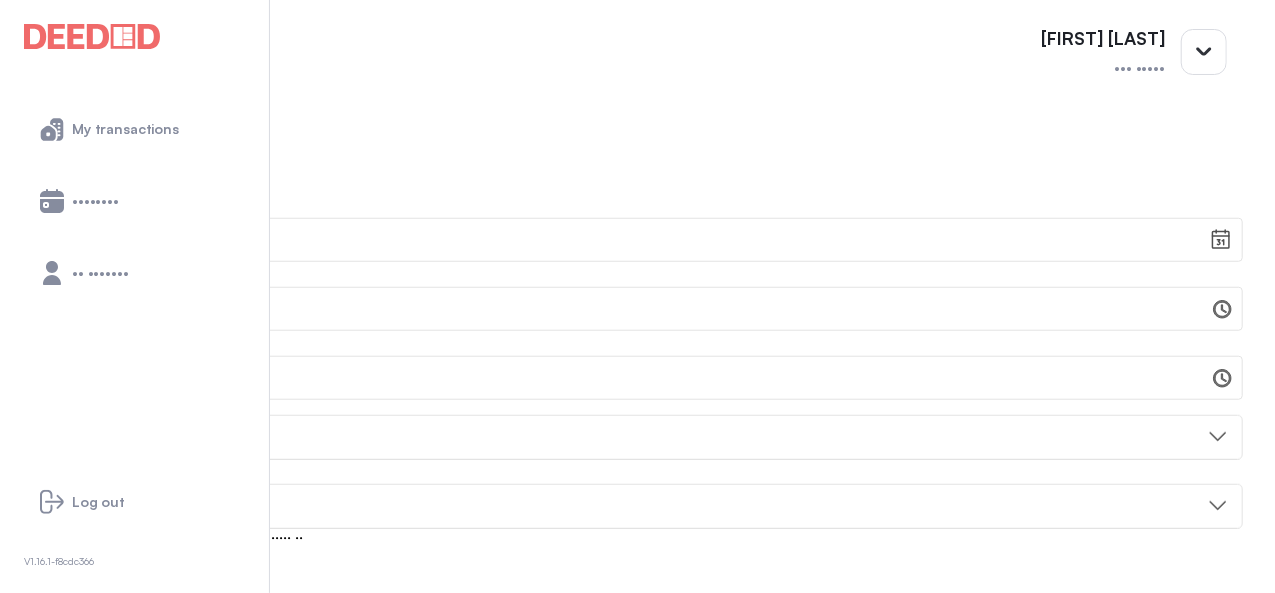 click on "No option" at bounding box center (637, 649) 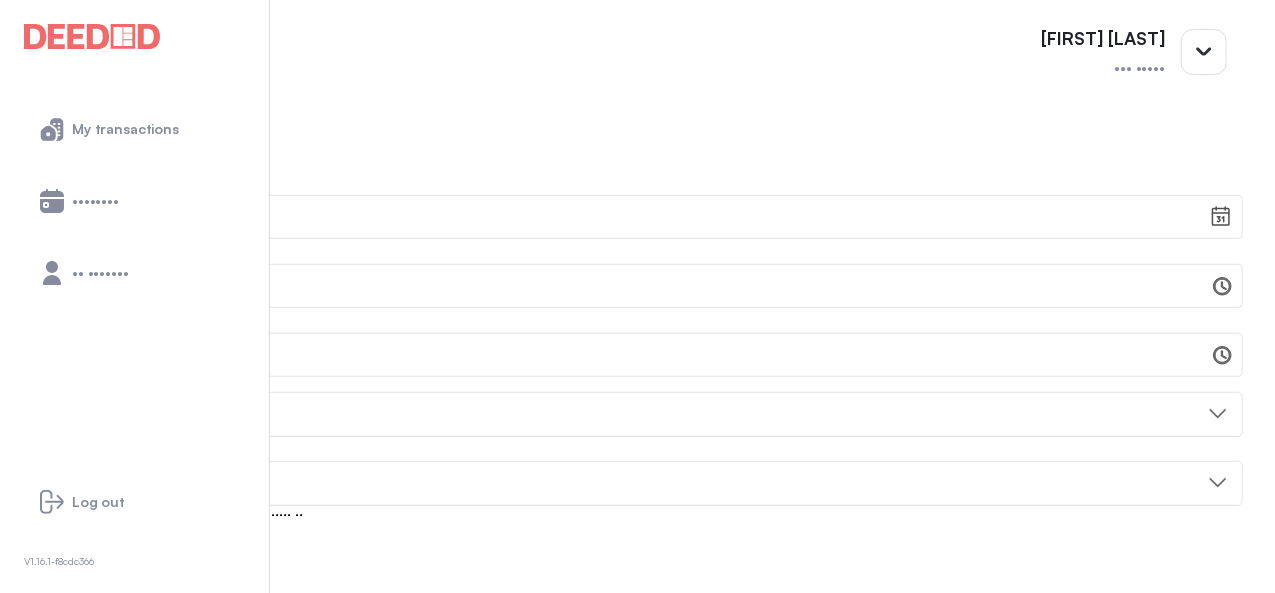 scroll, scrollTop: 726, scrollLeft: 0, axis: vertical 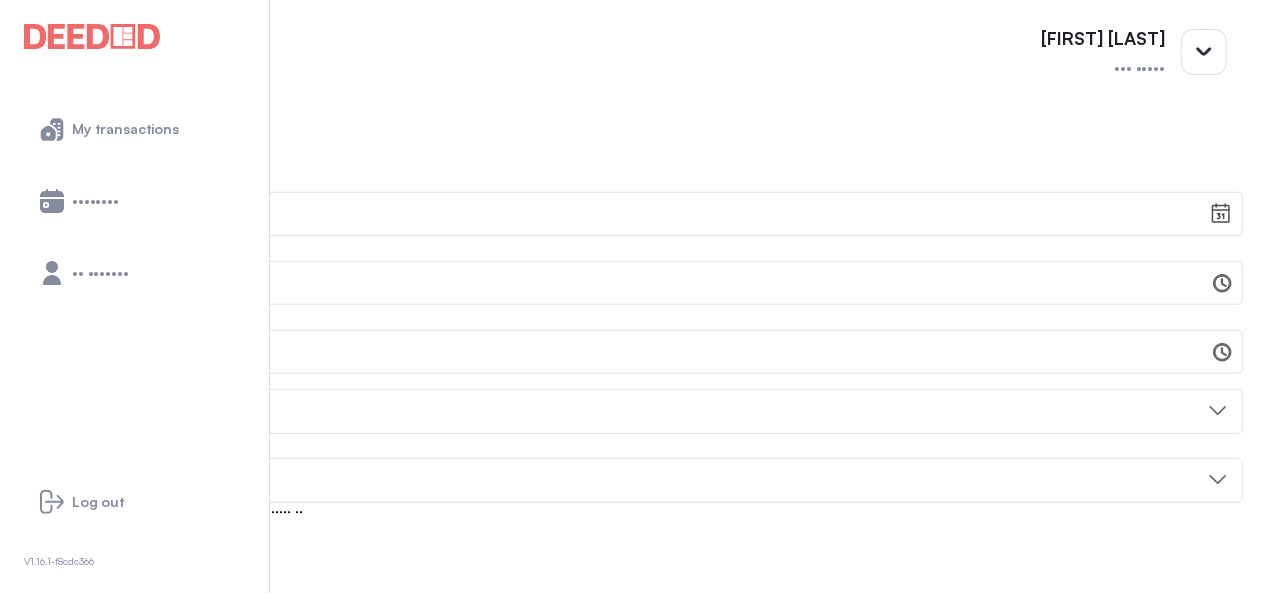 click on "••••• •••••••" at bounding box center (637, 808) 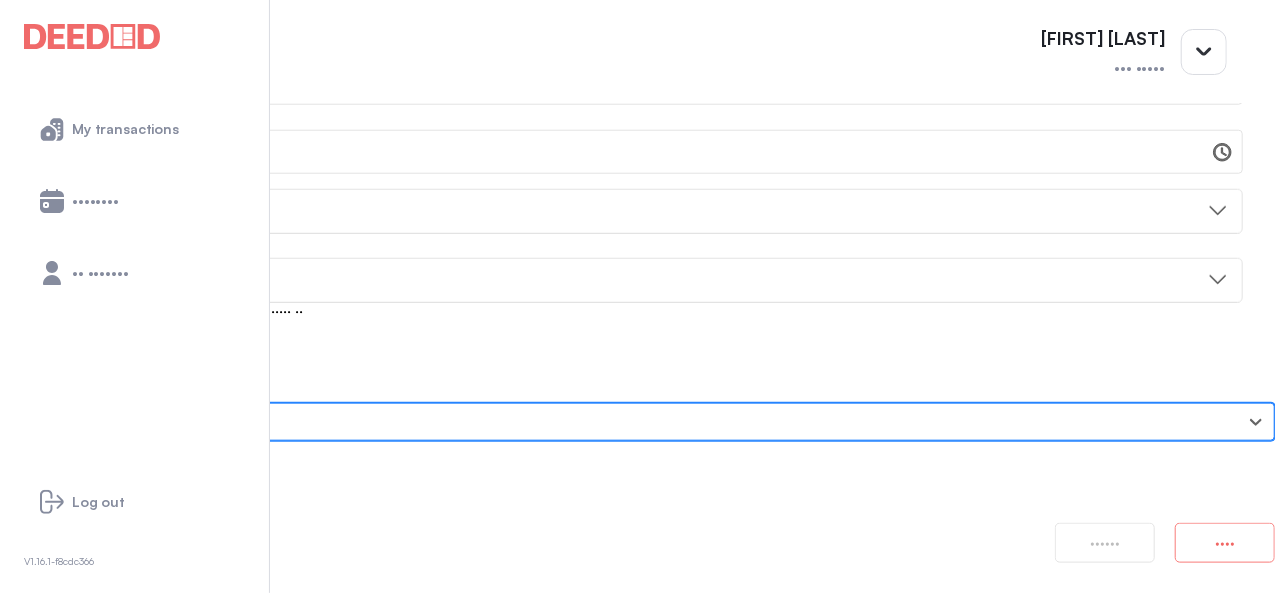 click on "••••" at bounding box center [1225, 543] 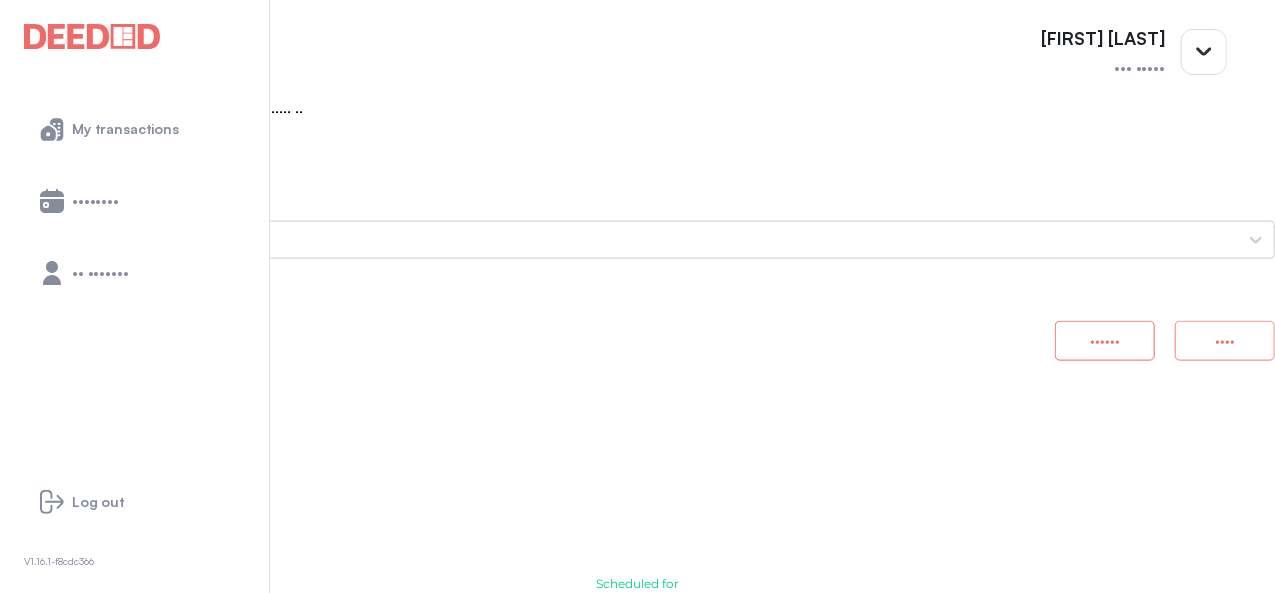 click on "••••" at bounding box center (1225, 341) 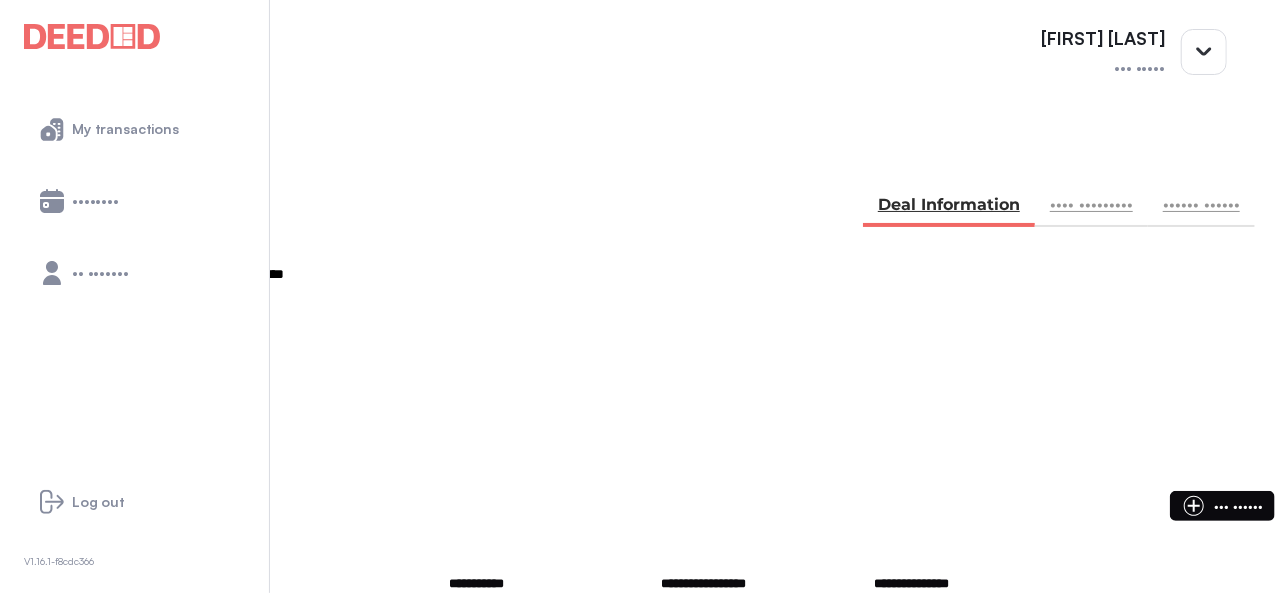 scroll, scrollTop: 0, scrollLeft: 0, axis: both 